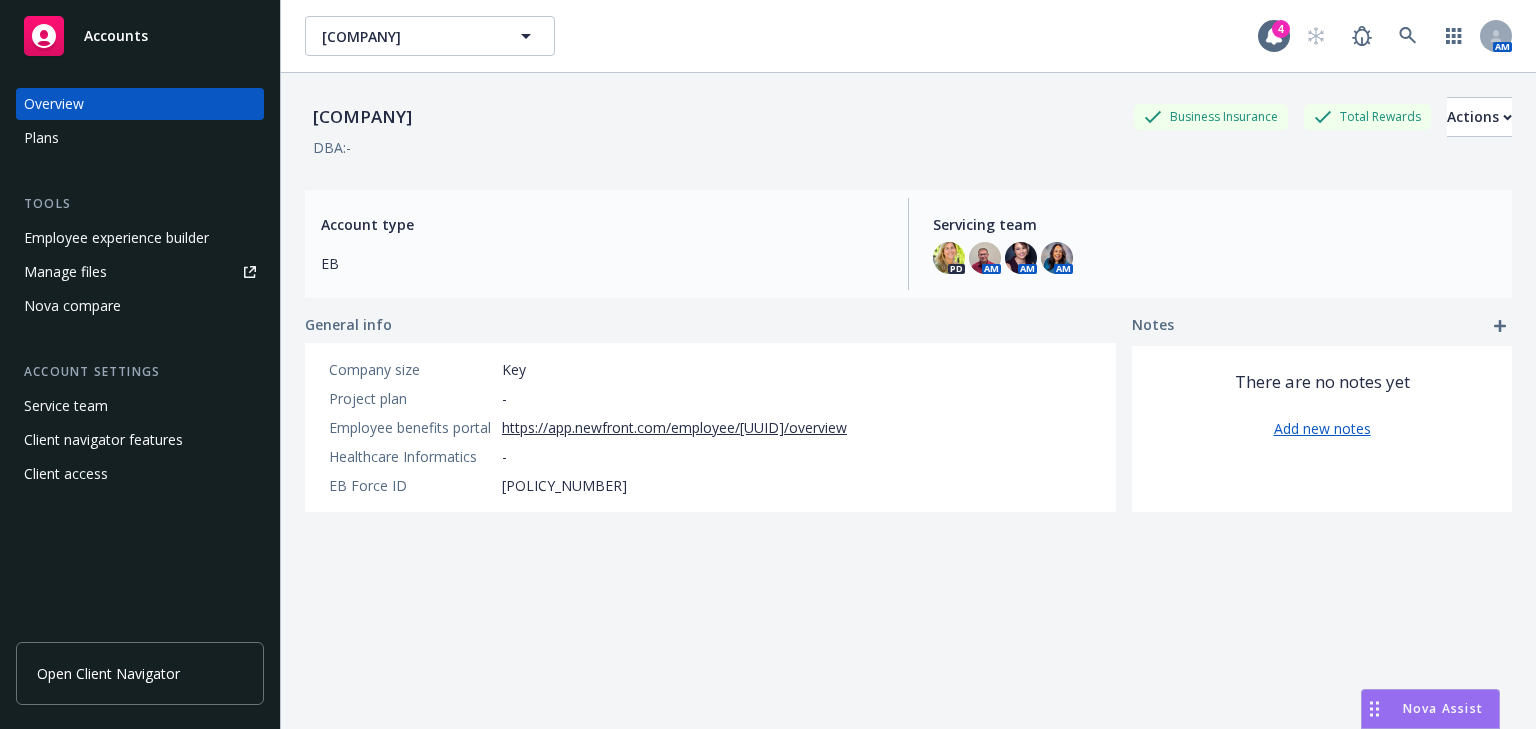 scroll, scrollTop: 0, scrollLeft: 0, axis: both 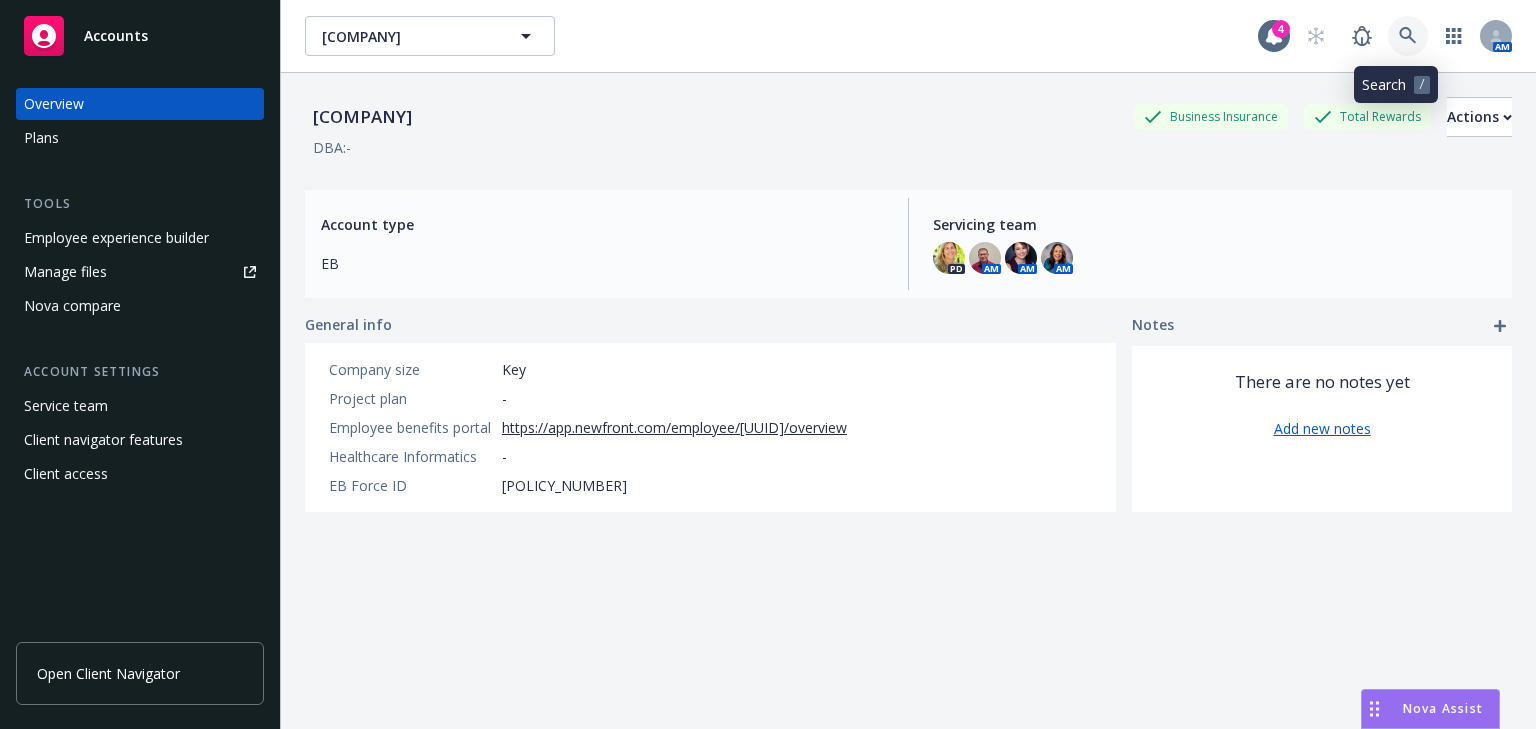 click 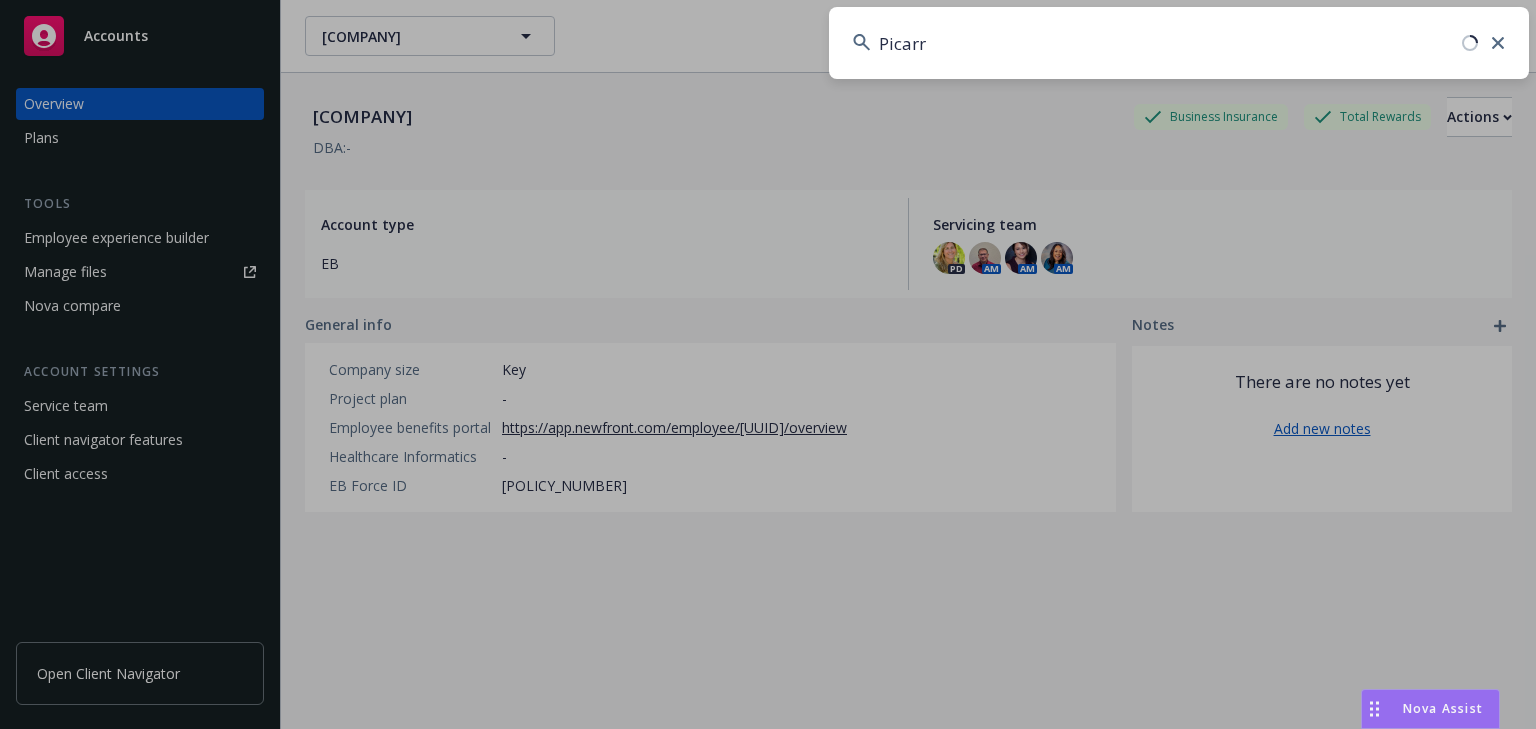 type on "Picarro" 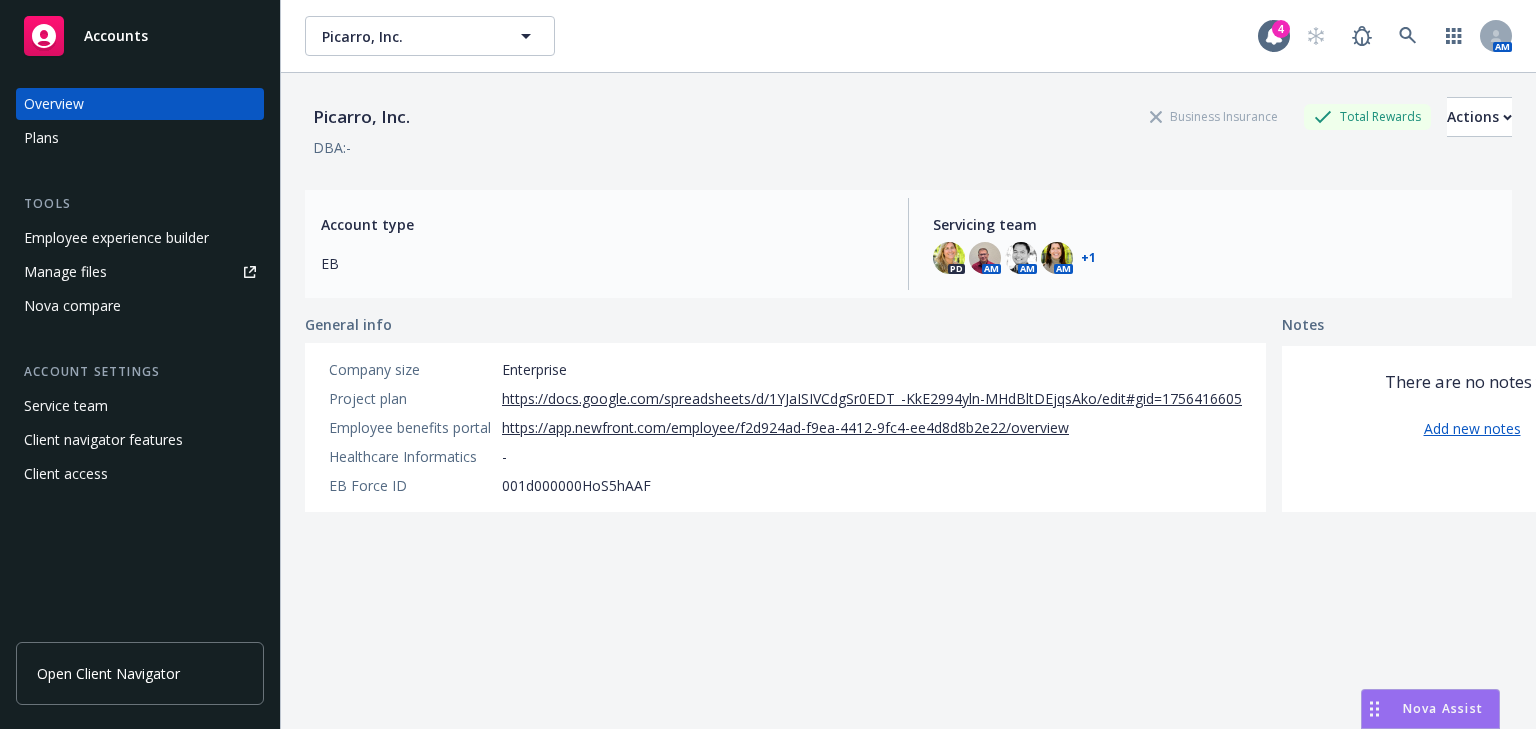 click on "Plans" at bounding box center [41, 138] 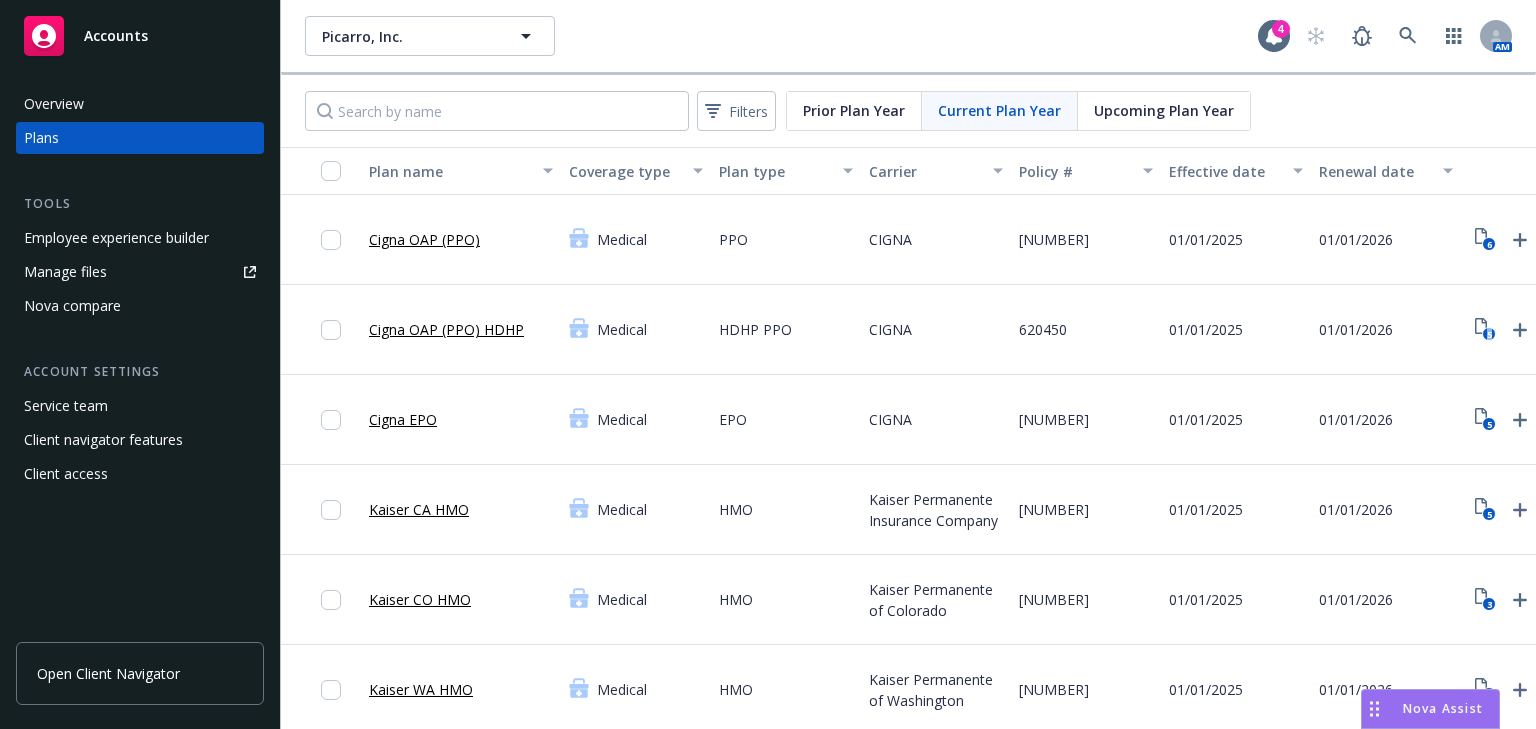 scroll, scrollTop: 0, scrollLeft: 99, axis: horizontal 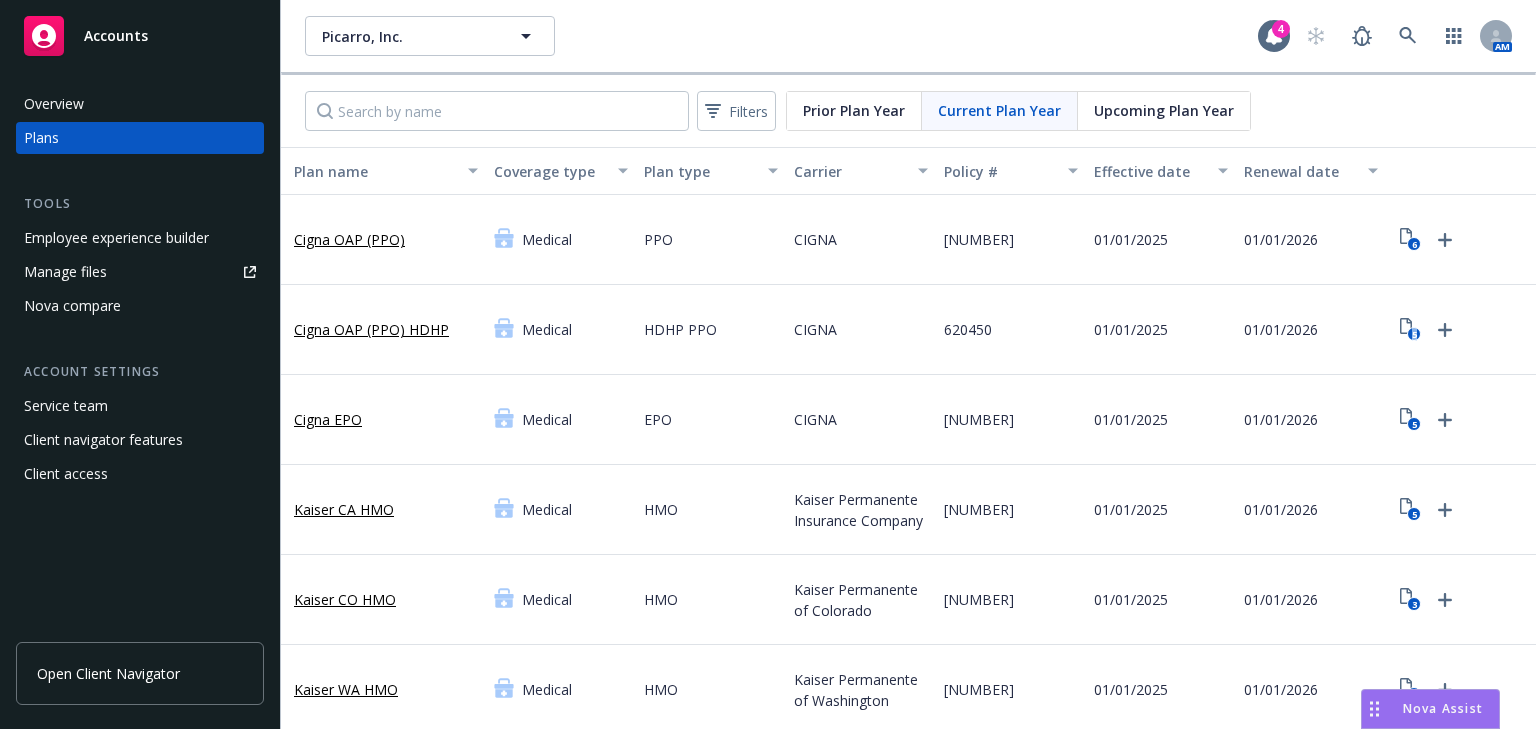 drag, startPoint x: 1434, startPoint y: 327, endPoint x: 1477, endPoint y: 358, distance: 53.009434 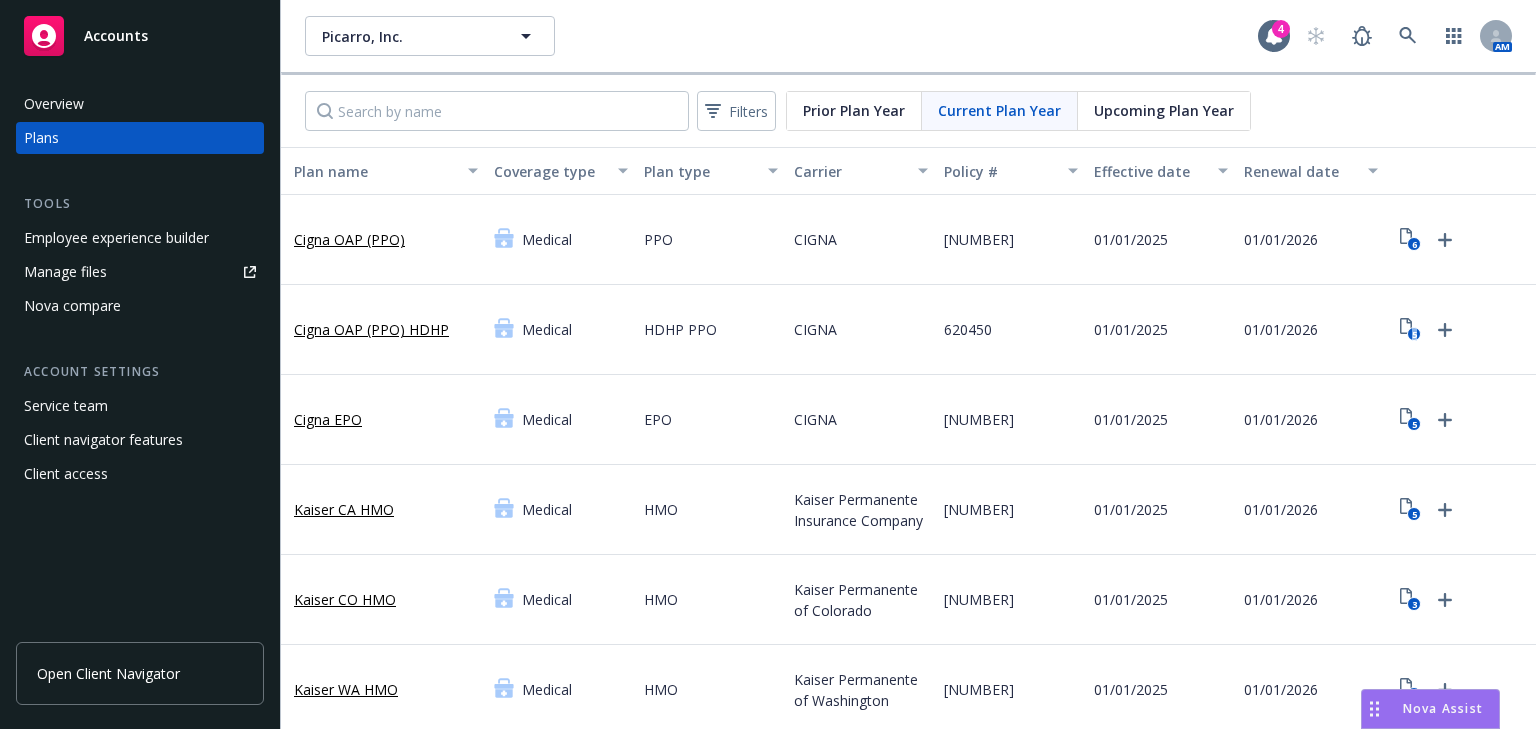 click on "Picarro, Inc. Picarro, Inc. 4 AM Filters Prior Plan Year Current Plan Year Upcoming Plan Year Plan name Coverage type Plan type Carrier Policy # Effective date Renewal date Cigna OAP (PPO) Medical PPO CIGNA   00620450   01/01/2025 01/01/2026 6 Cigna OAP (PPO) HDHP Medical HDHP PPO CIGNA   620450   01/01/2025 01/01/2026 5 Cigna EPO Medical EPO CIGNA   00620450   01/01/2025 01/01/2026 5 Kaiser CA HMO Medical HMO Kaiser Permanente Insurance Company   603376   01/01/2025 01/01/2026 5 Kaiser CO HMO Medical HMO Kaiser Permanente of Colorado   15411   01/01/2025 01/01/2026 3 Kaiser WA HMO Medical HMO Kaiser Permanente of Washington   2279500   01/01/2025 01/01/2026 4 Kaiser HDHP Medical HDHP HMO Kaiser Permanente Insurance Company   603376   01/01/2025 01/01/2026 4 Sun Life Dental - TX Dental PPO Sun Life Financial   972273   01/01/2025 01/01/2026 3 Sun Life Dental - Non-TX Dental PPO Sun Life Financial   972273   01/01/2025 01/01/2026 2 Sun Life Vision Vision Vision Sun Life Financial   972273   01/01/2025 2     6" at bounding box center [908, 364] 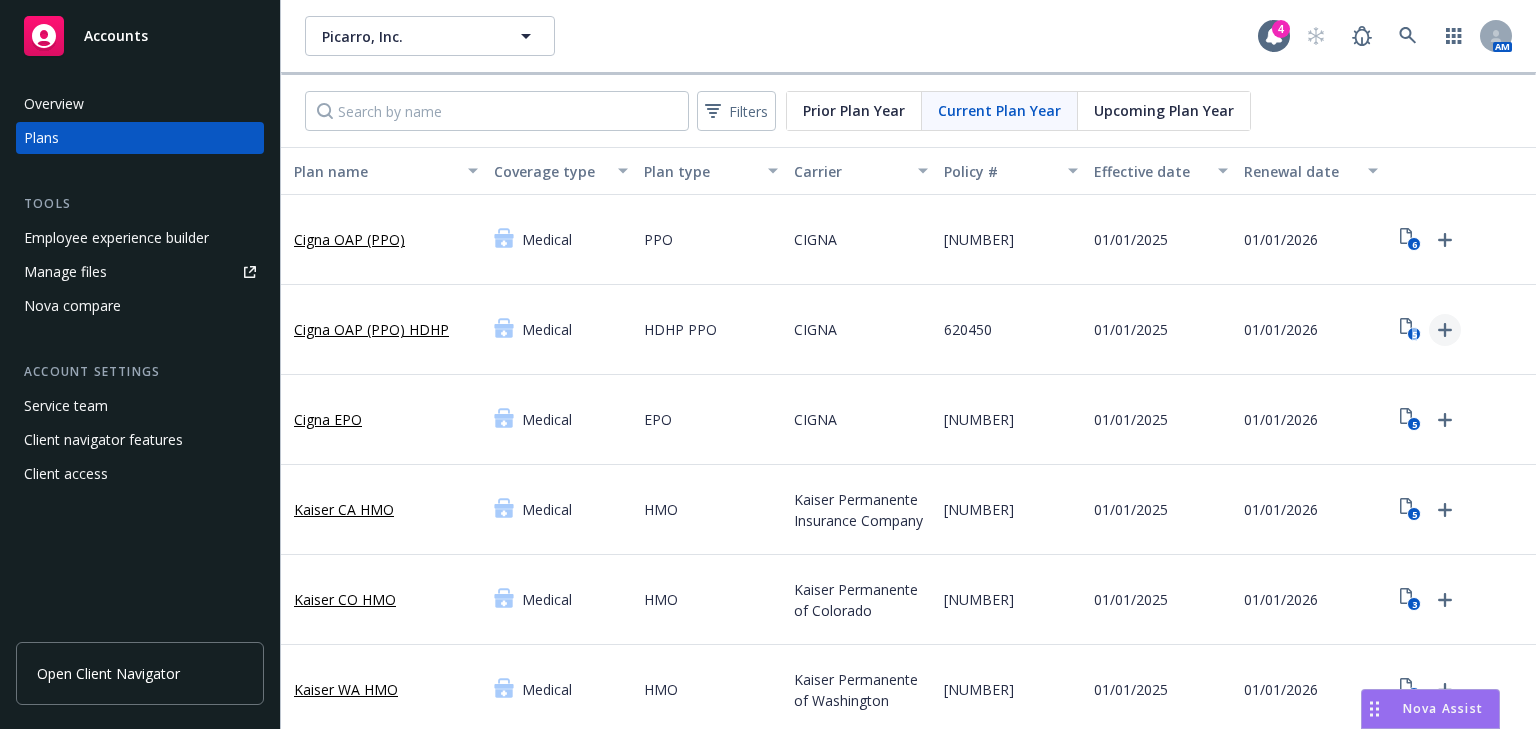 click 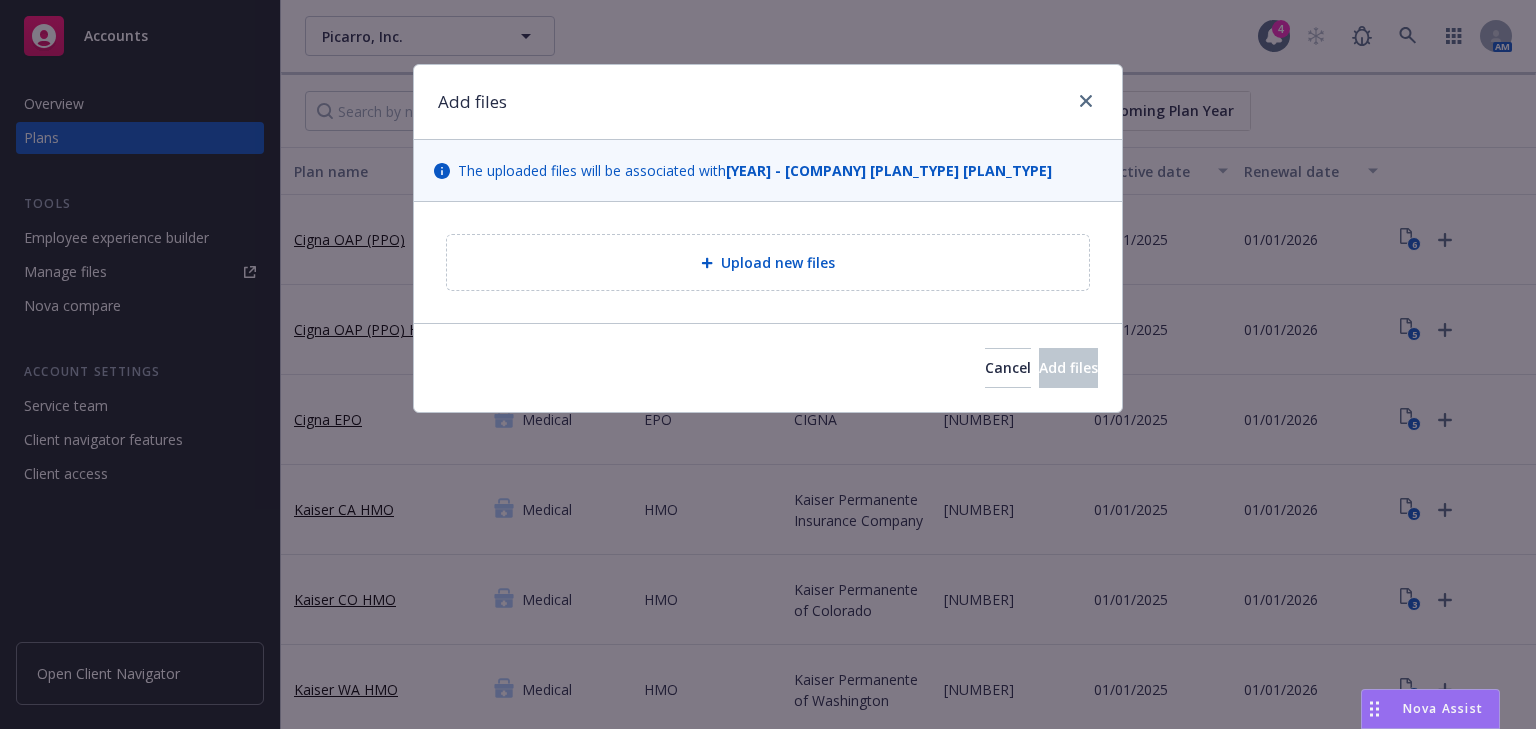 click on "Upload new files" at bounding box center (778, 262) 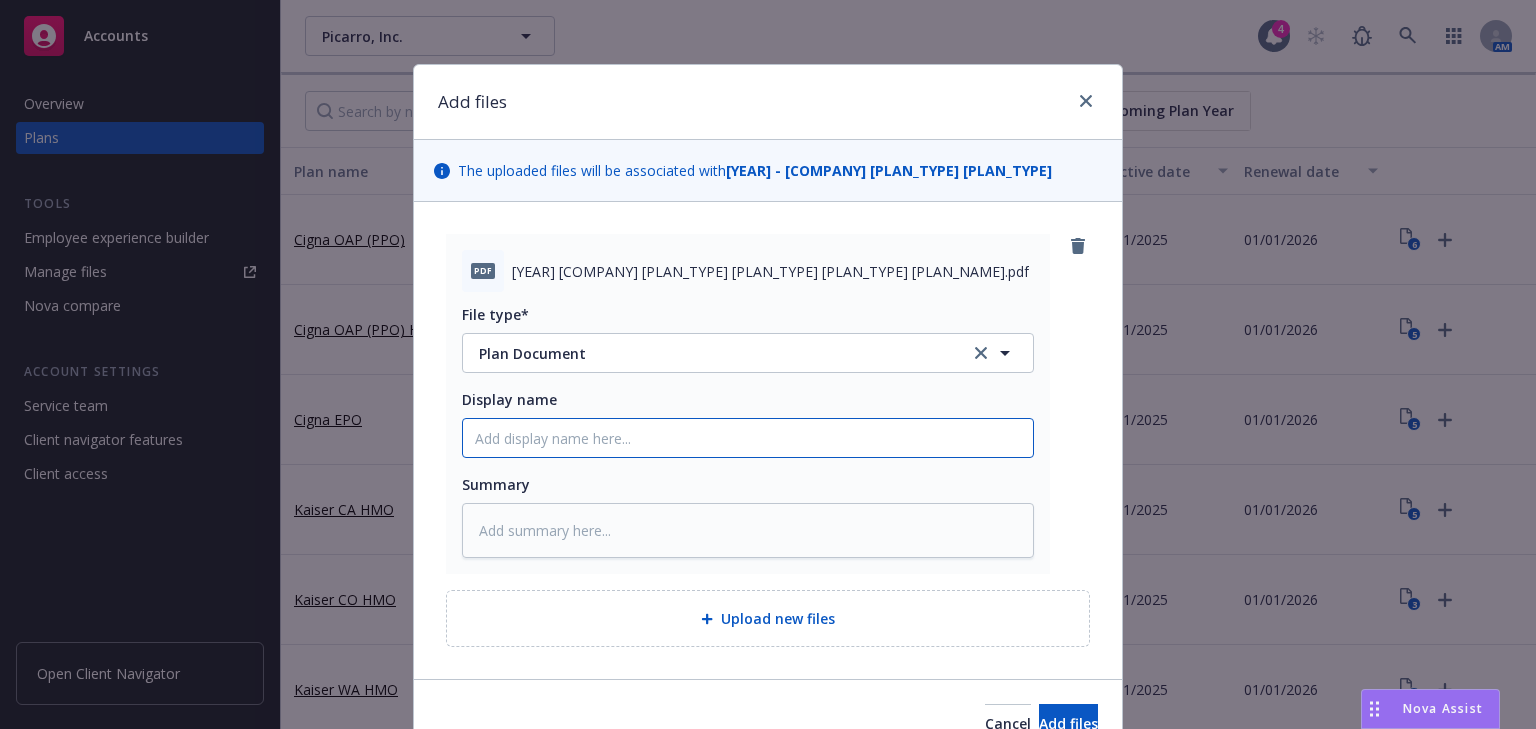drag, startPoint x: 549, startPoint y: 440, endPoint x: 639, endPoint y: 453, distance: 90.934044 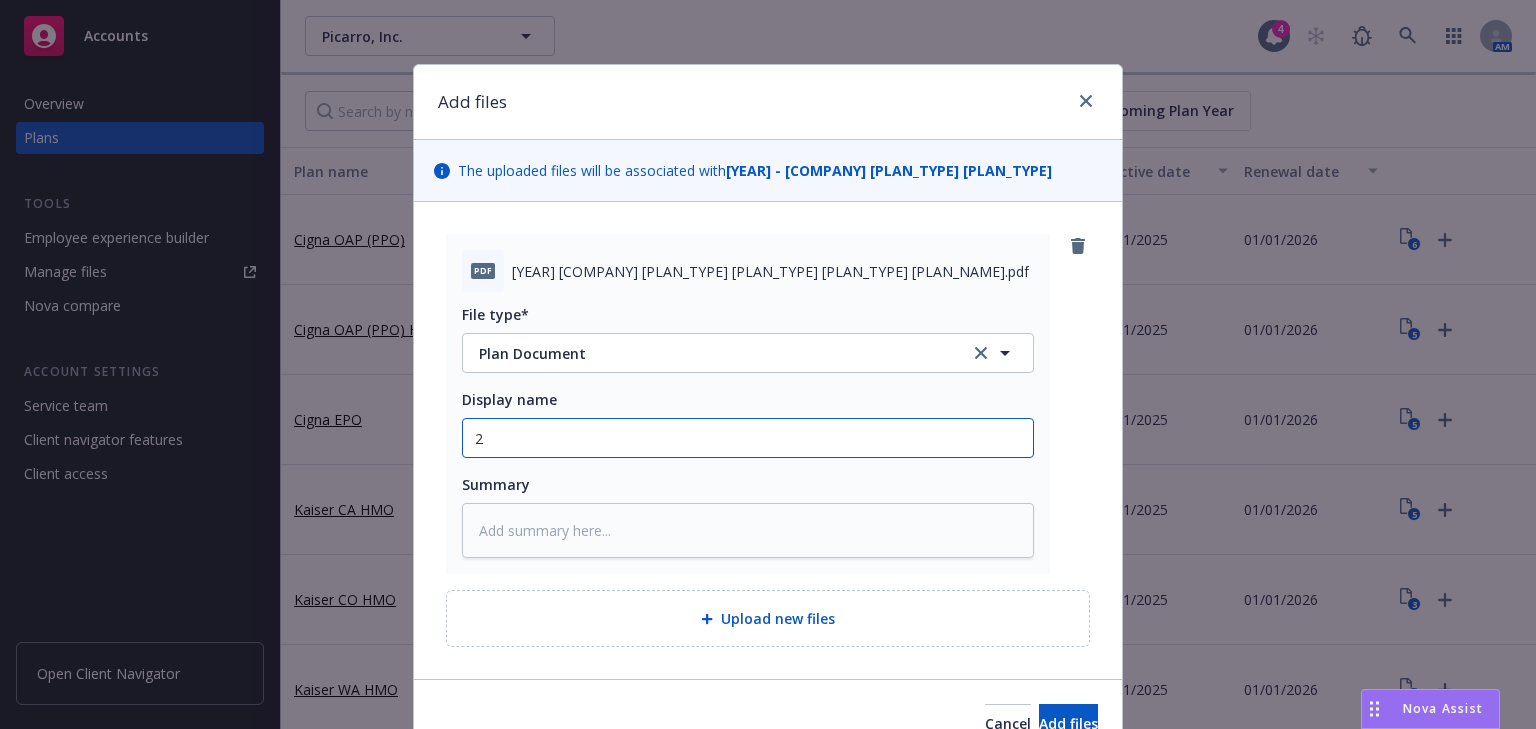 type on "x" 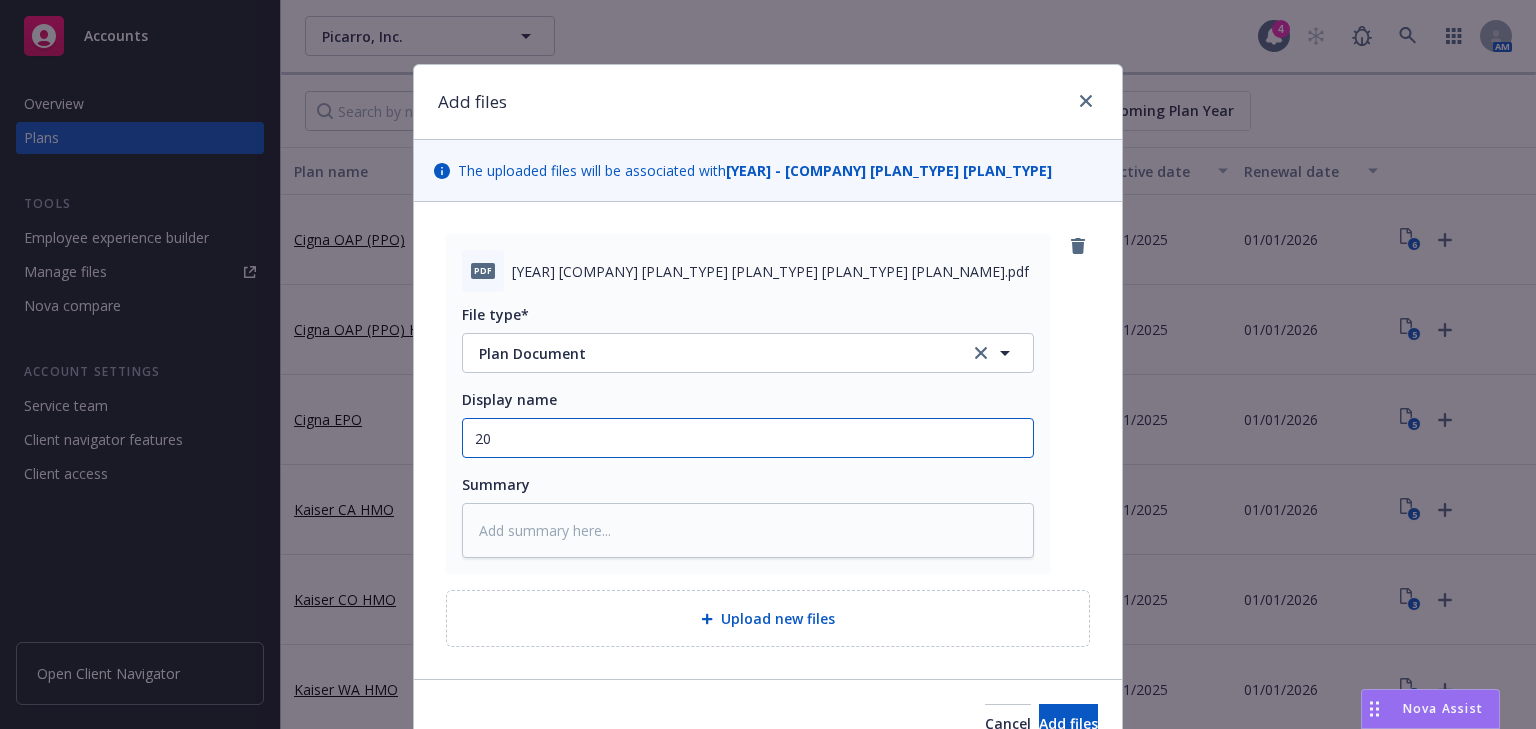 type on "x" 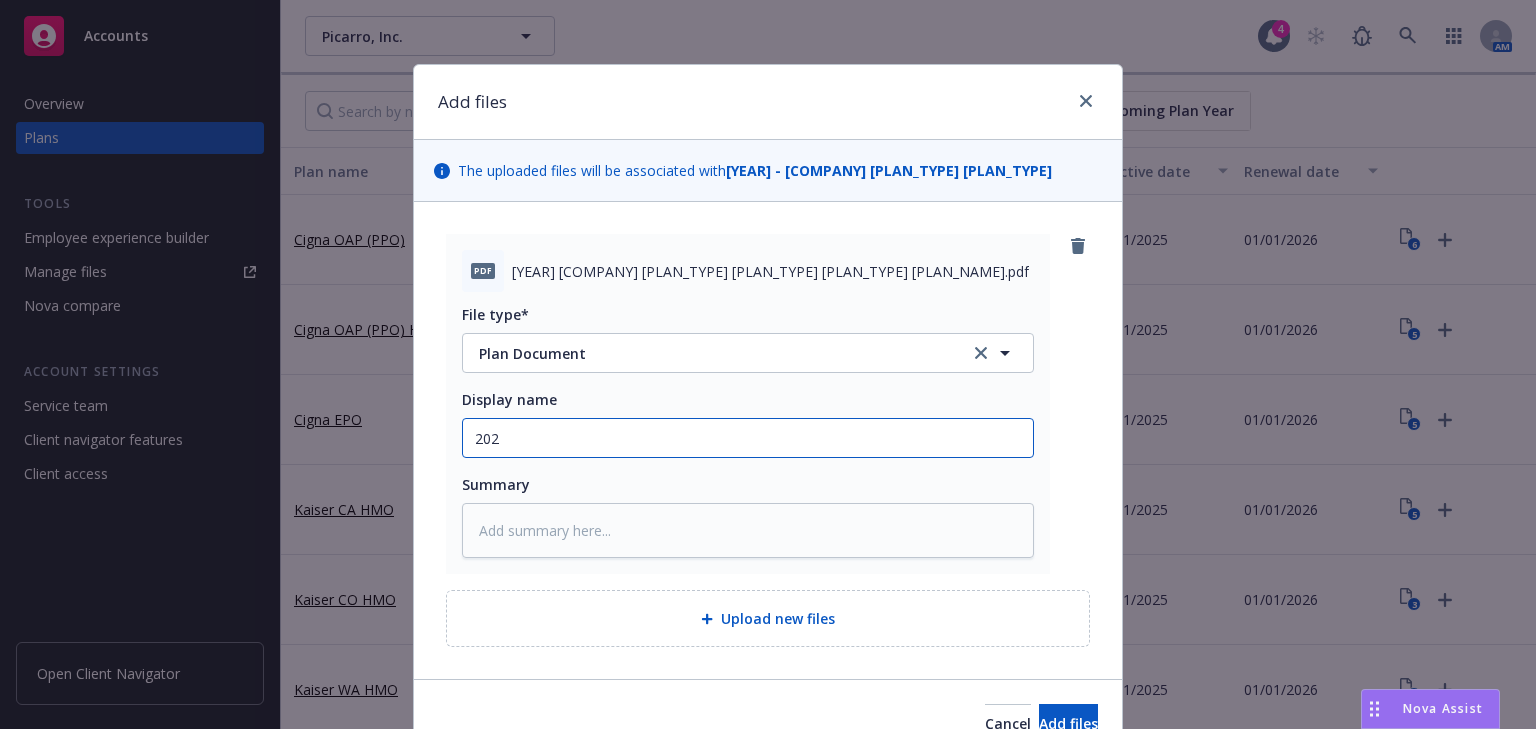 type on "x" 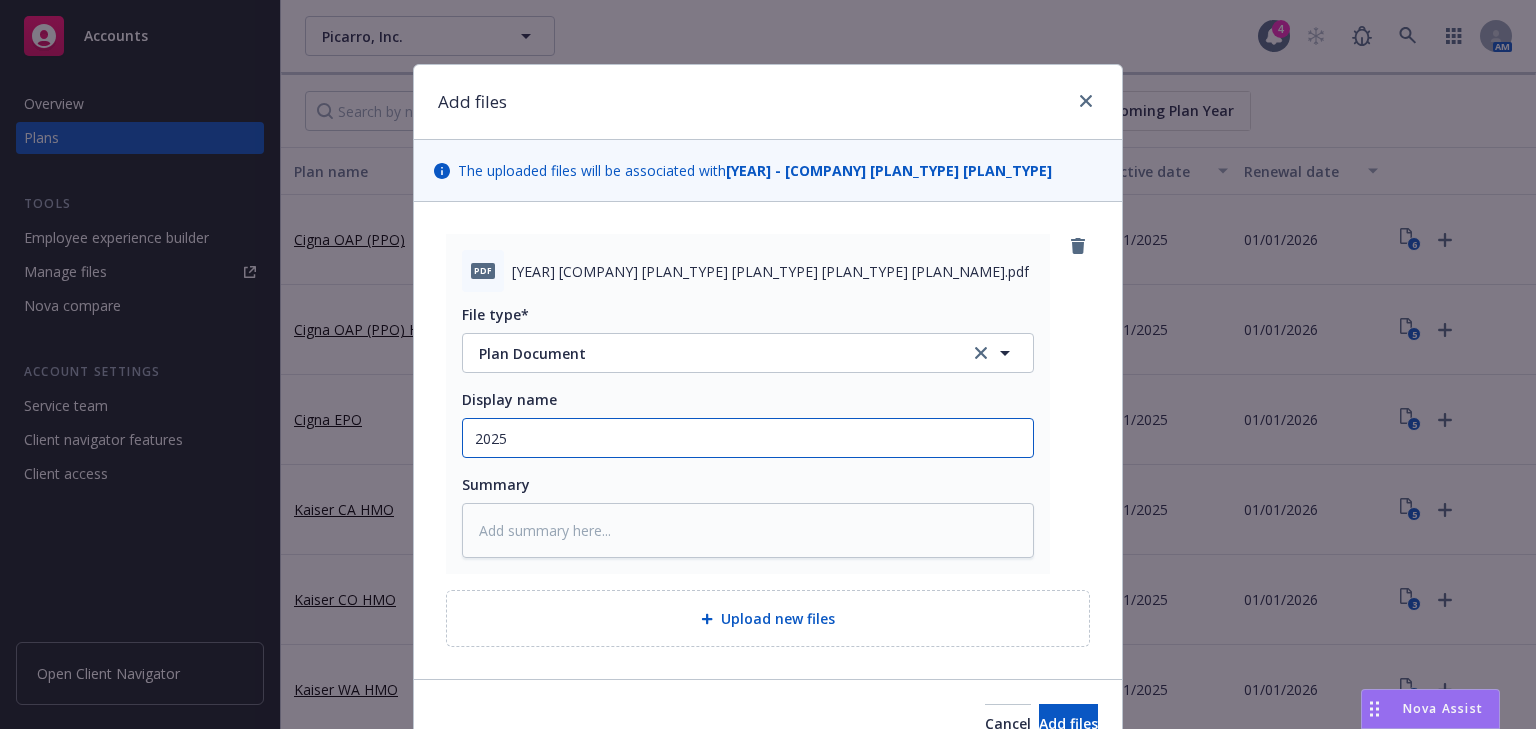 type on "x" 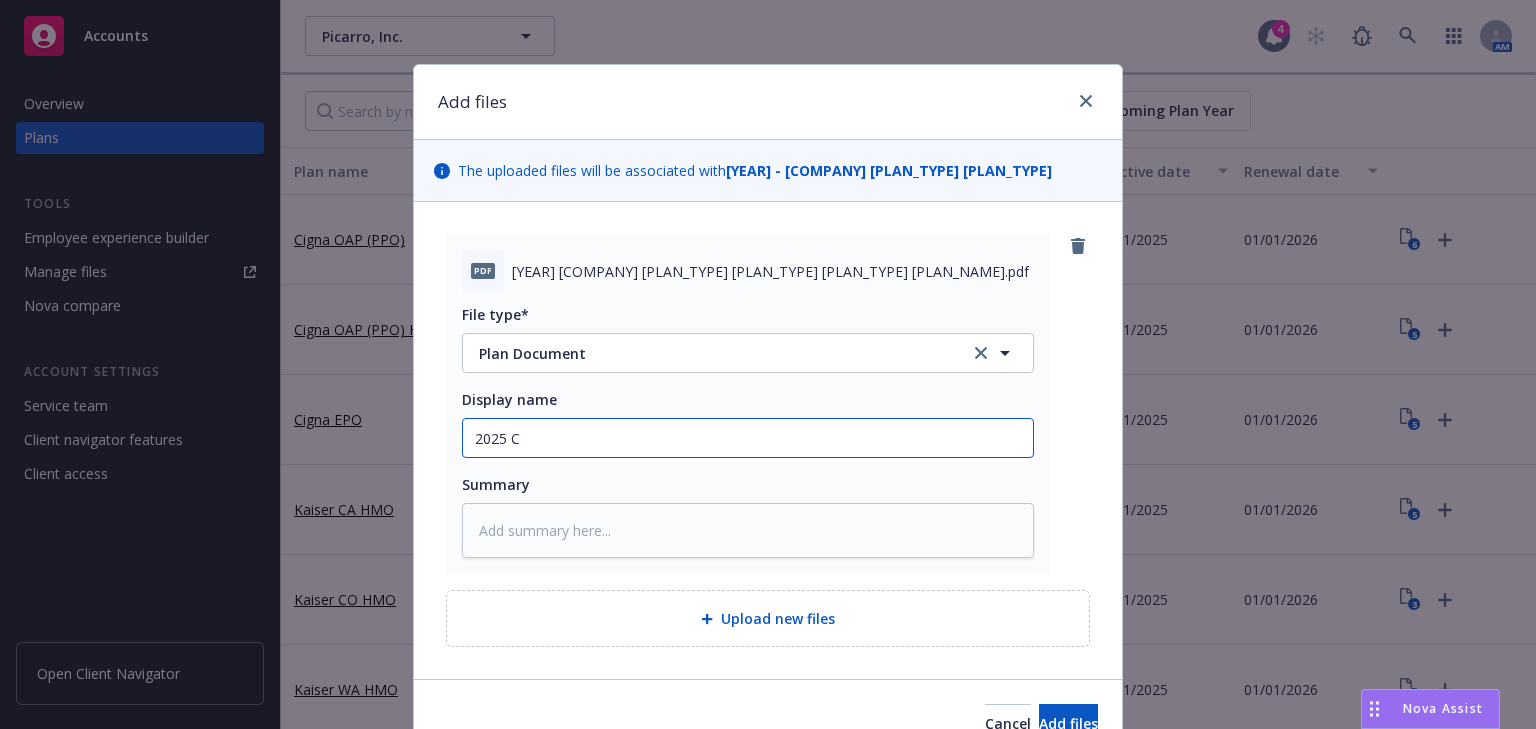 type on "x" 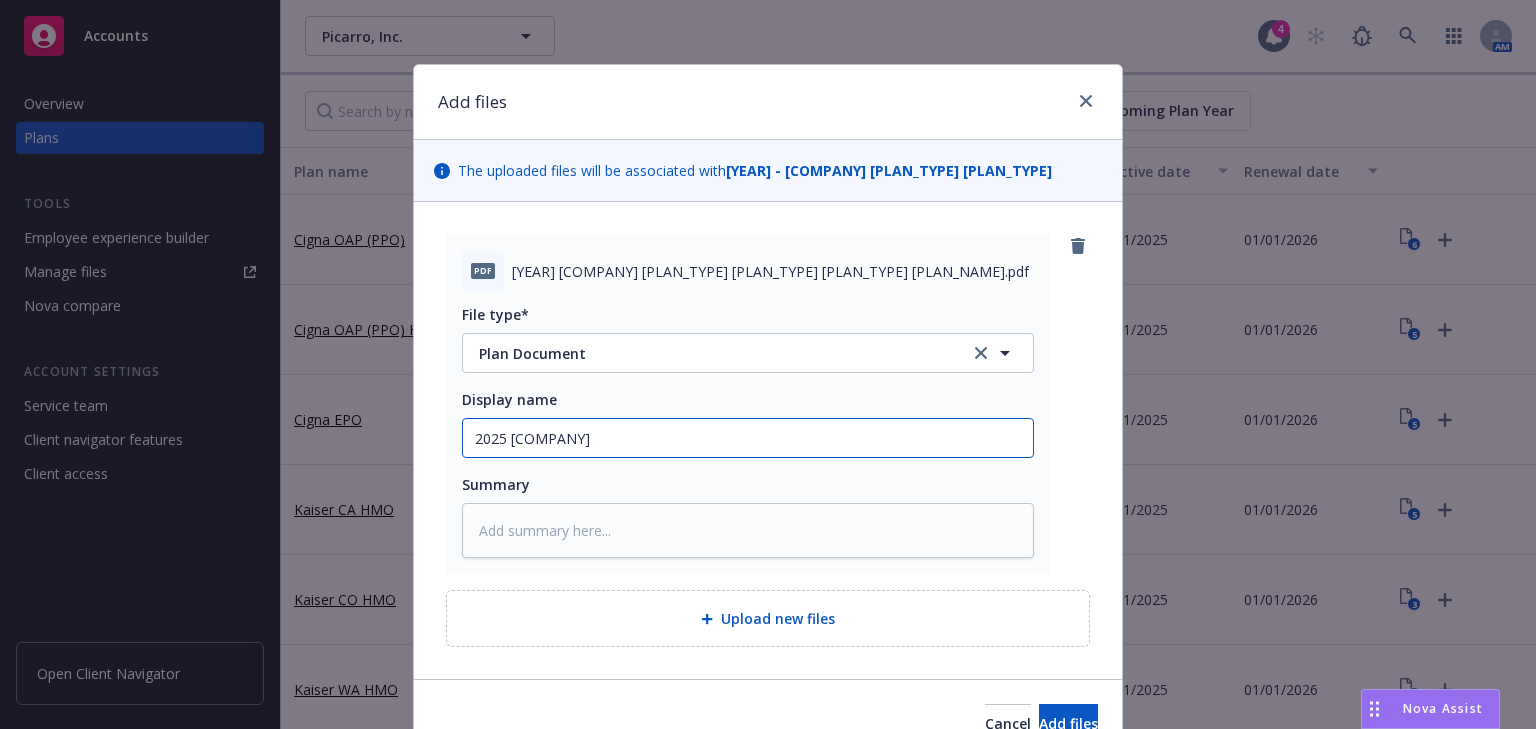 type on "x" 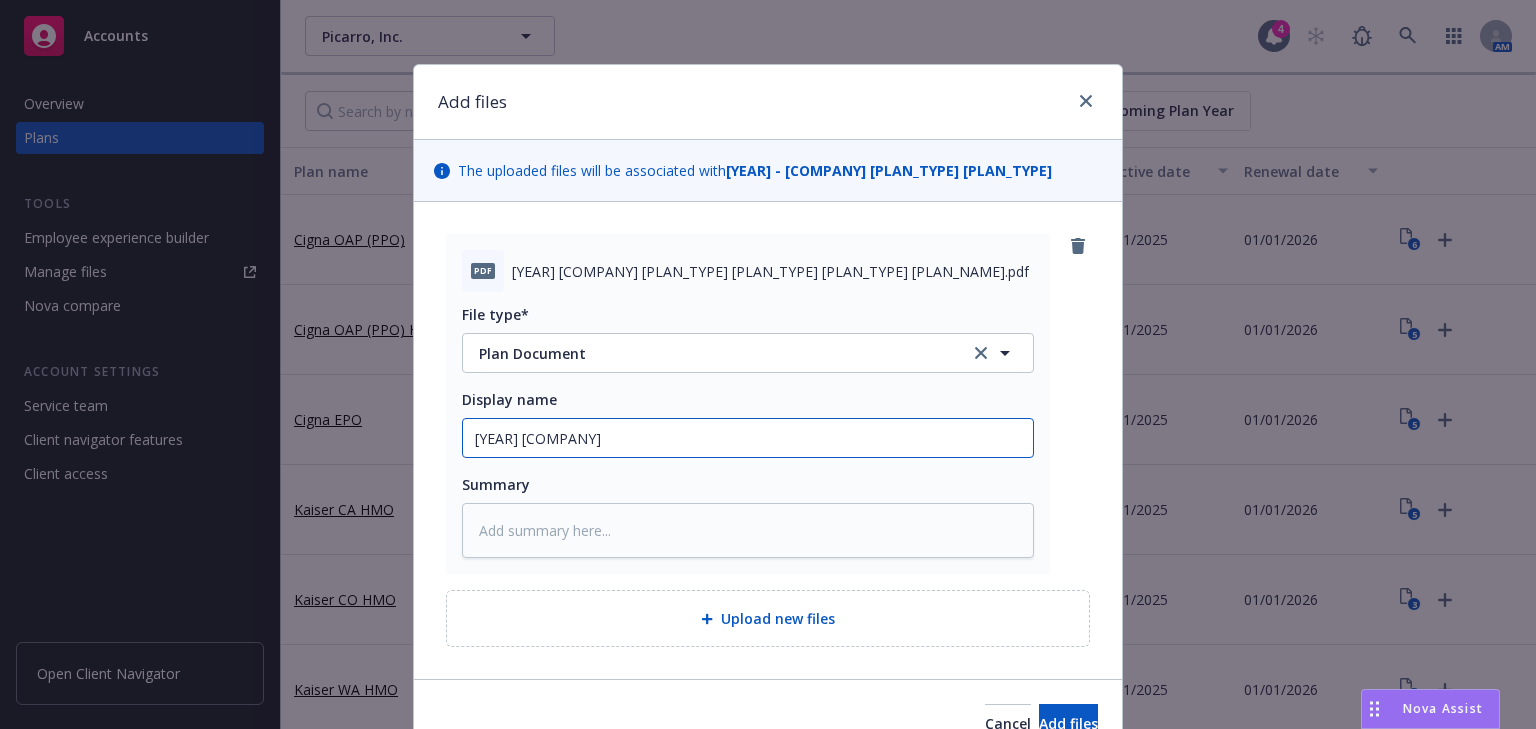 type on "2025 Cigna" 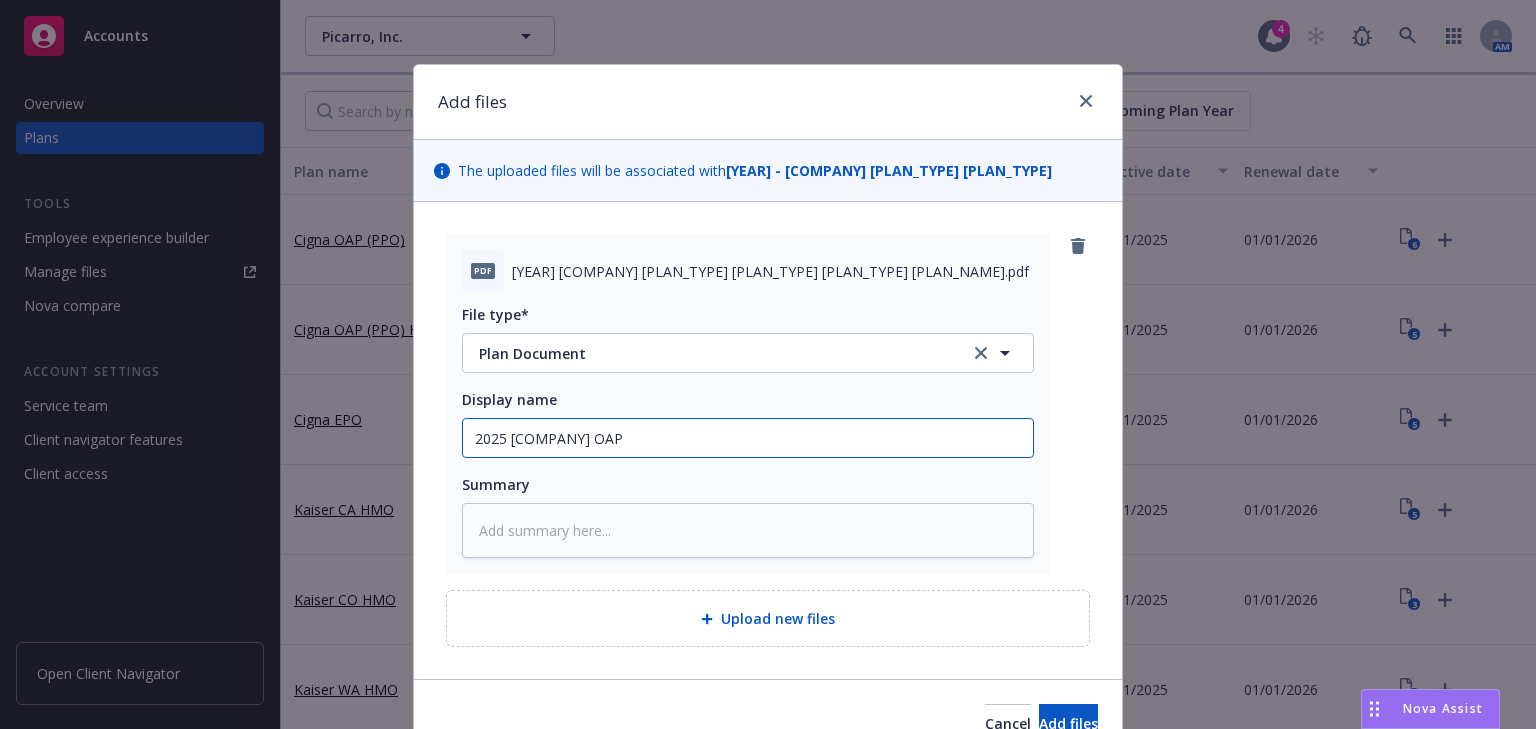type on "x" 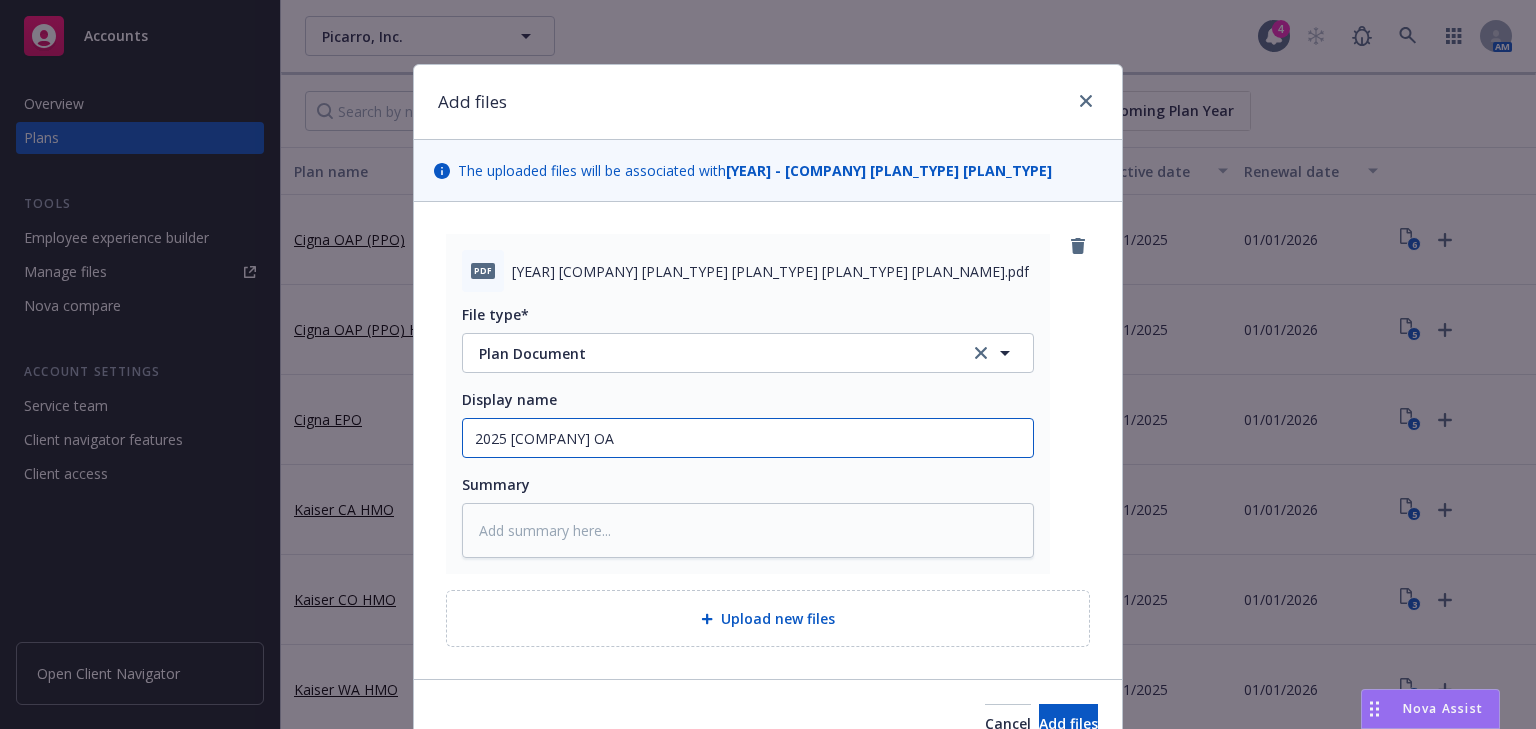 type on "x" 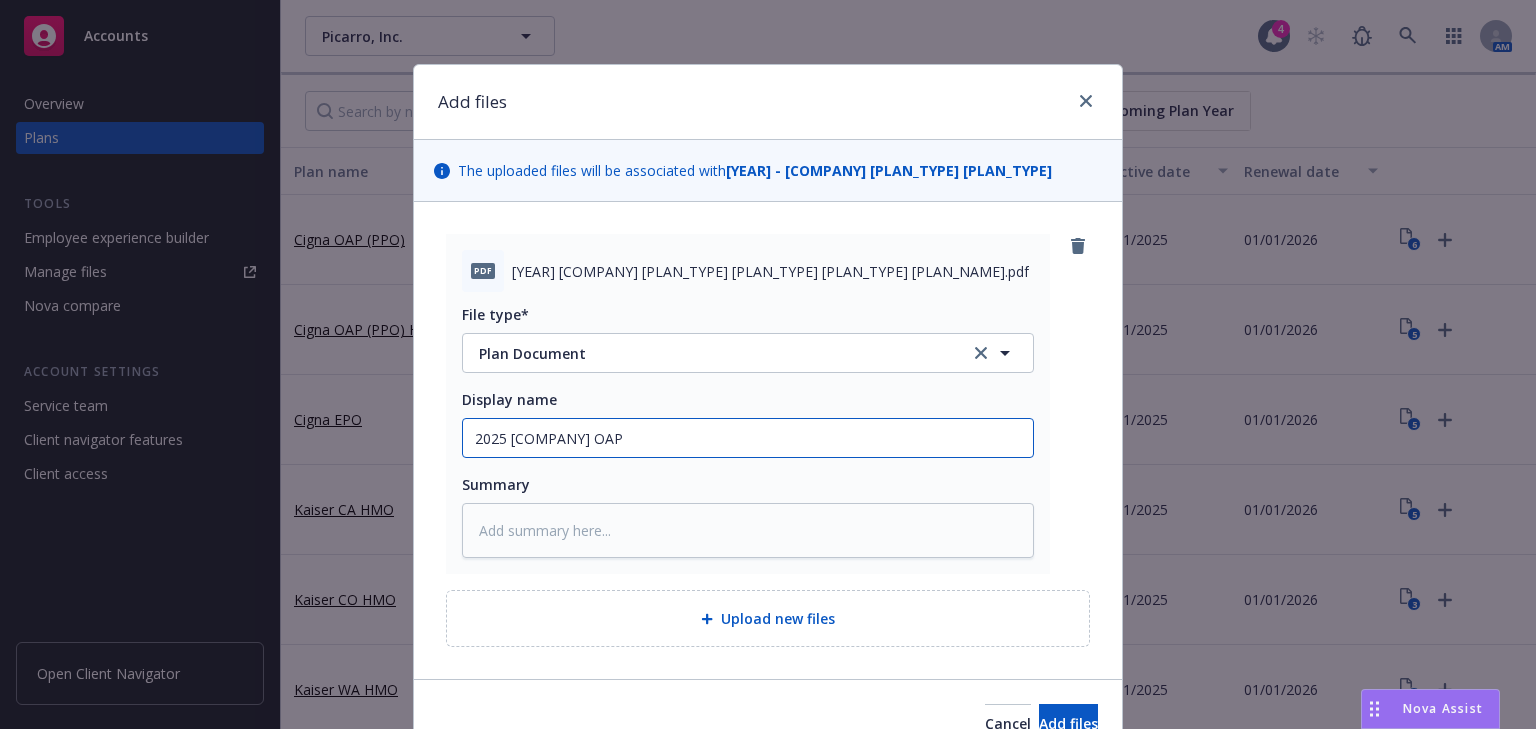 type on "x" 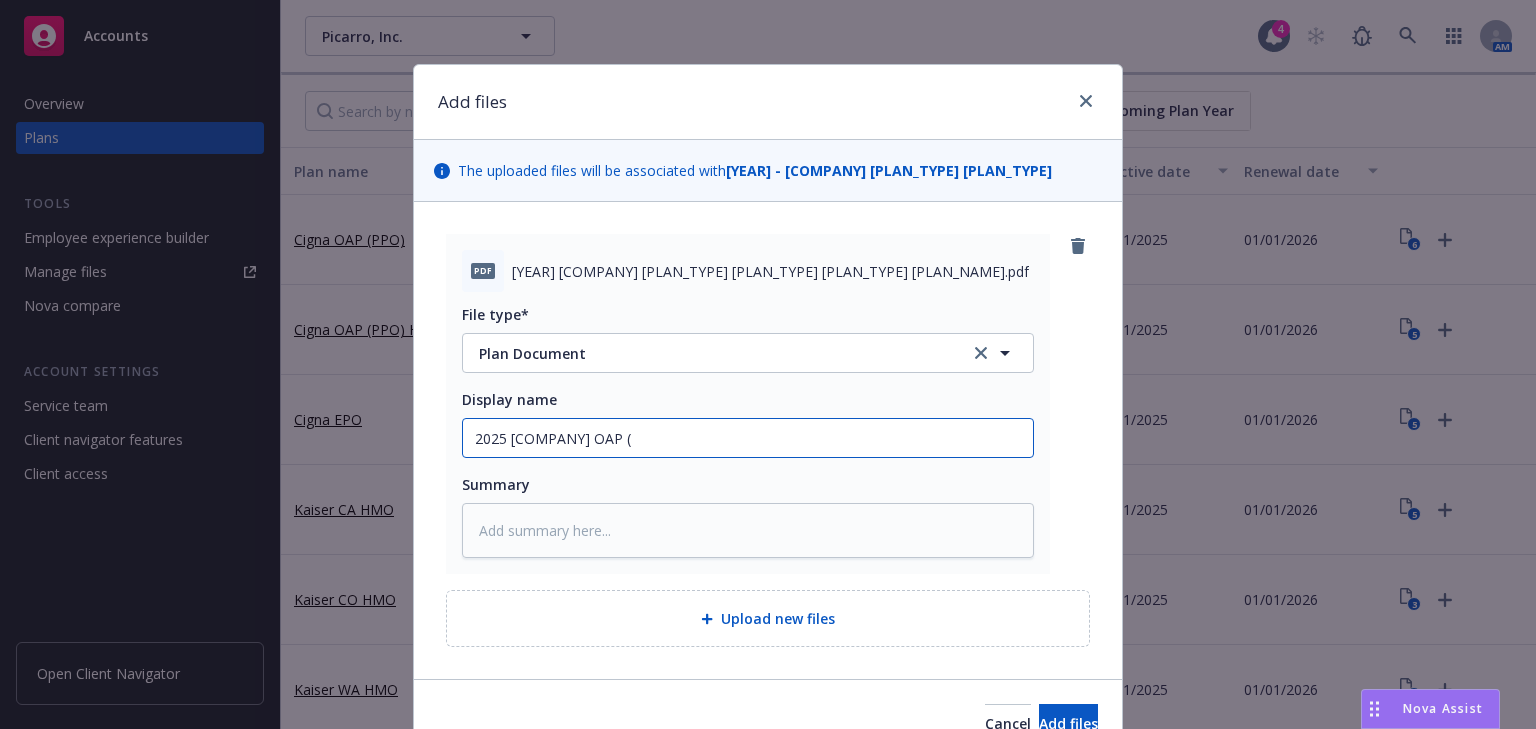 type on "x" 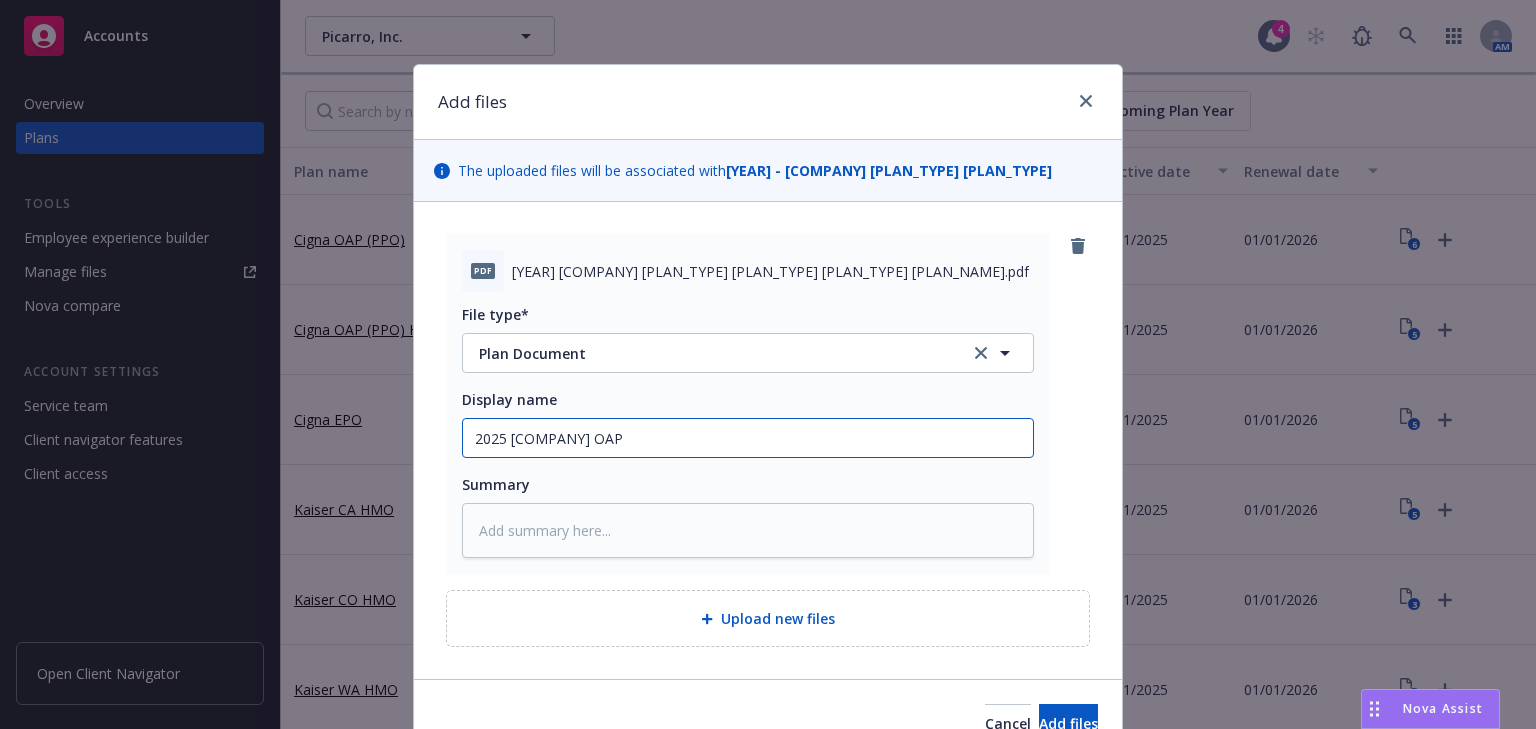 type on "x" 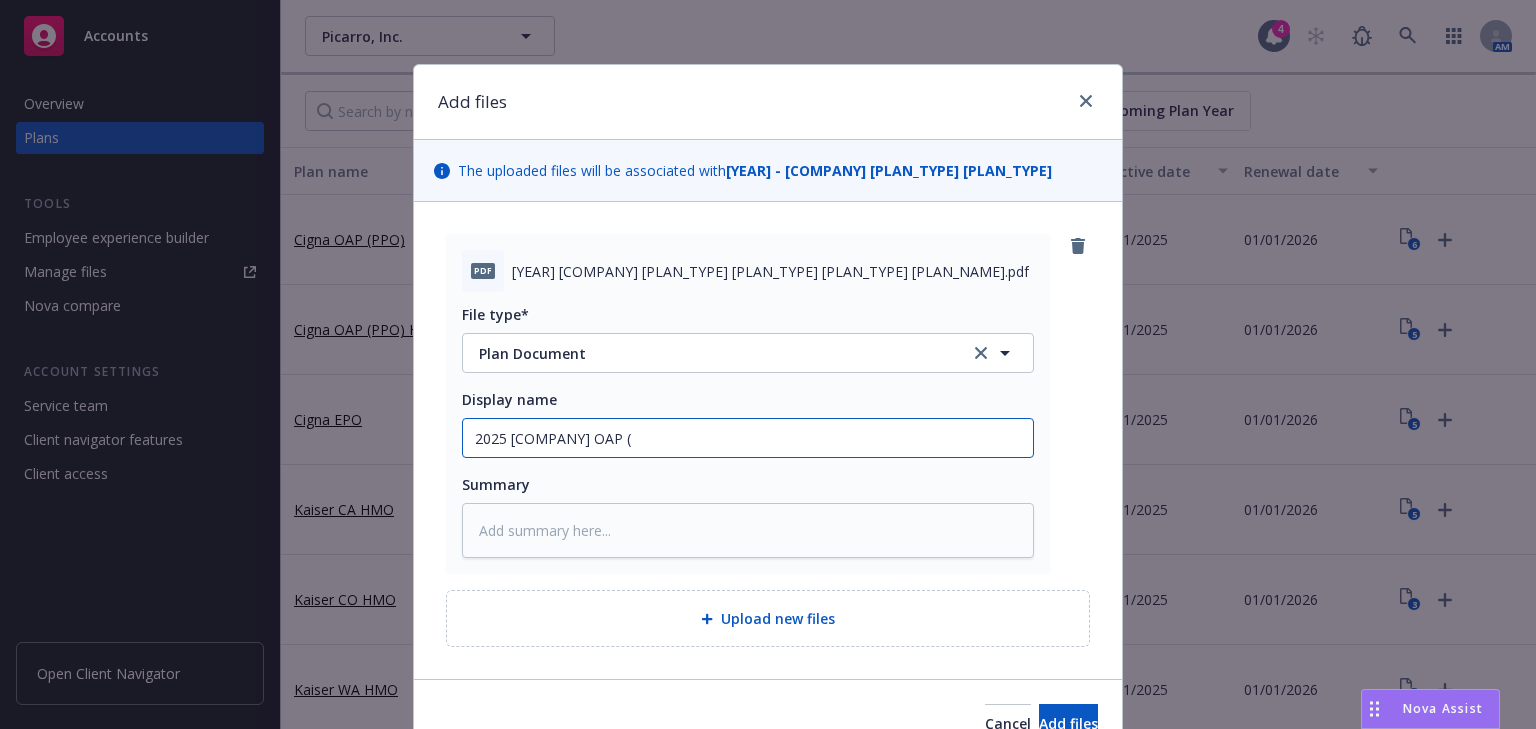 type on "x" 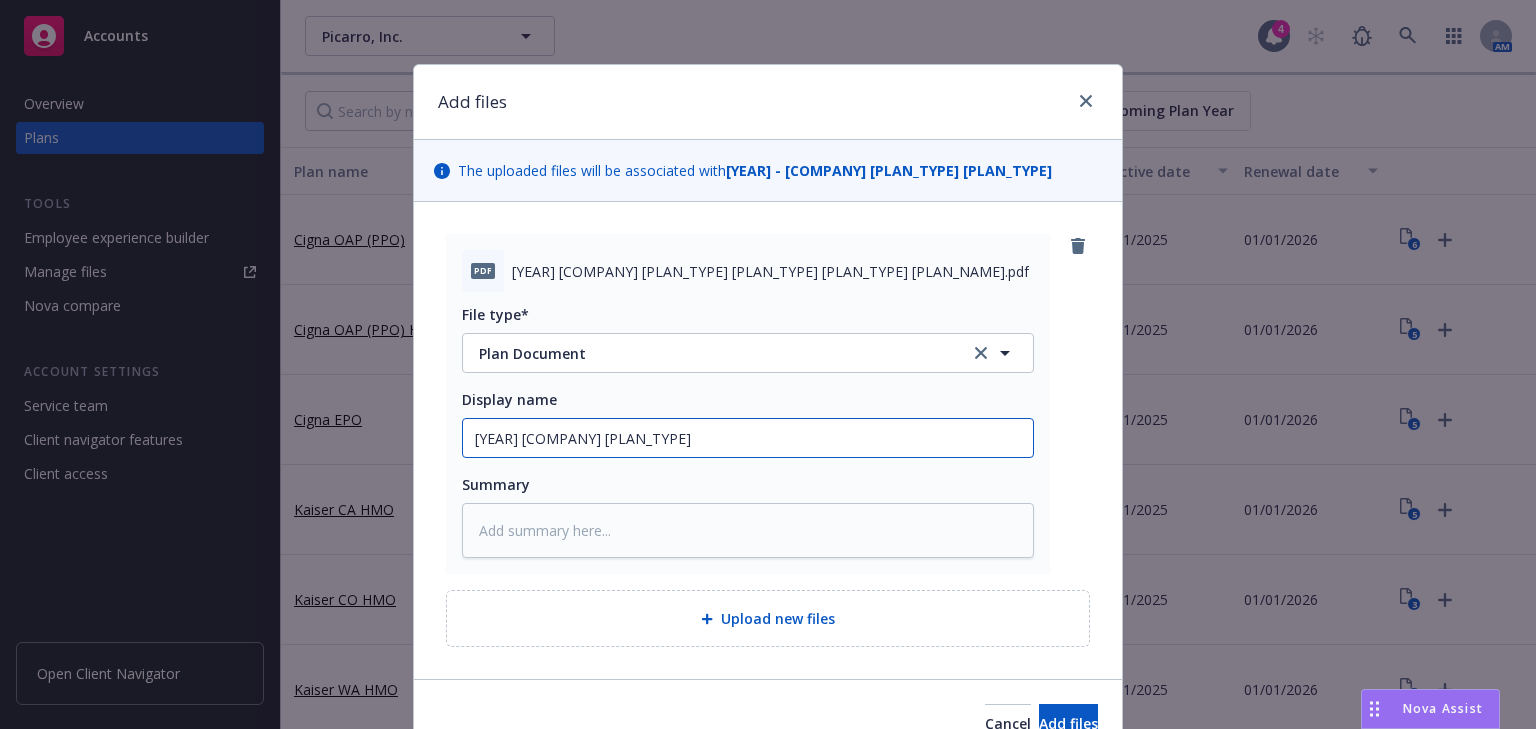 type on "x" 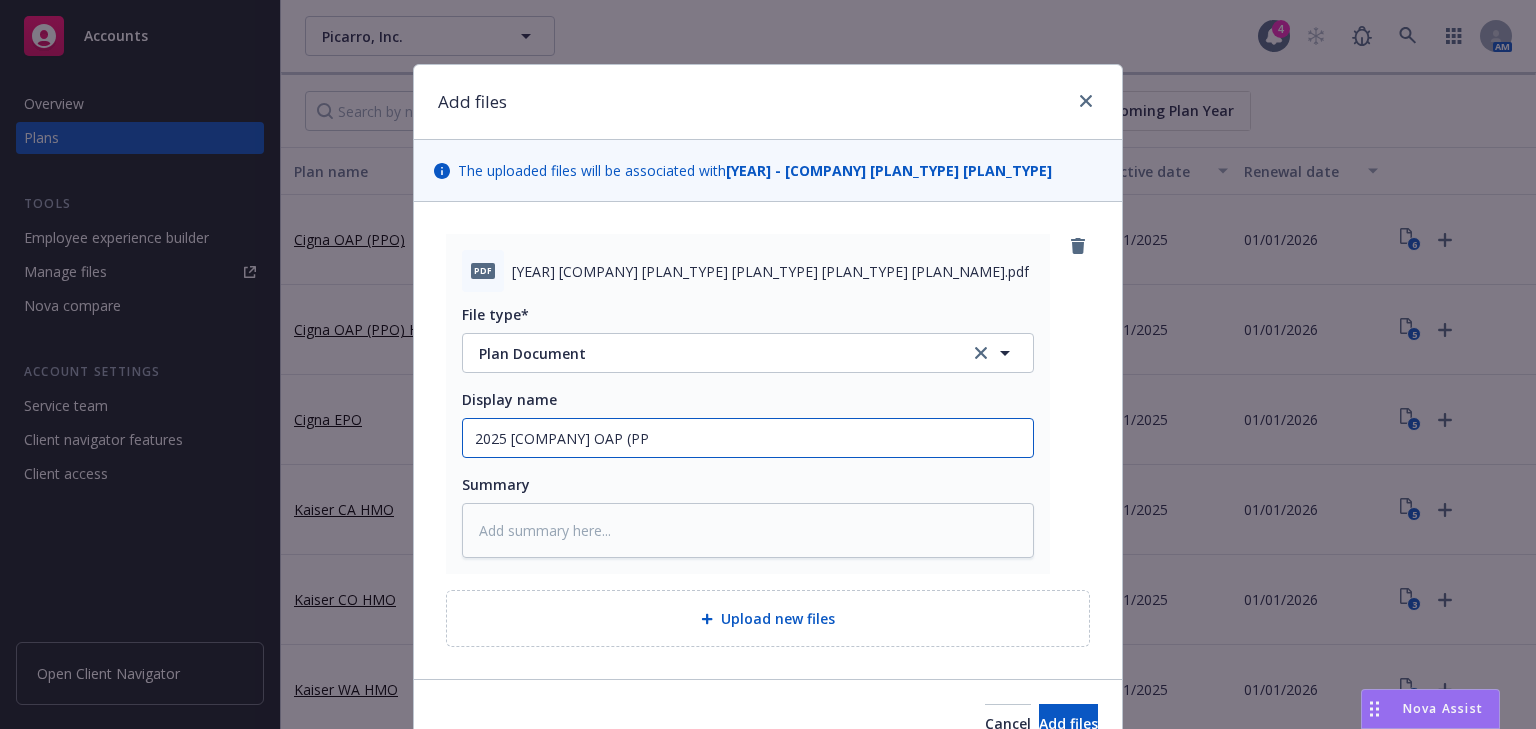type on "x" 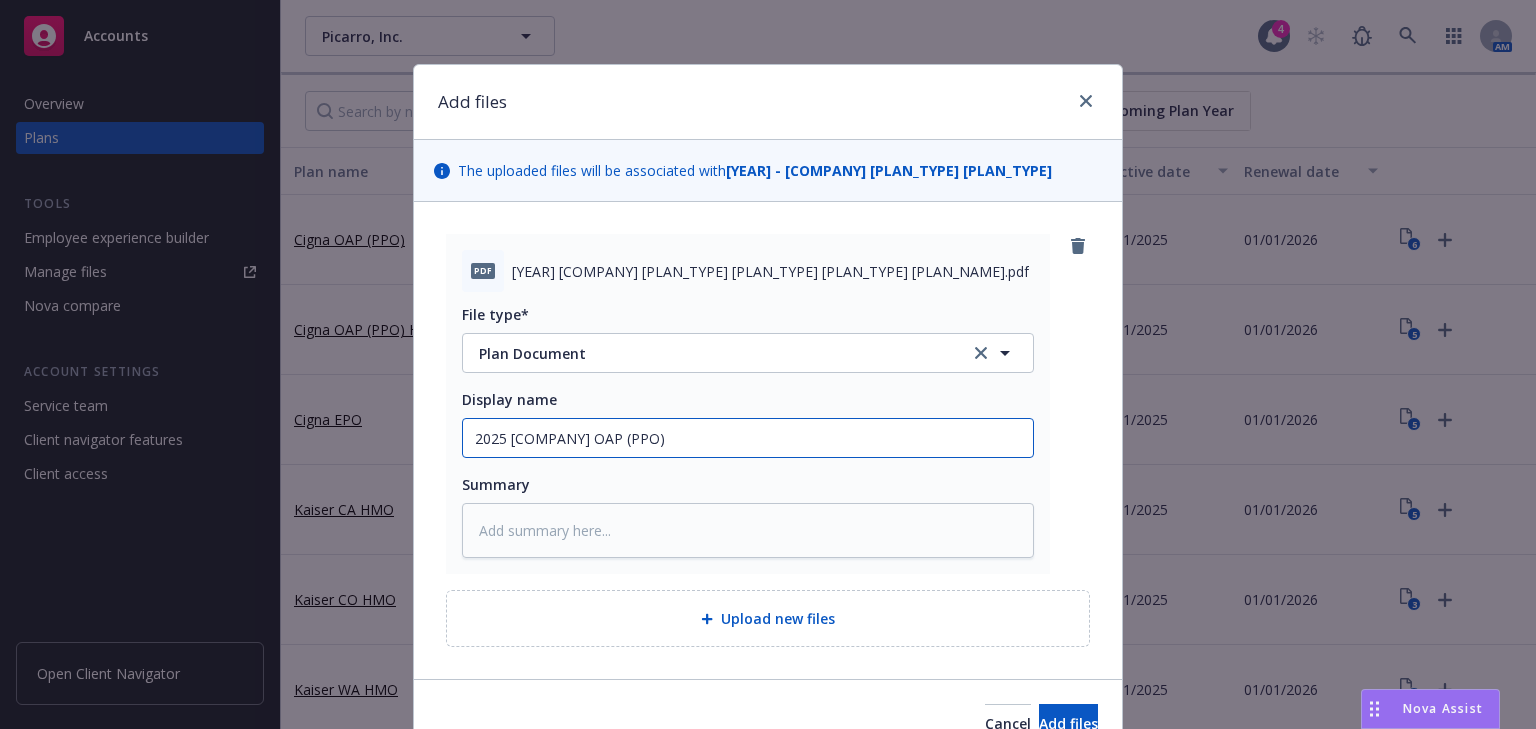 type on "x" 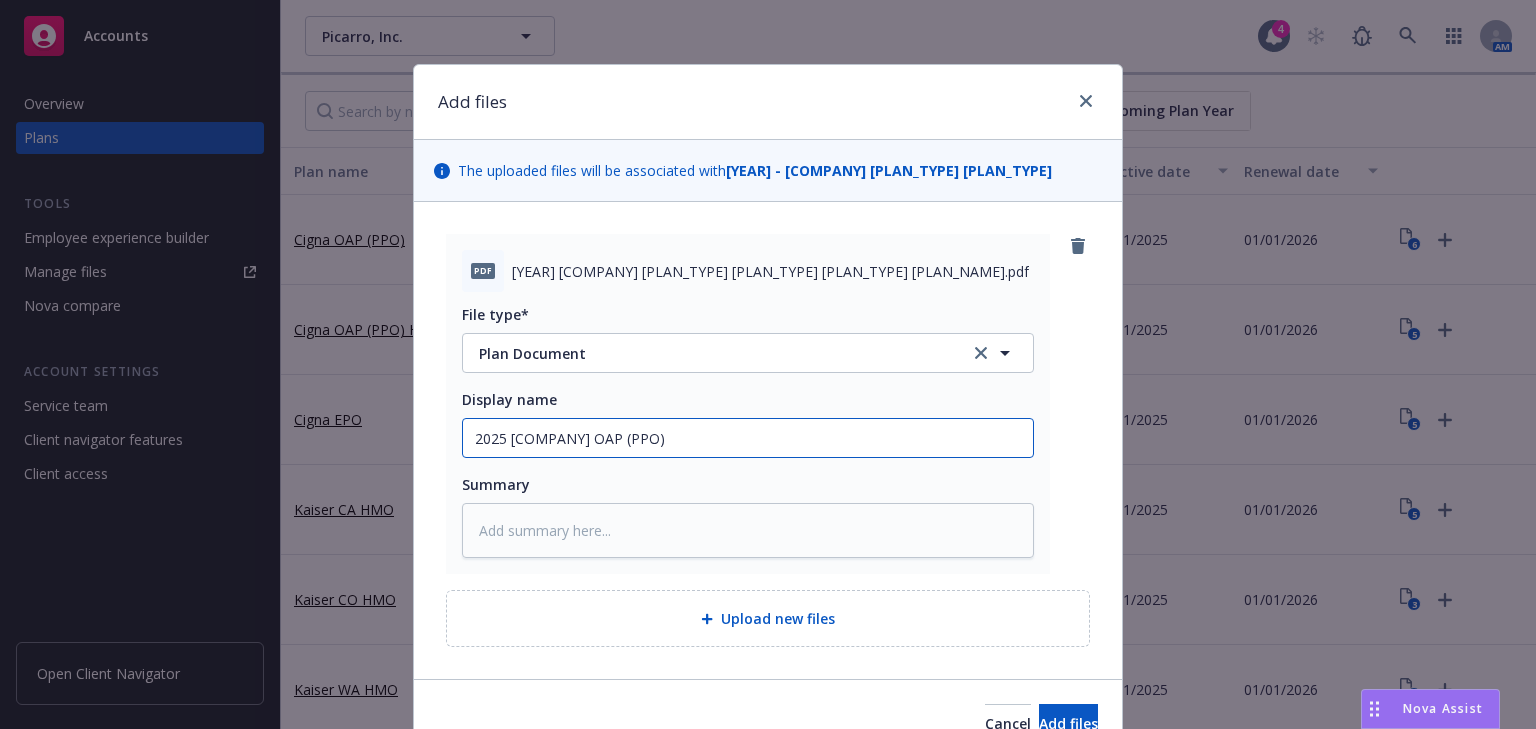 type on "2025 Cigna OAP (PPO)" 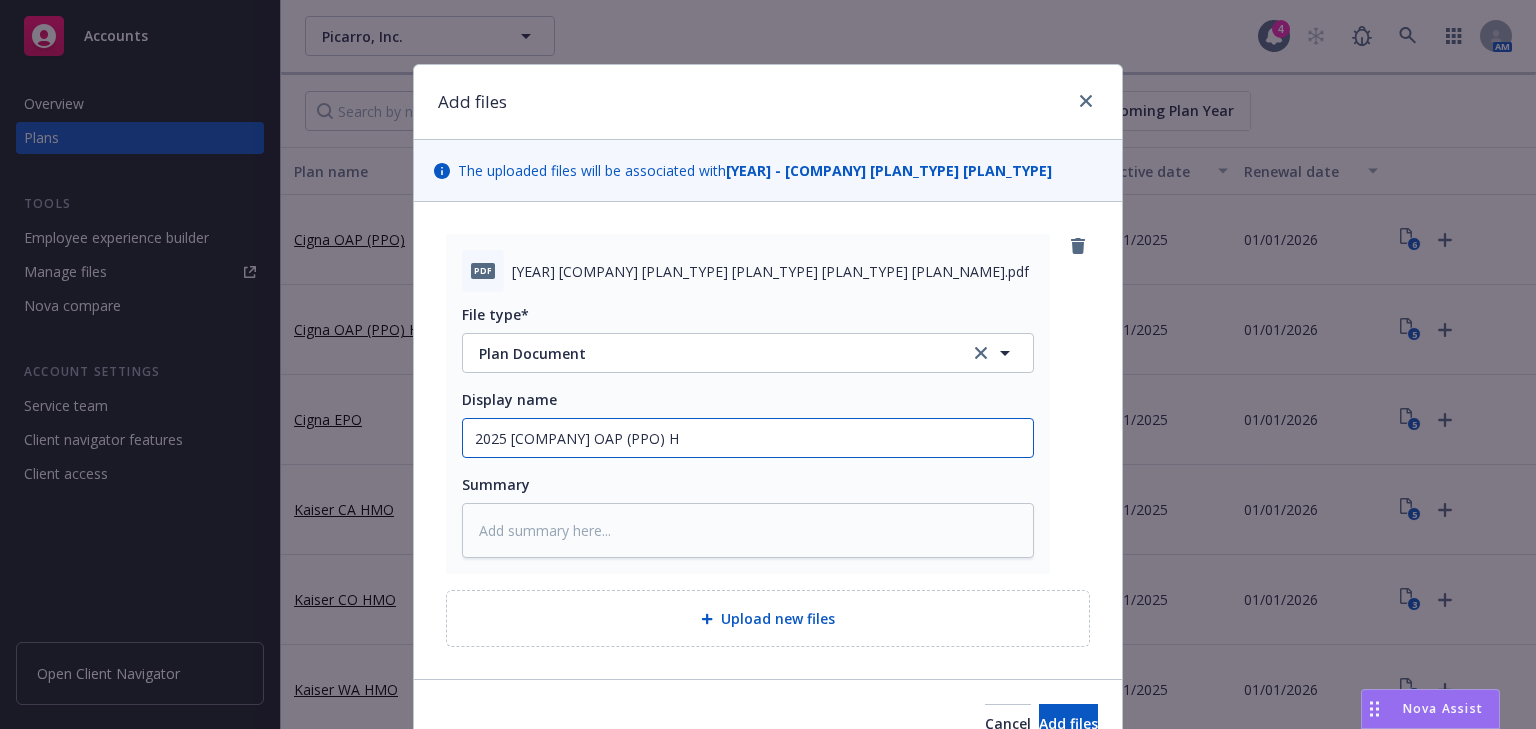 type on "x" 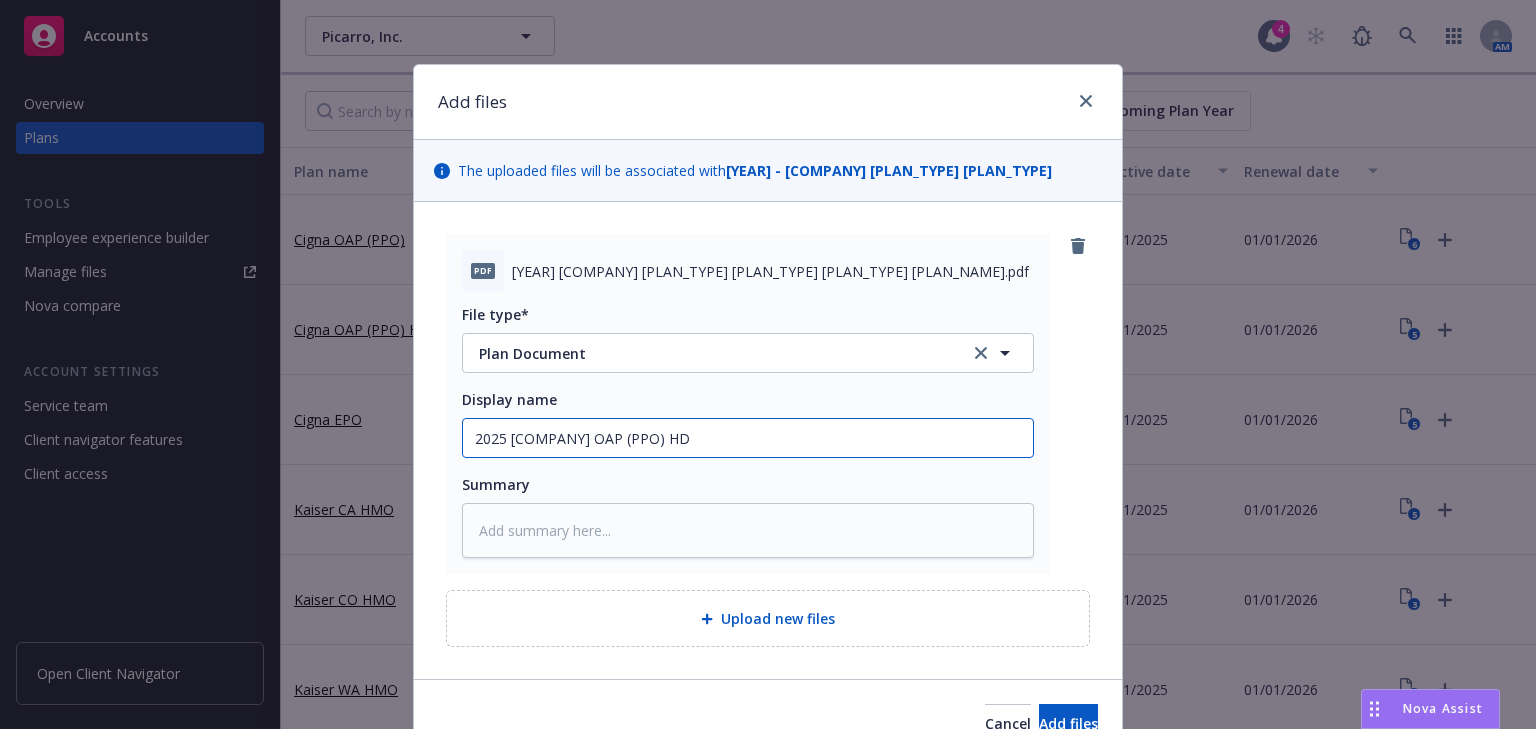 type on "x" 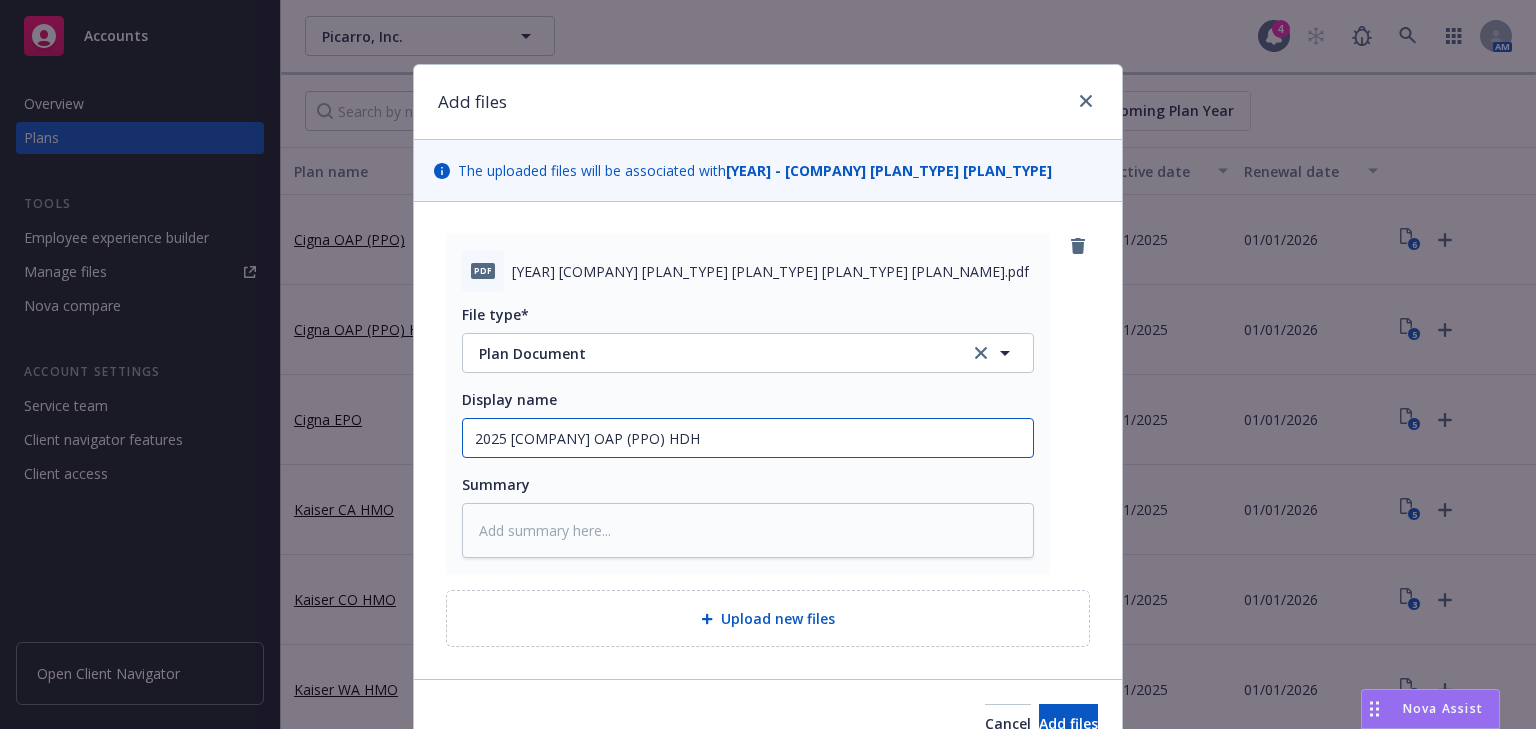 type on "x" 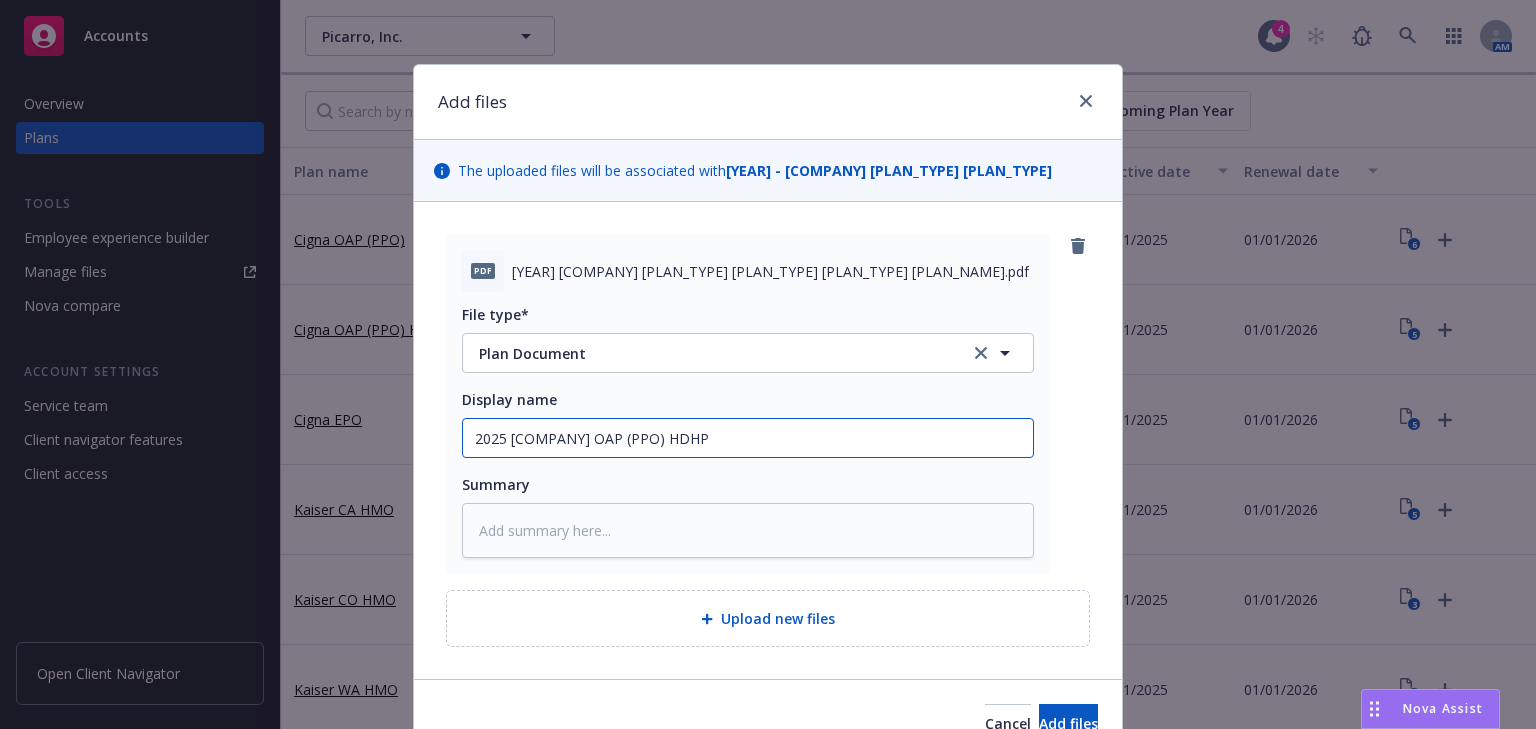 type on "x" 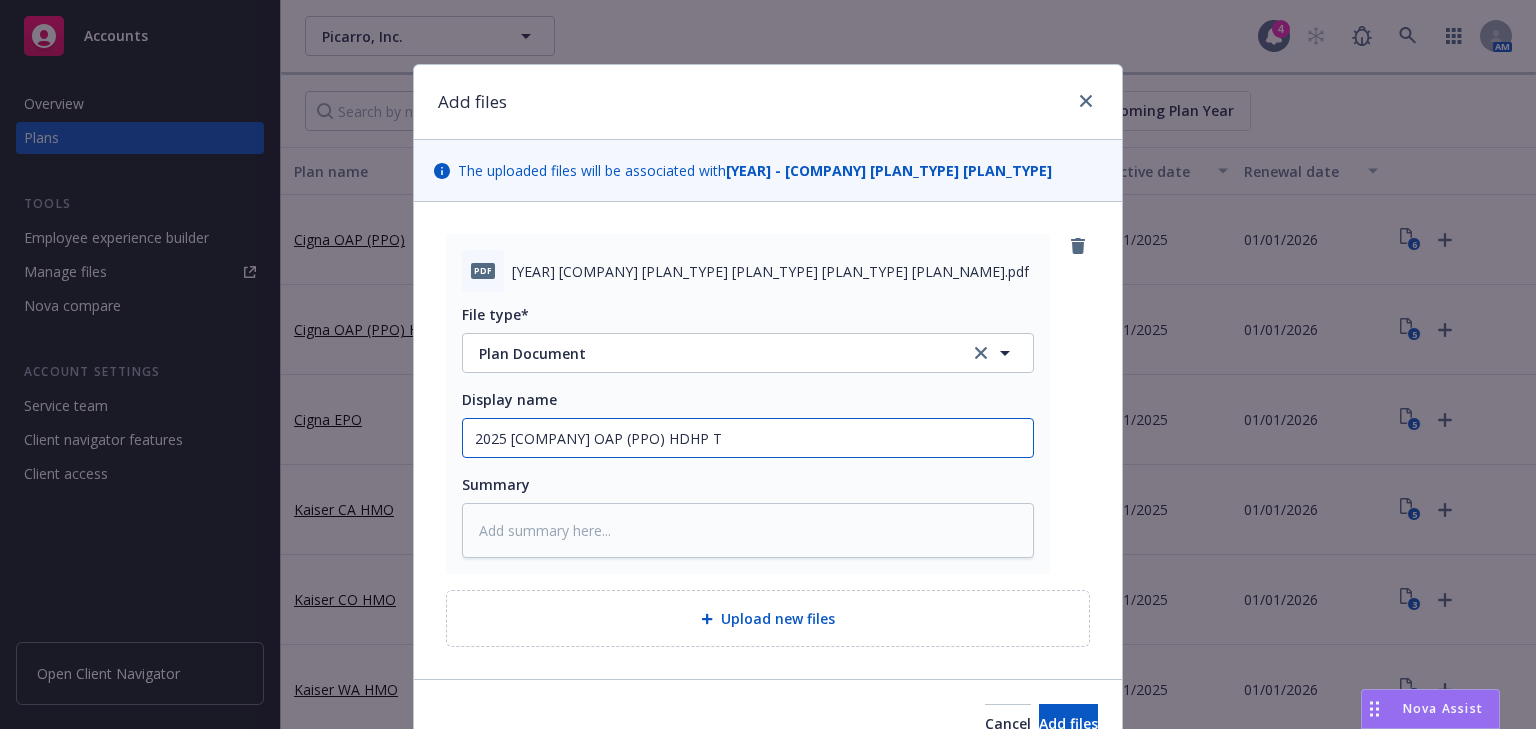 type on "x" 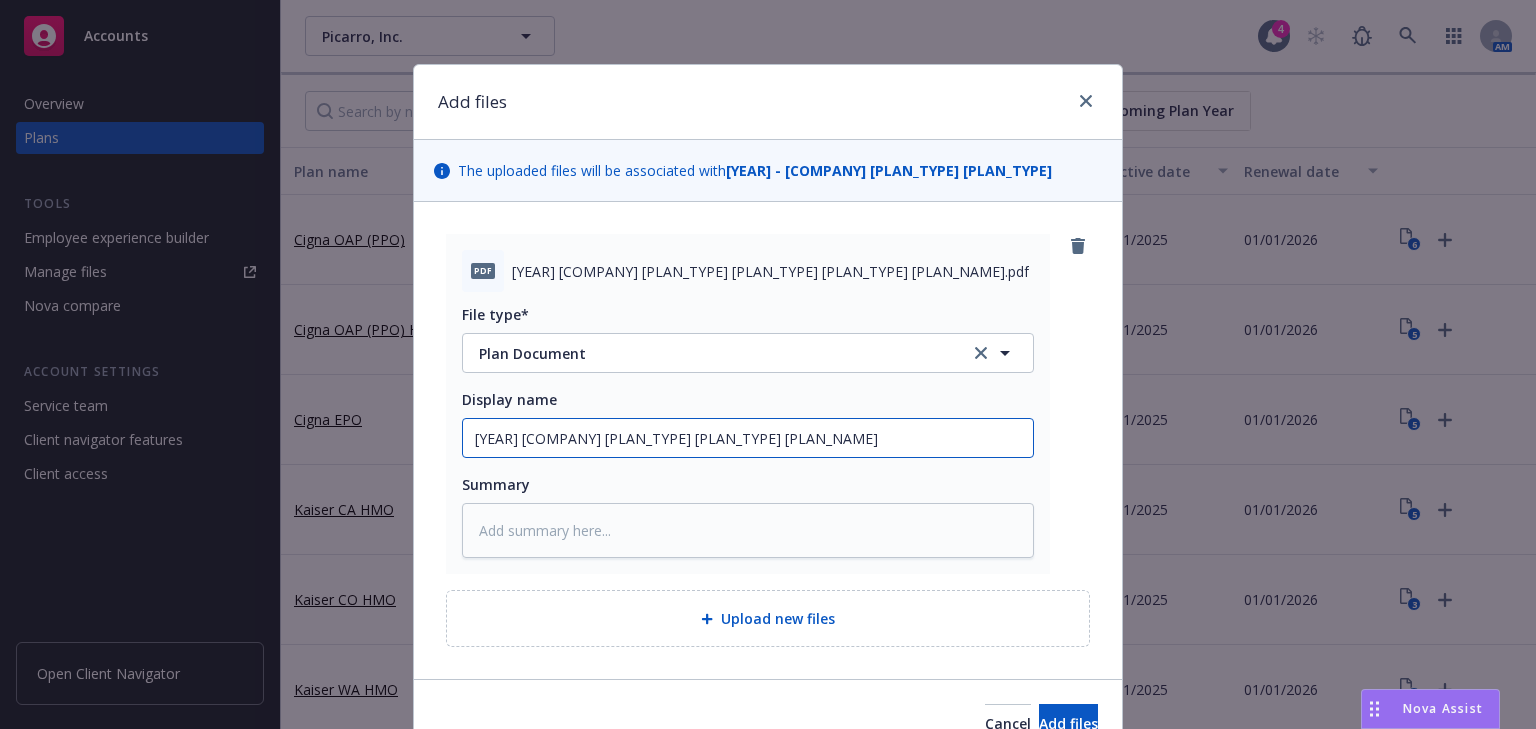 type on "x" 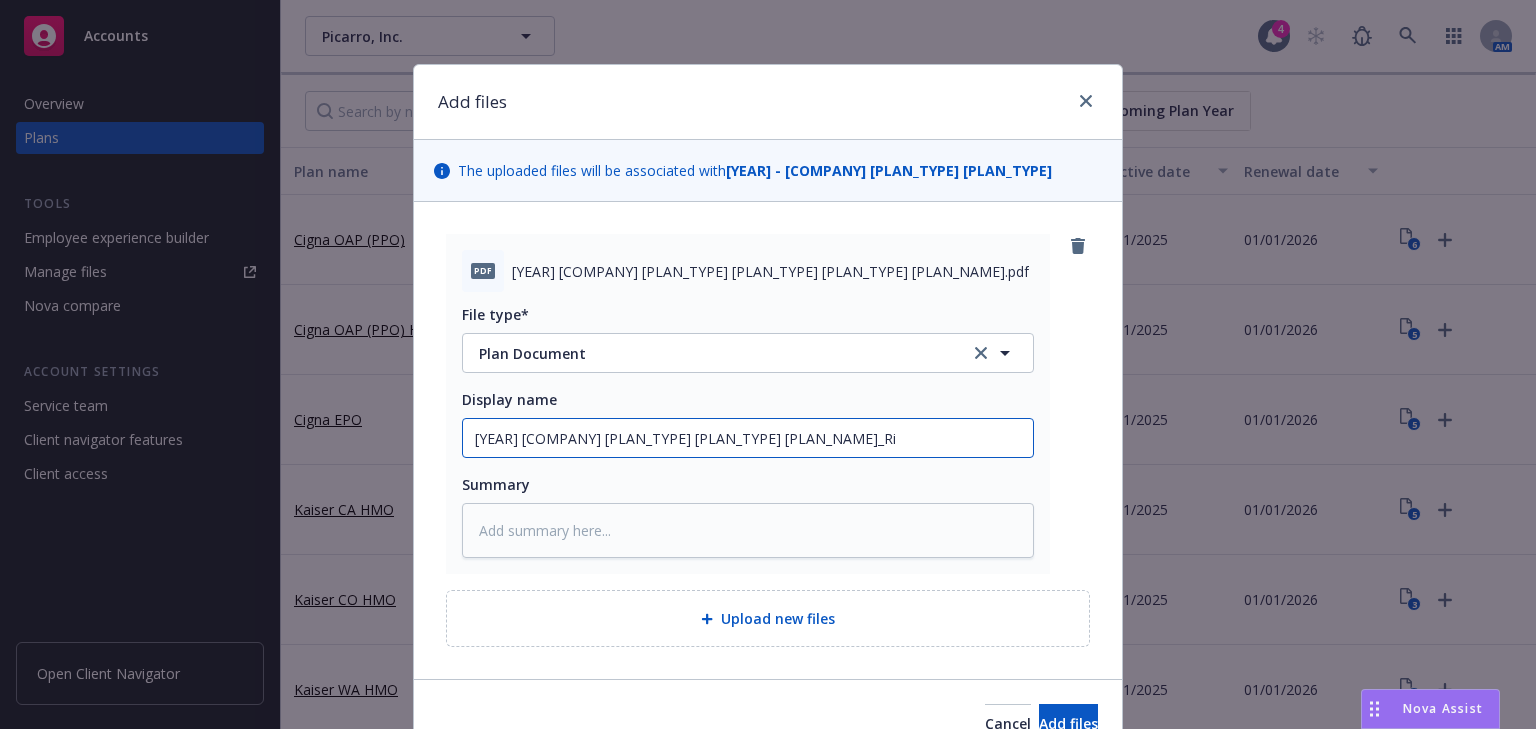 type on "x" 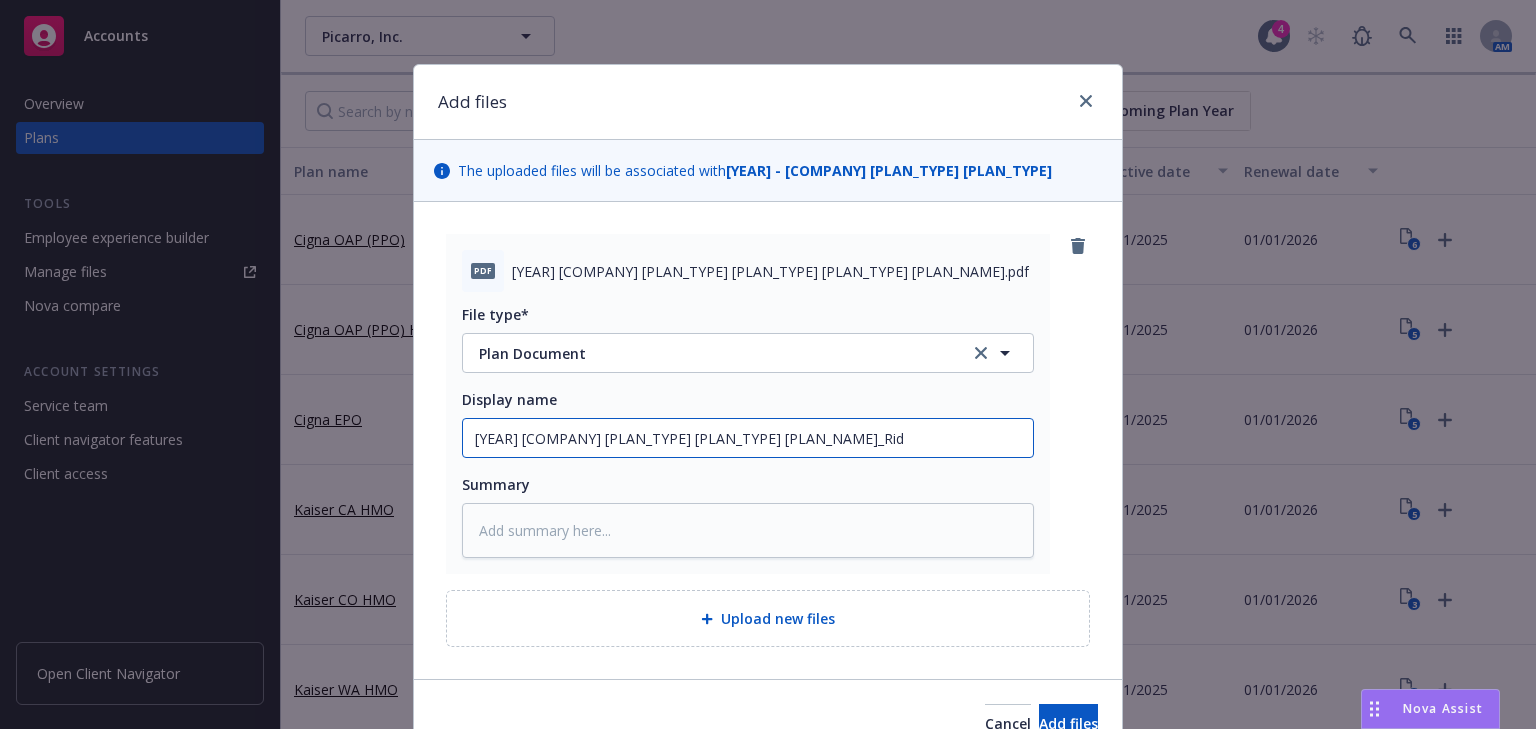 type on "x" 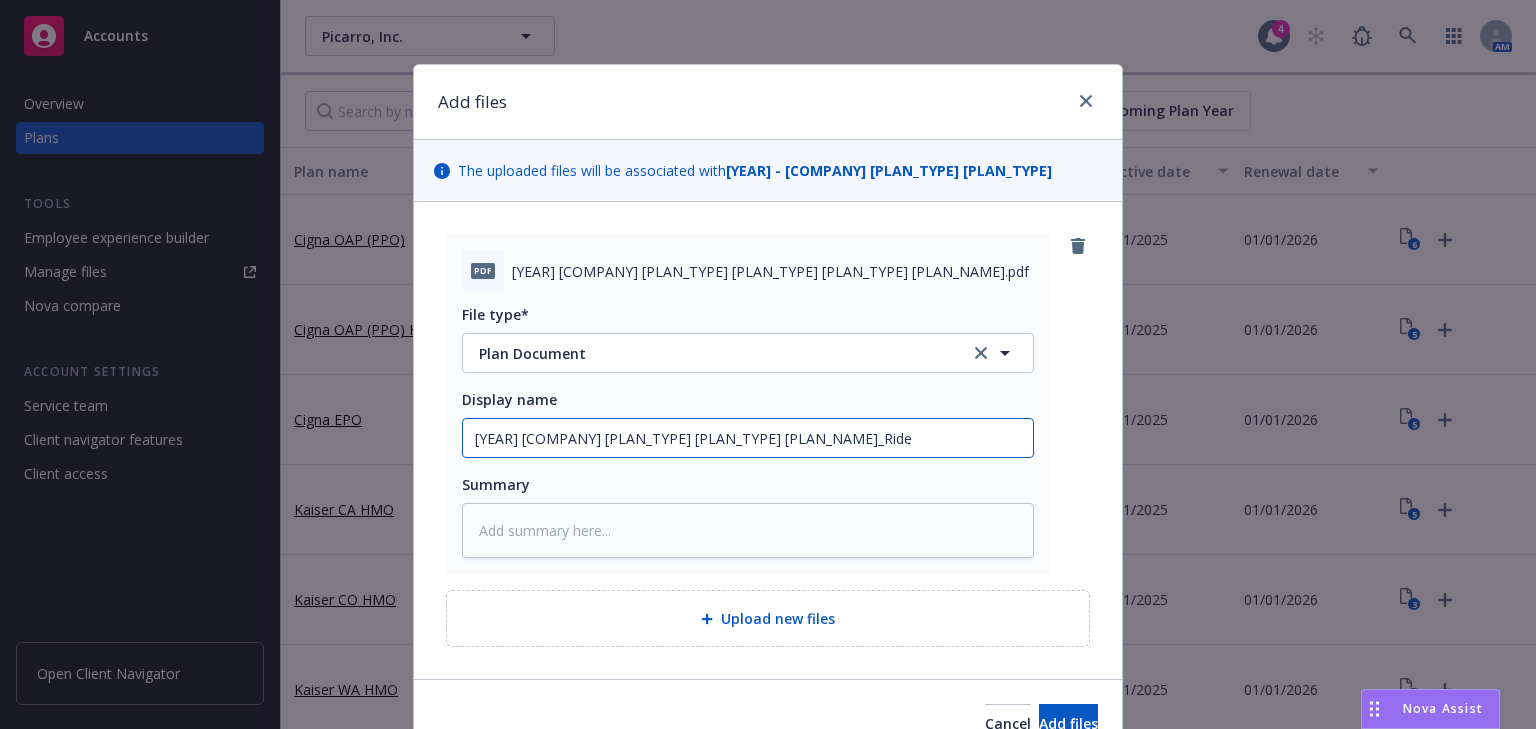 type on "x" 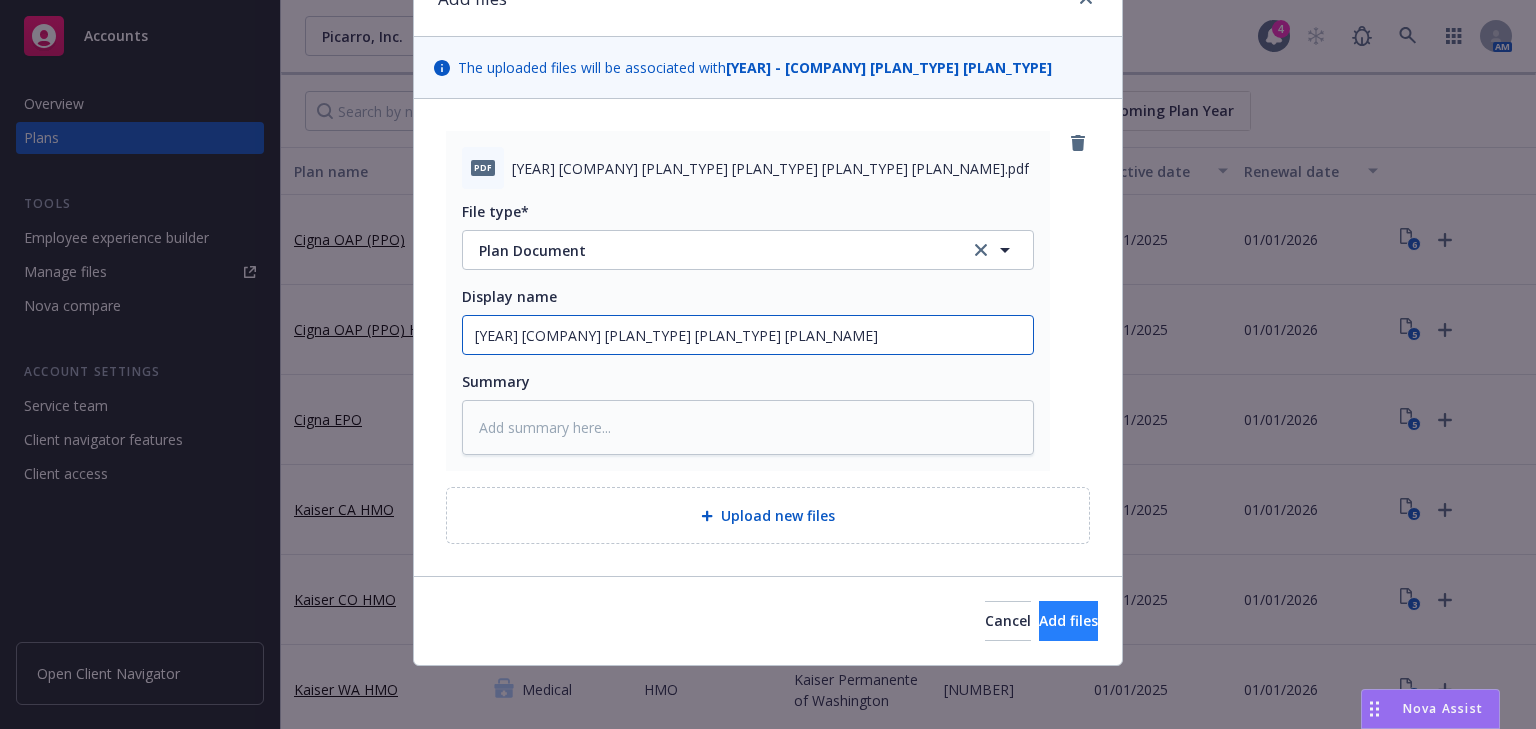 type on "2025 Cigna OAP (PPO) HDHP TN Rider" 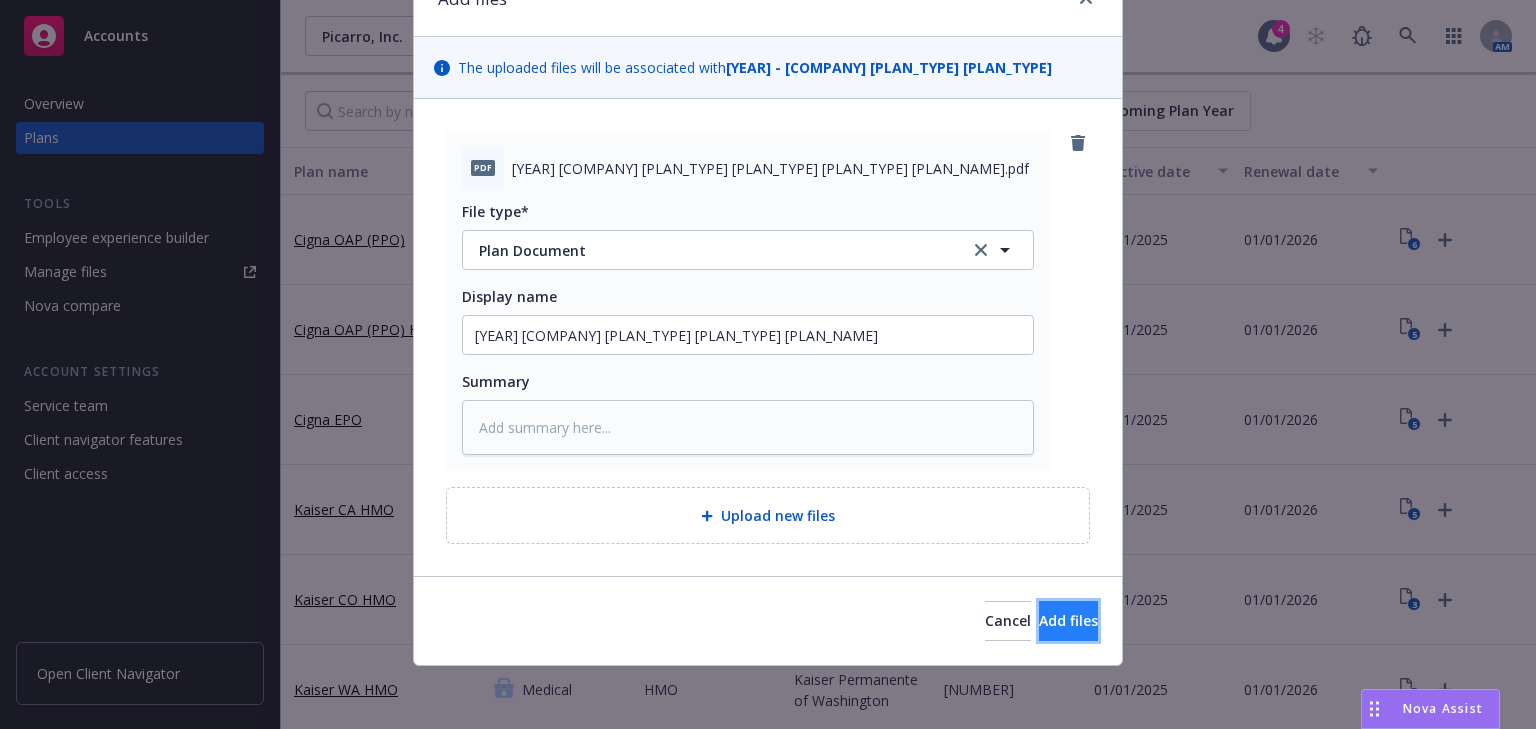 click on "Add files" at bounding box center [1068, 620] 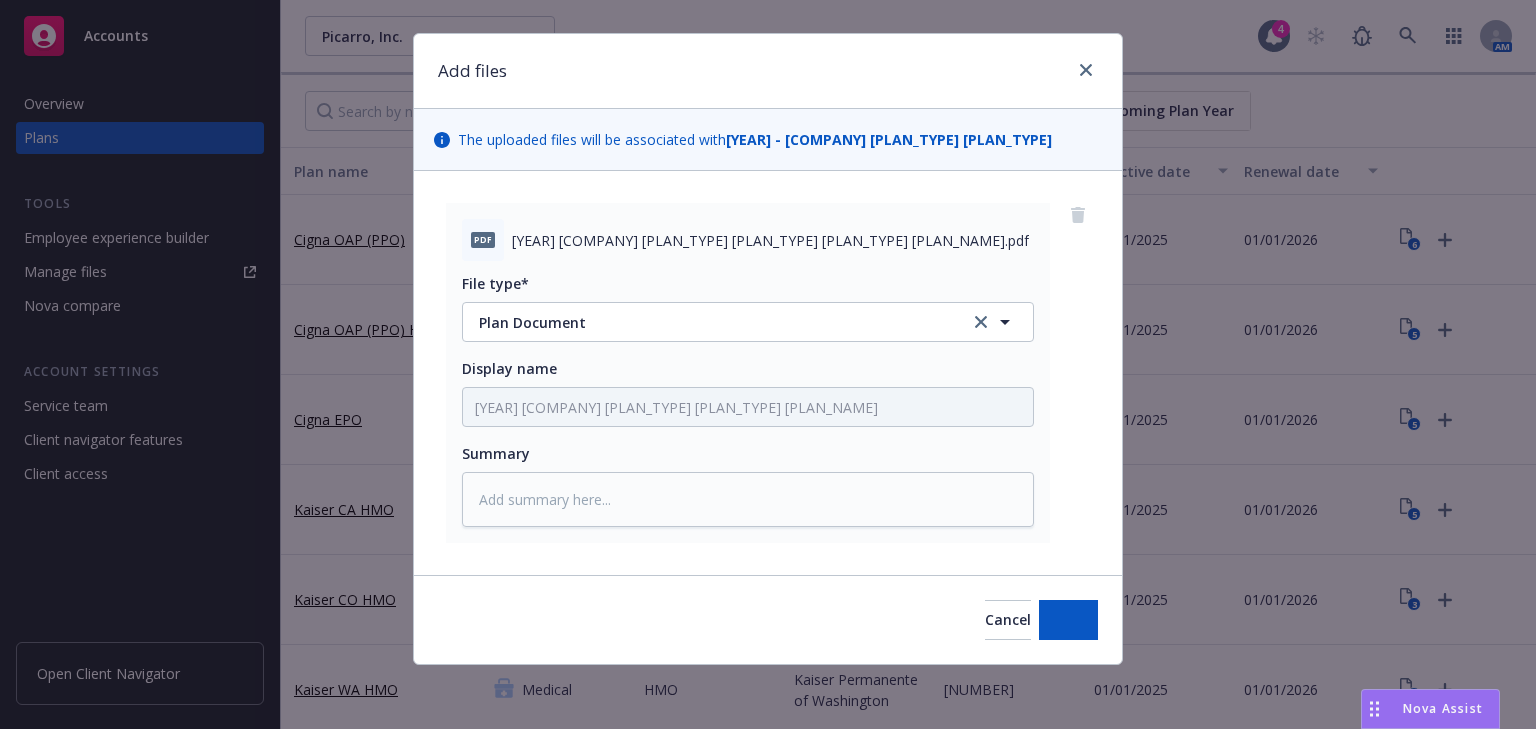 scroll, scrollTop: 30, scrollLeft: 0, axis: vertical 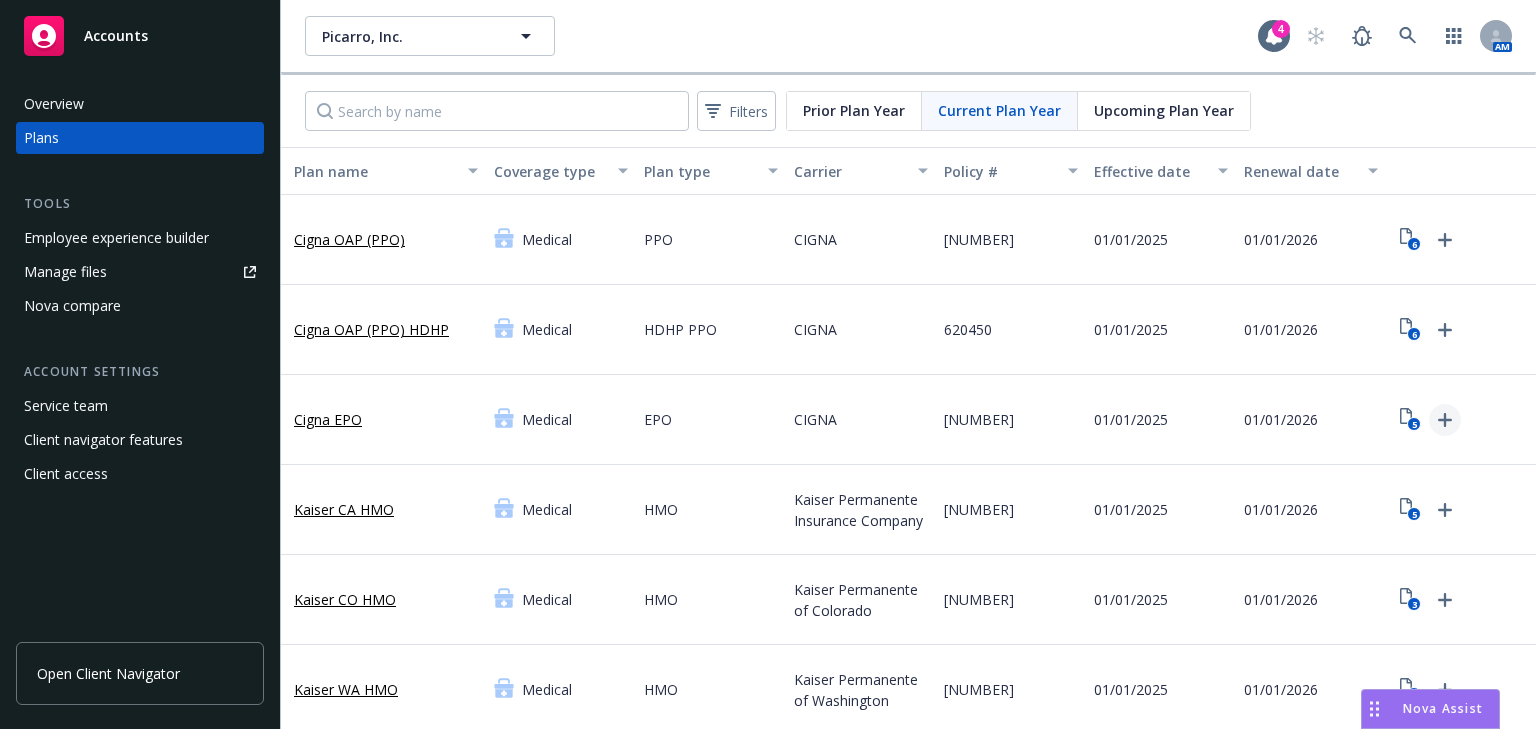 click 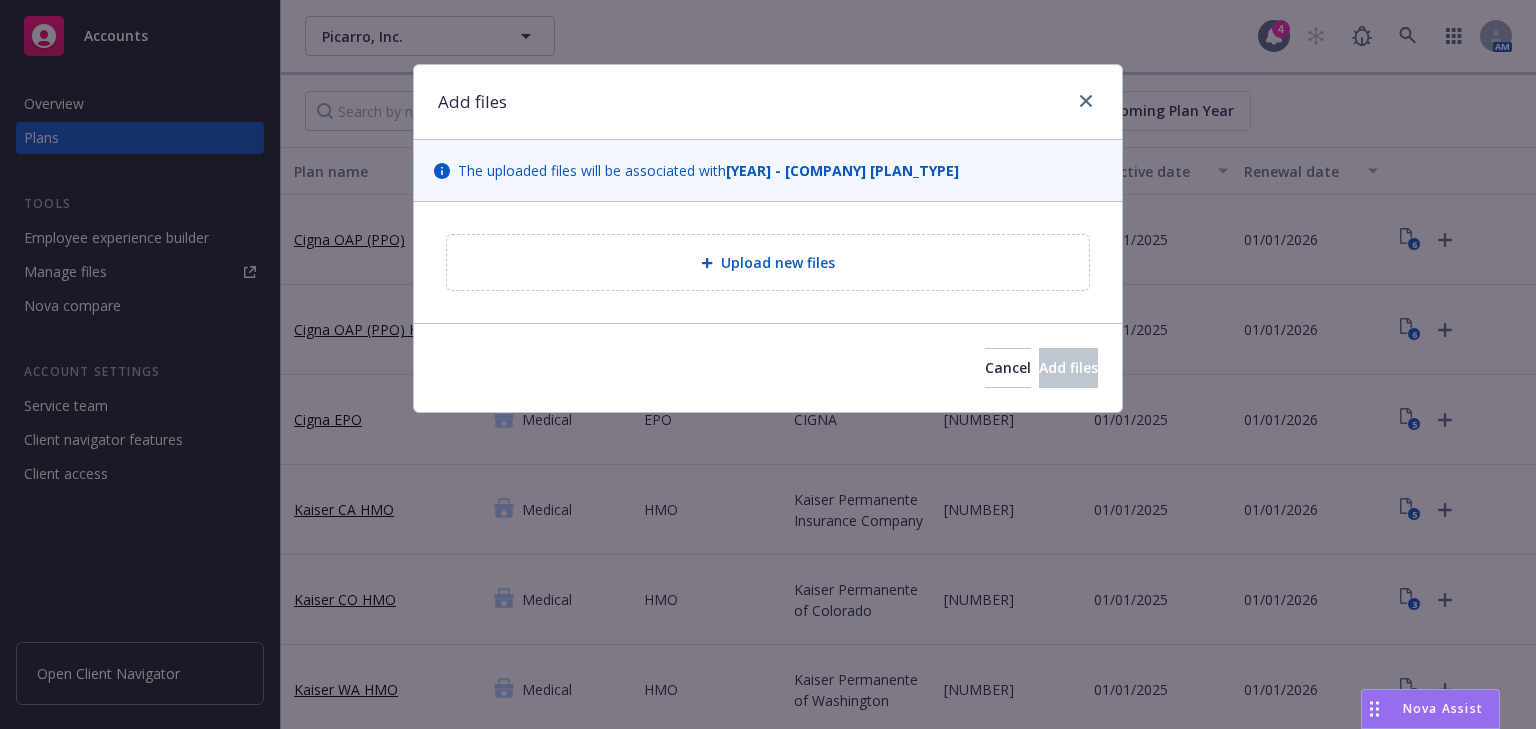 click on "Upload new files" at bounding box center [778, 262] 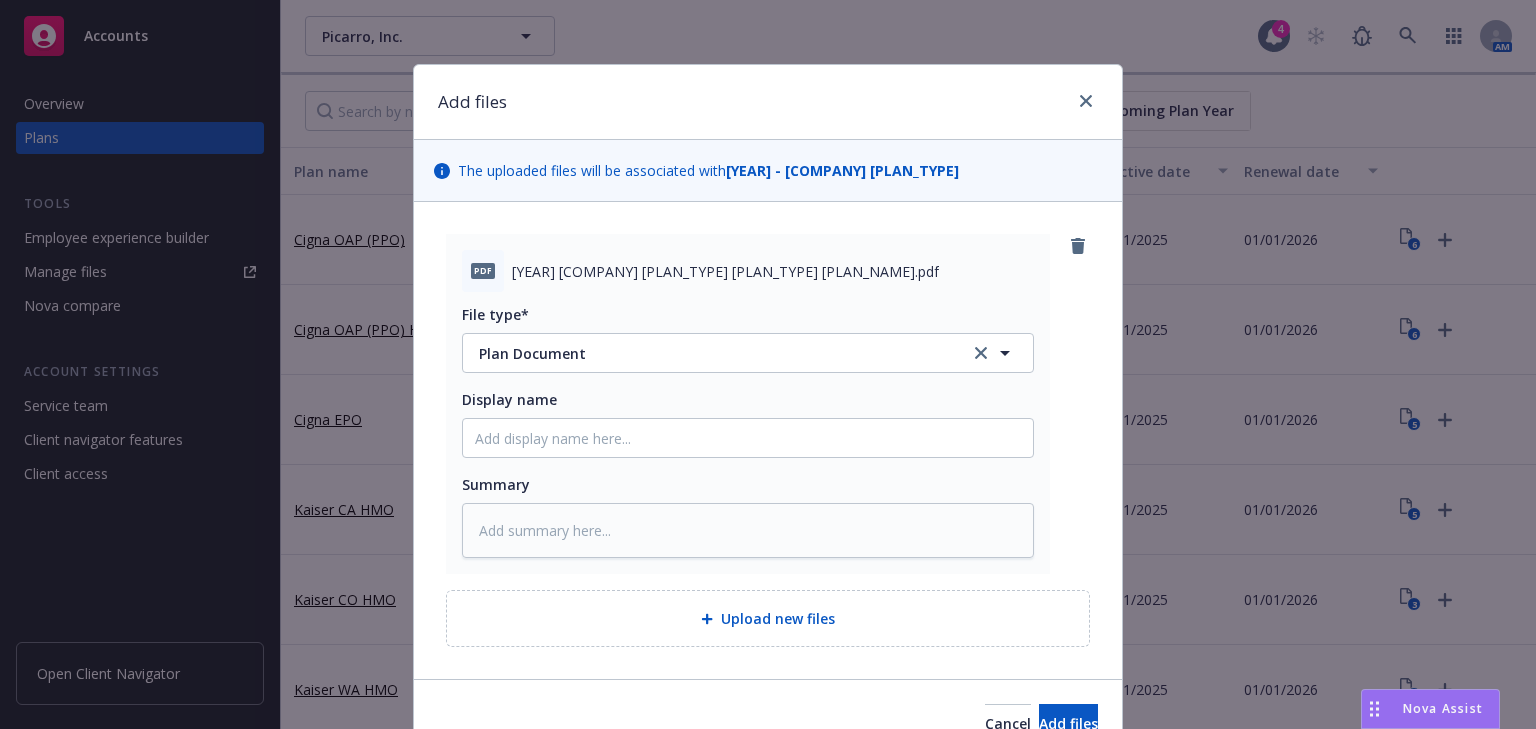 click on "File type* Plan Document Plan Document Display name Summary" at bounding box center (748, 425) 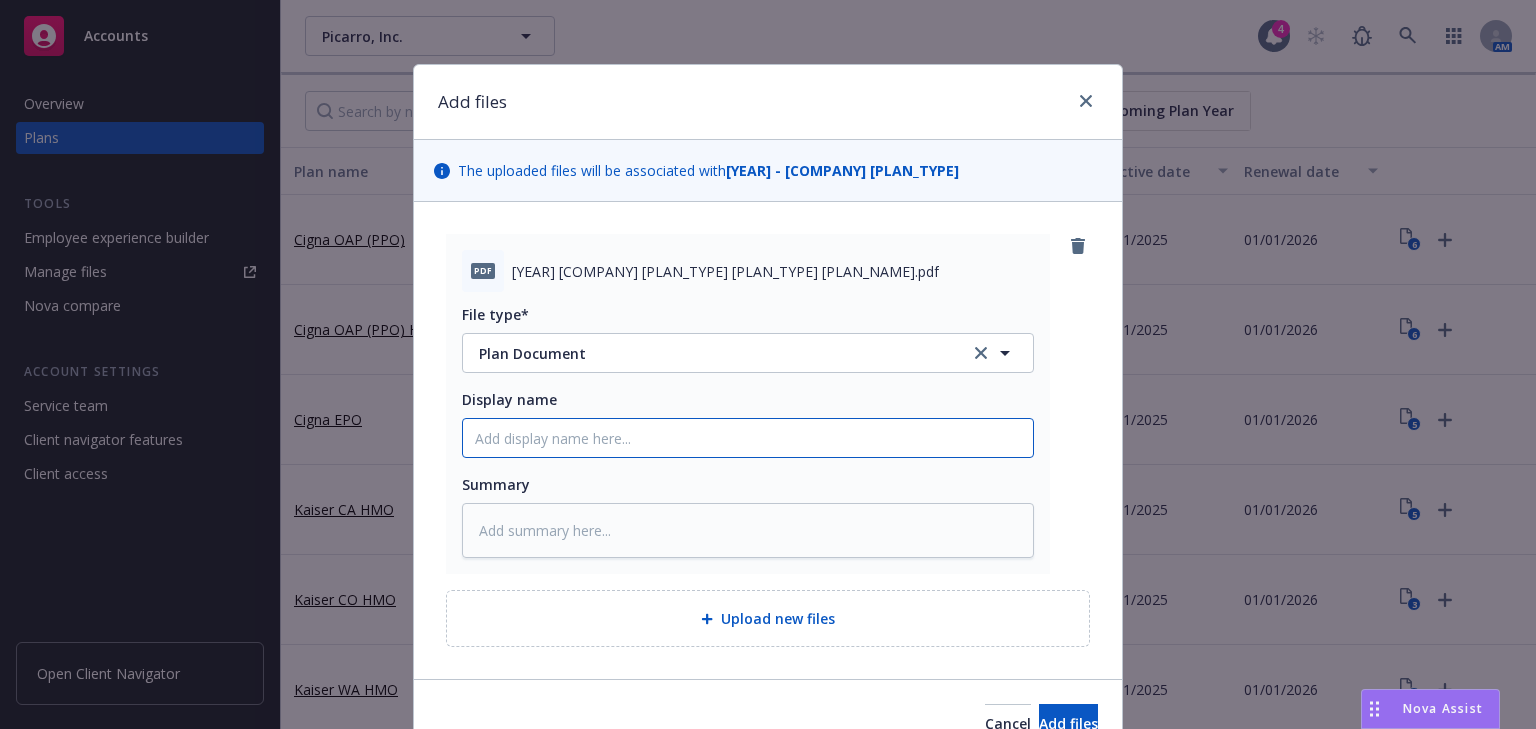 click on "Display name" at bounding box center [748, 438] 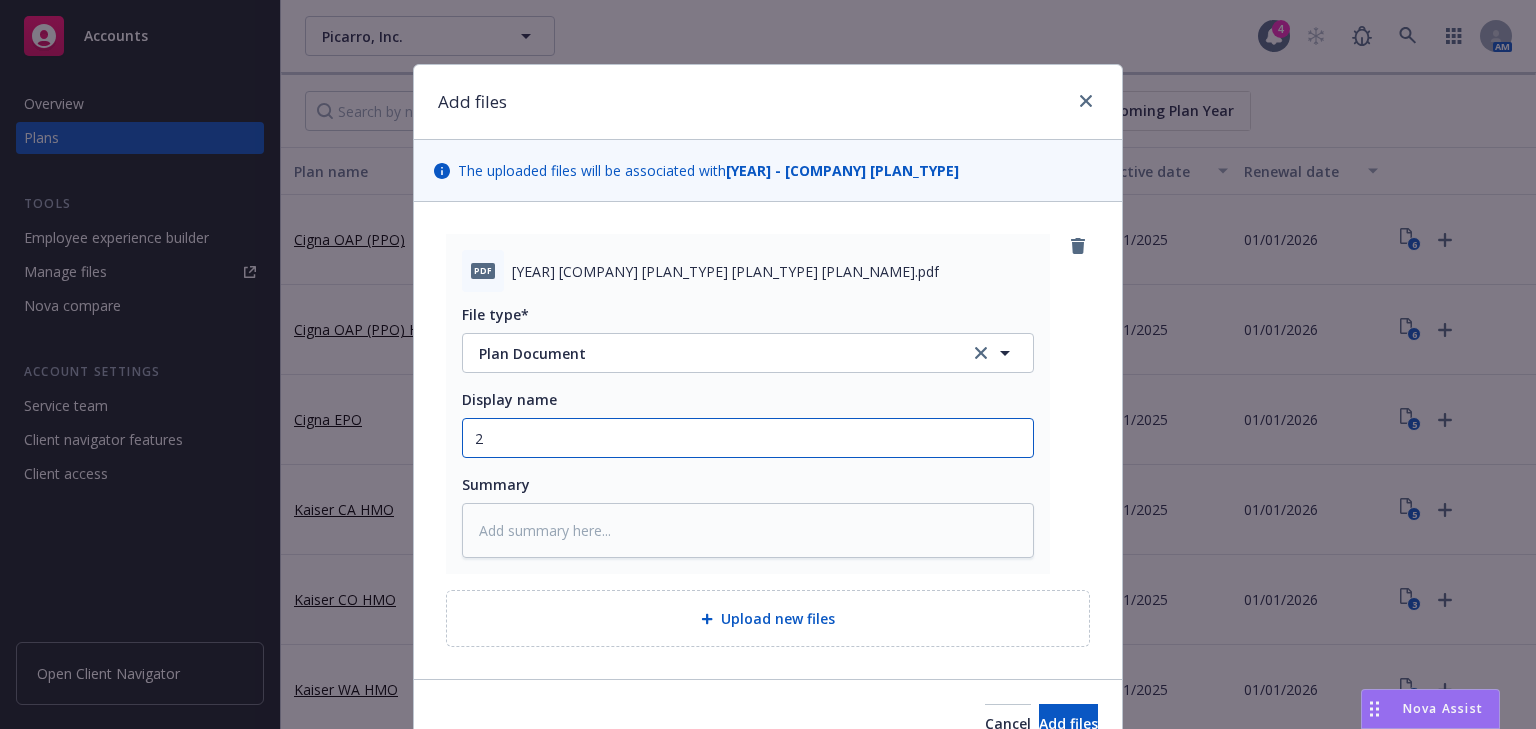 type on "x" 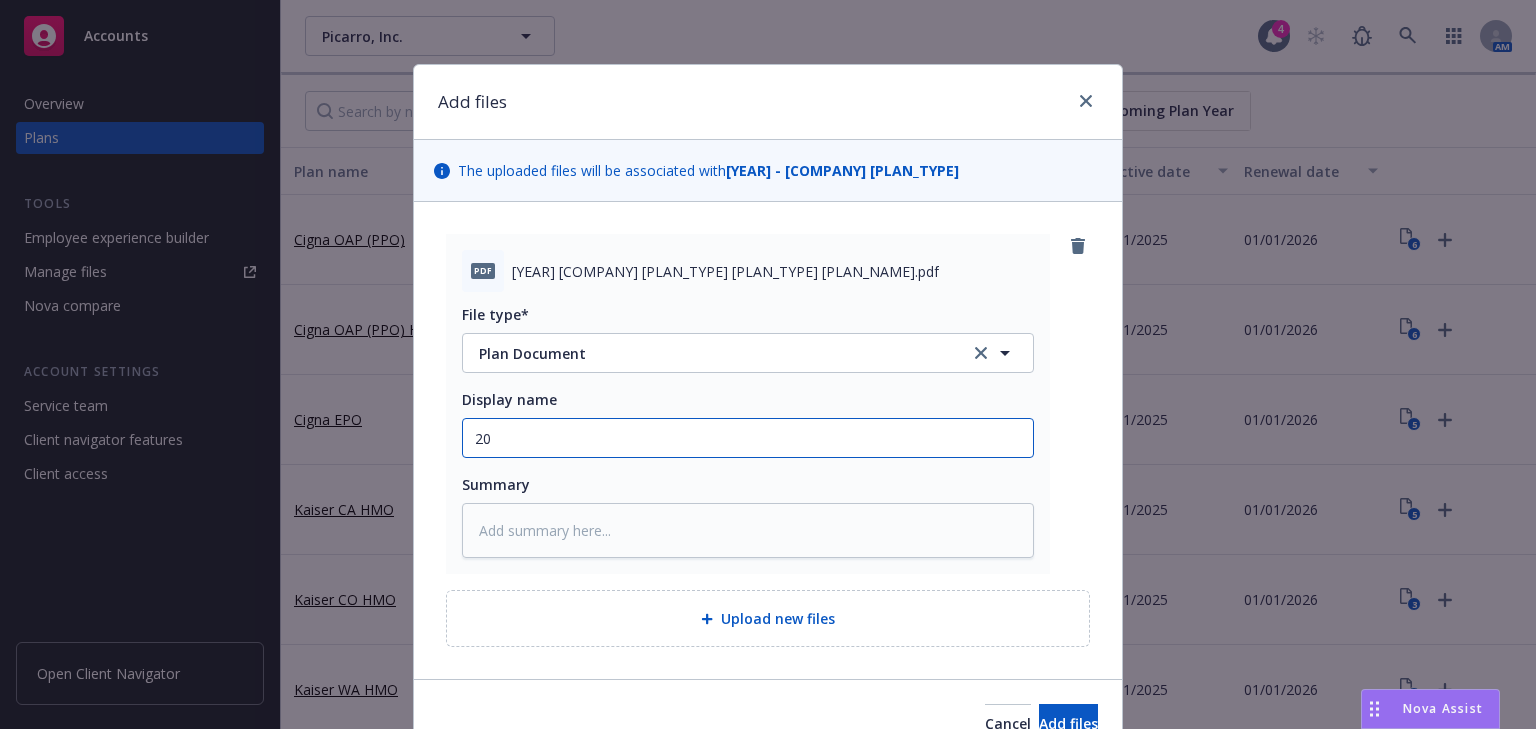 type on "x" 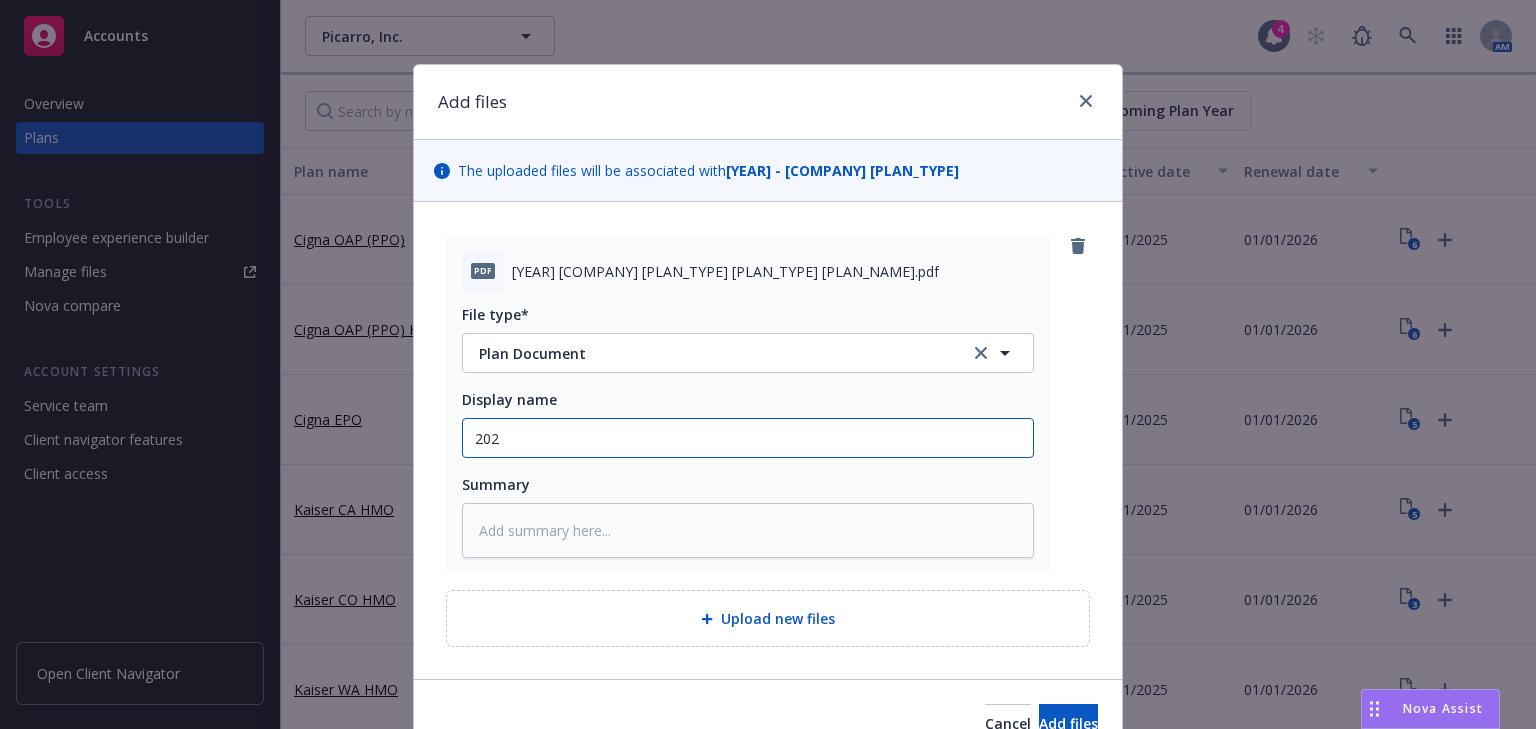 type on "x" 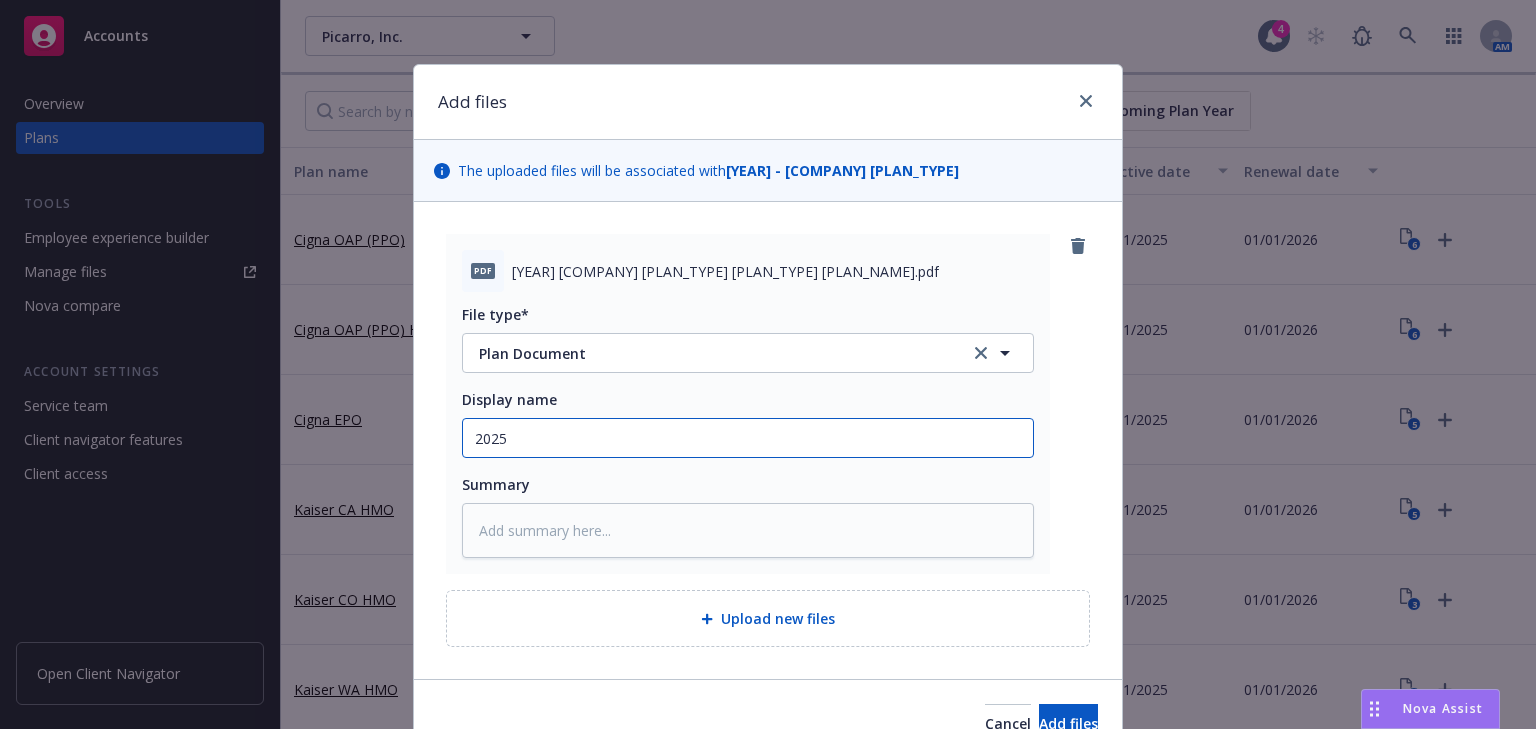 type on "x" 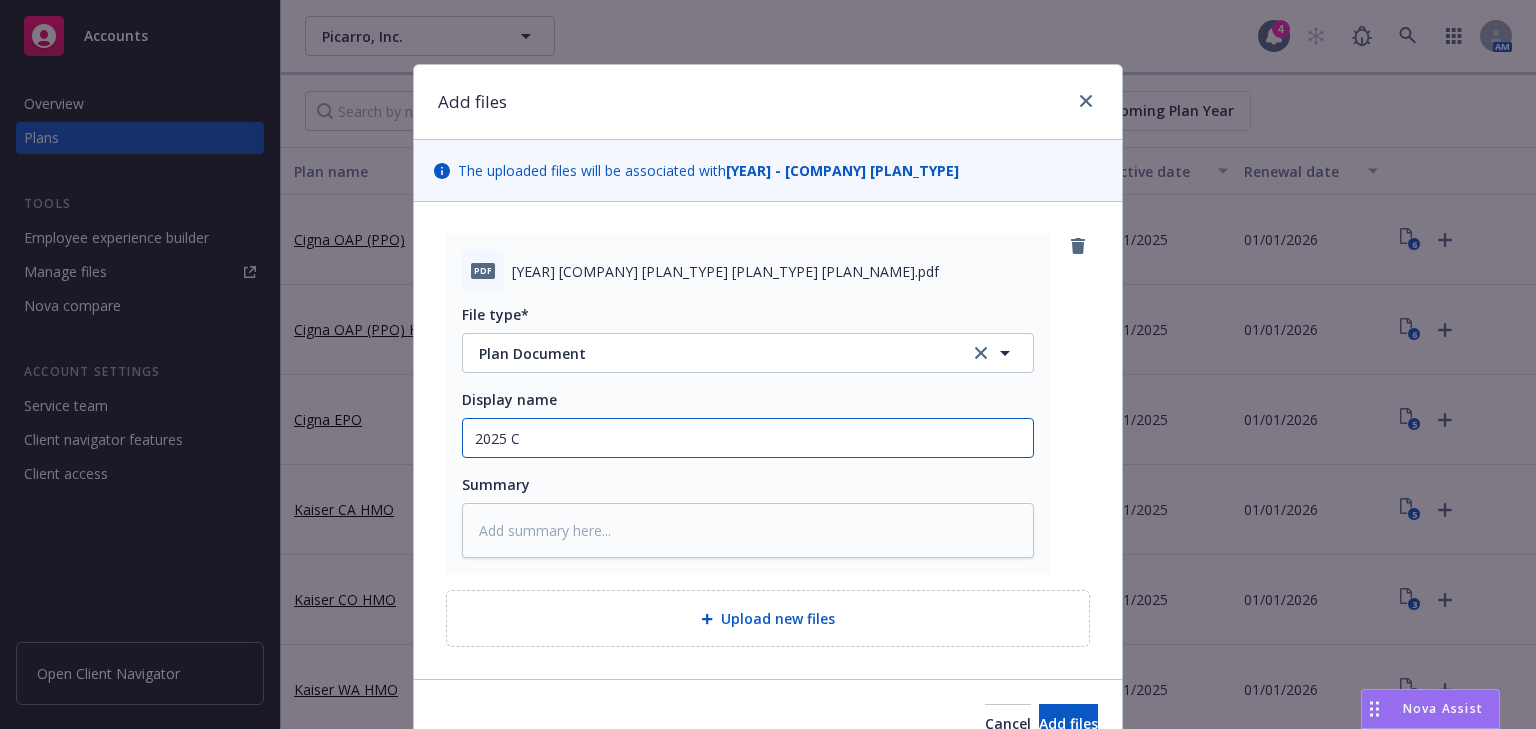 type on "x" 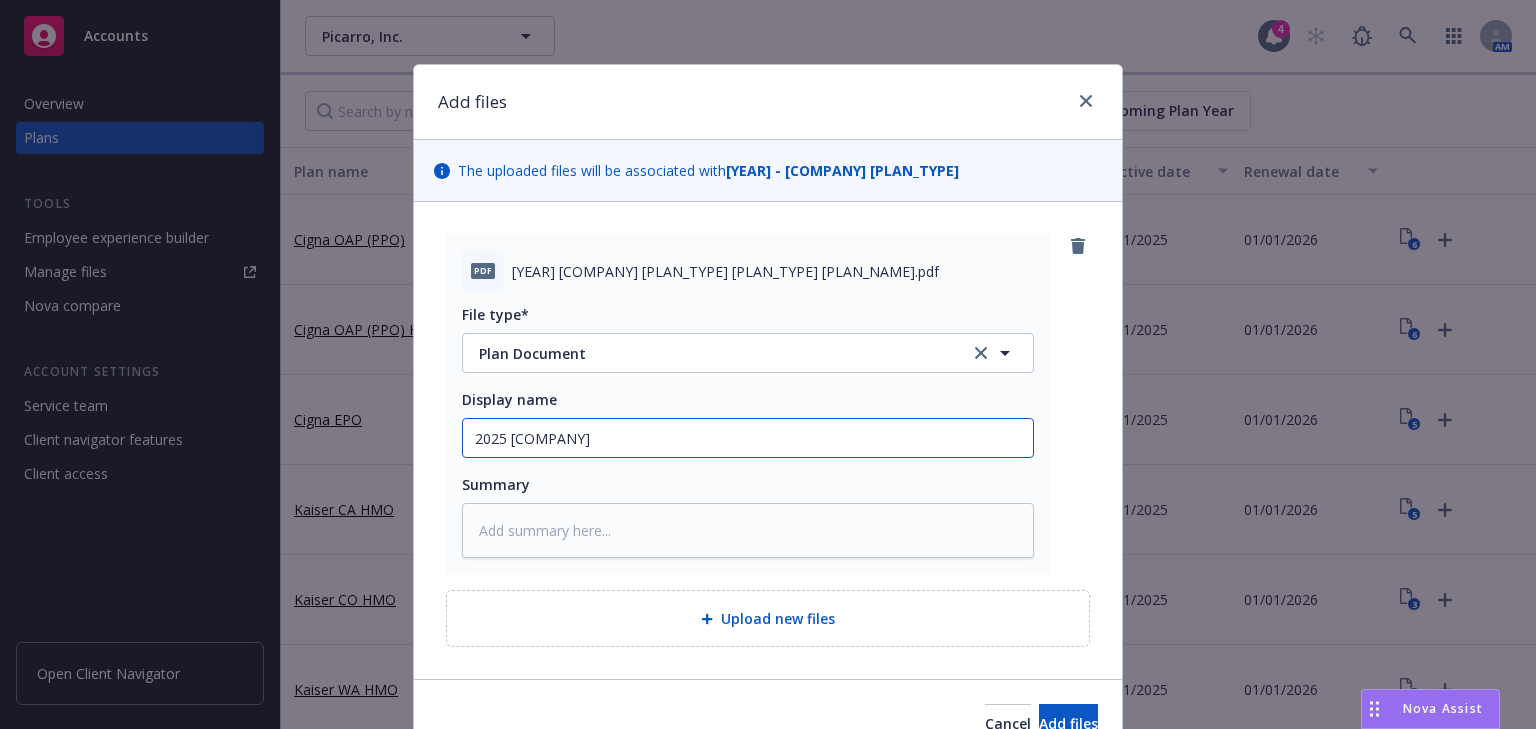 type on "x" 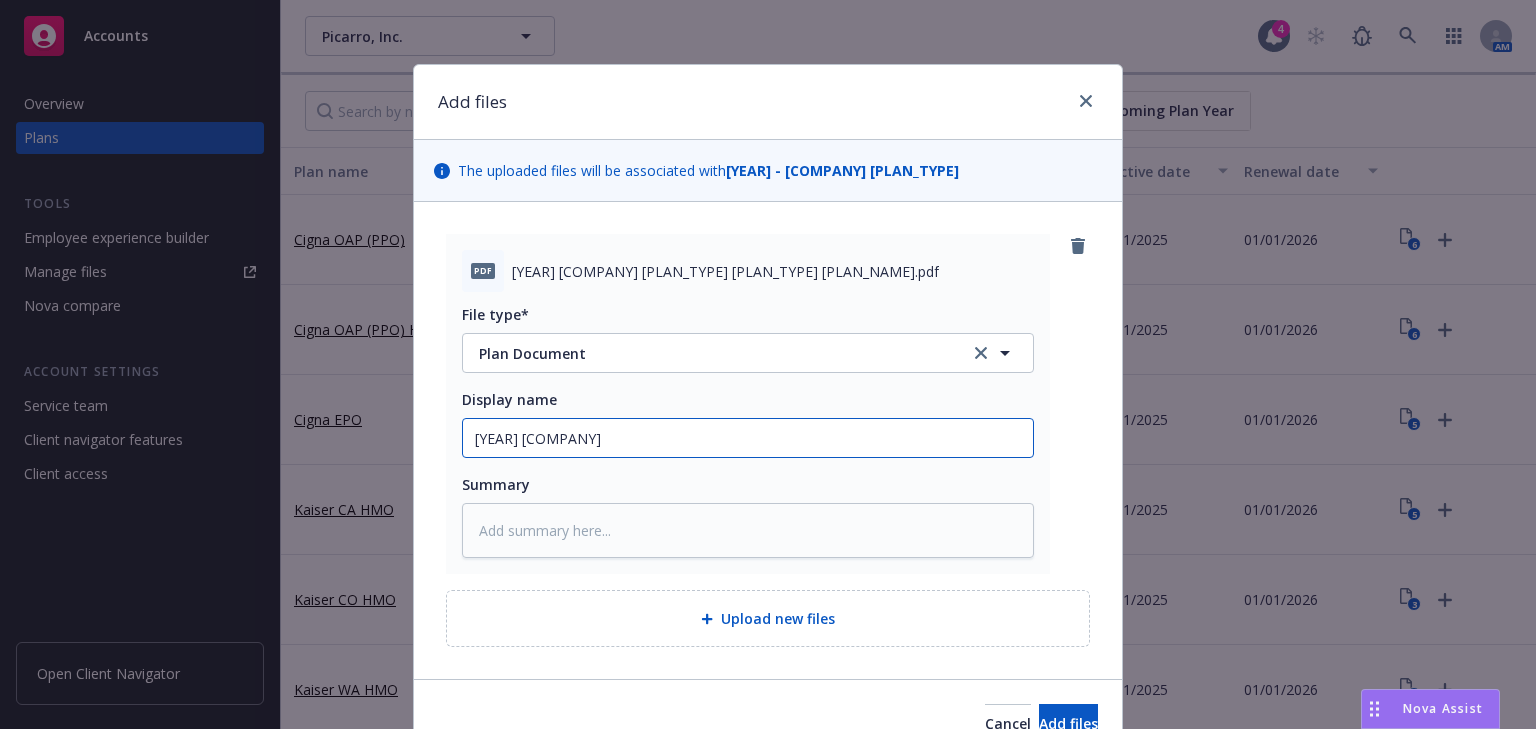 type on "x" 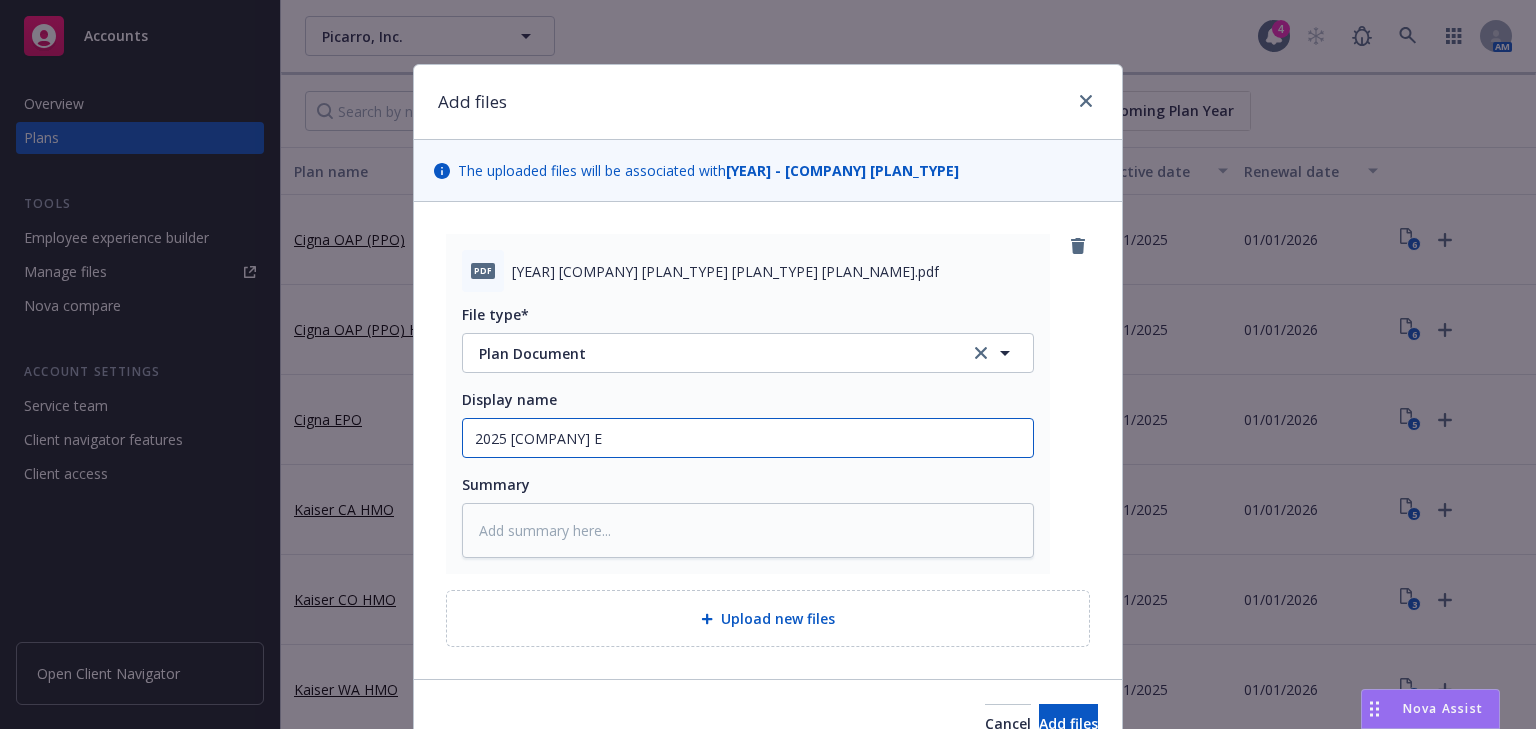 type on "x" 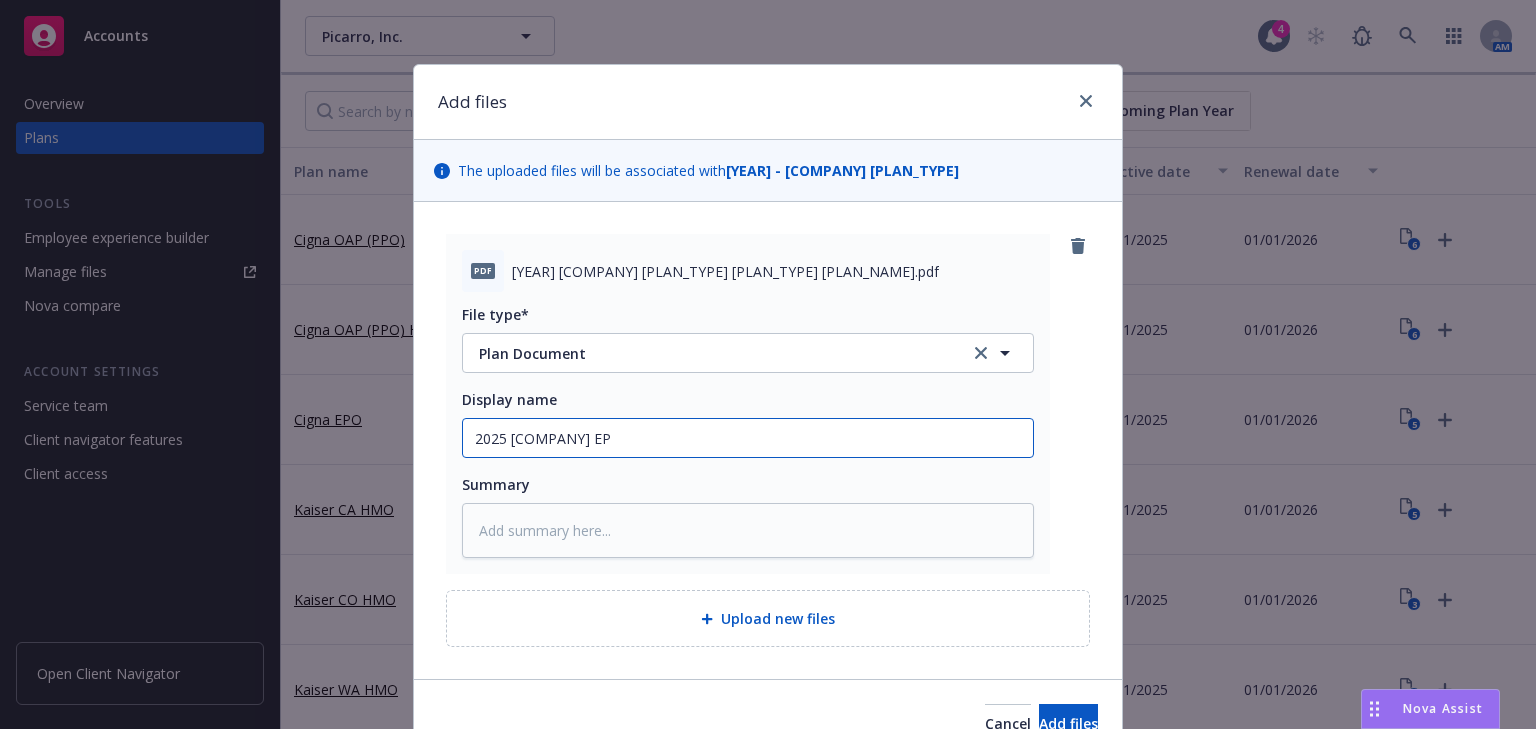 type on "x" 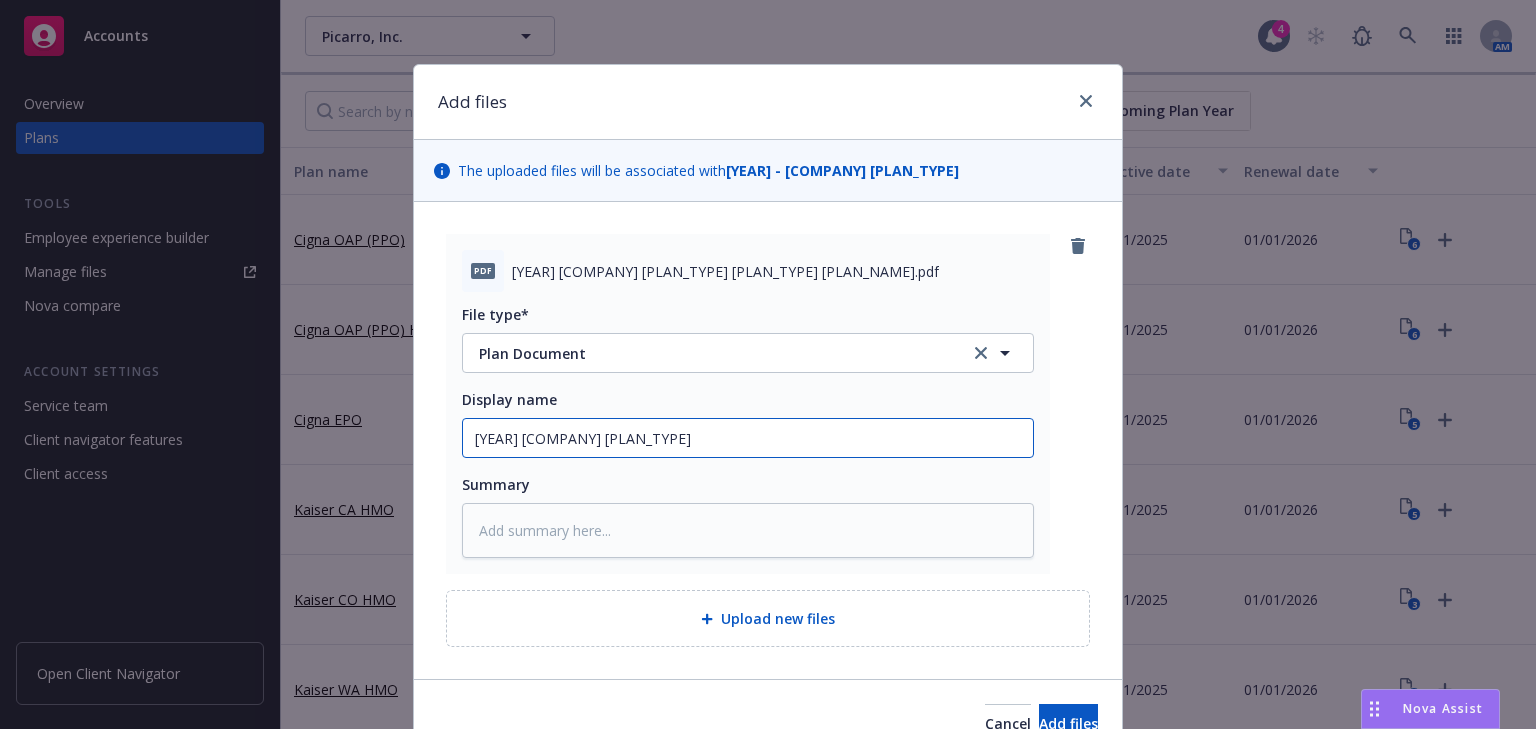 type on "x" 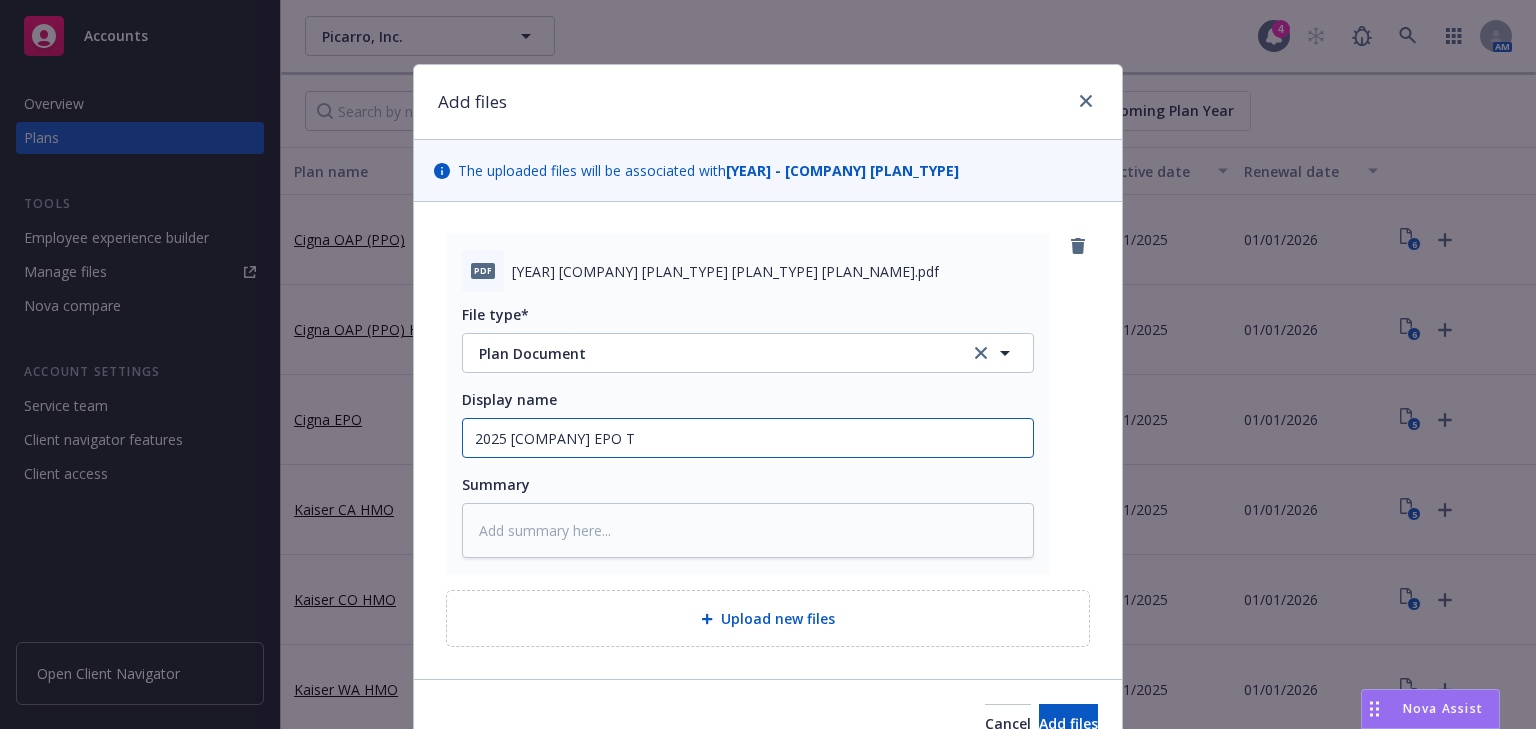 type on "x" 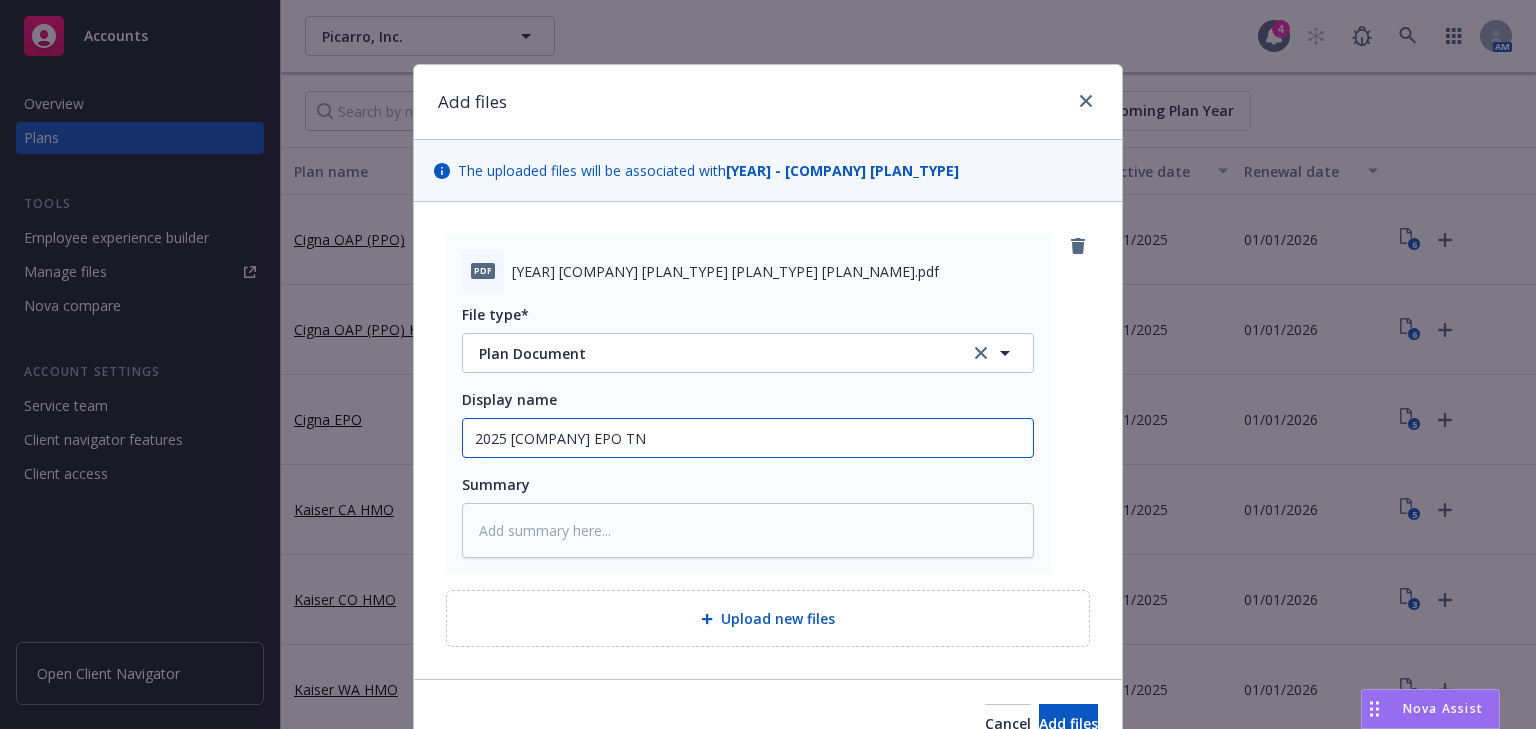 type on "x" 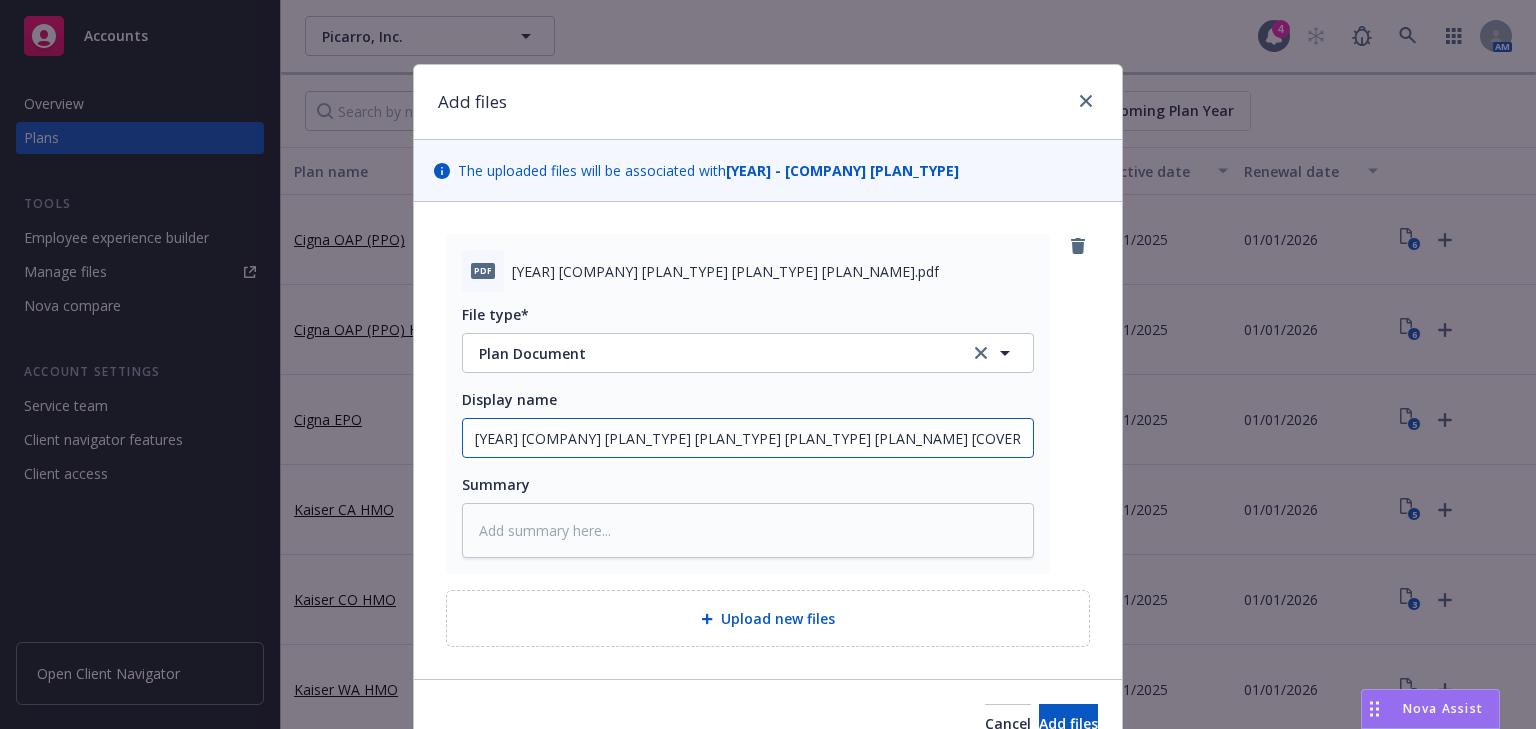 type on "x" 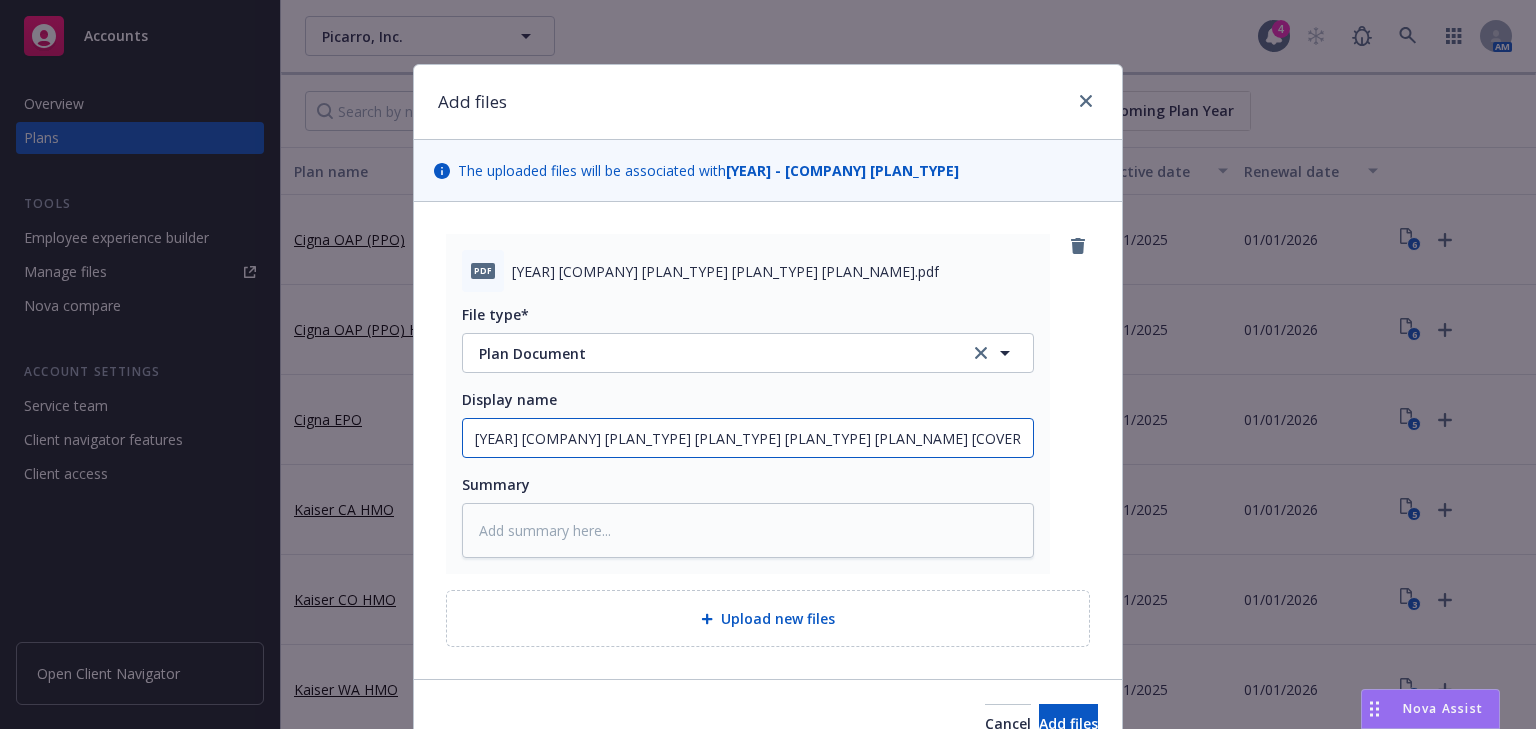 type on "2025 Cigna EPO TN Ri" 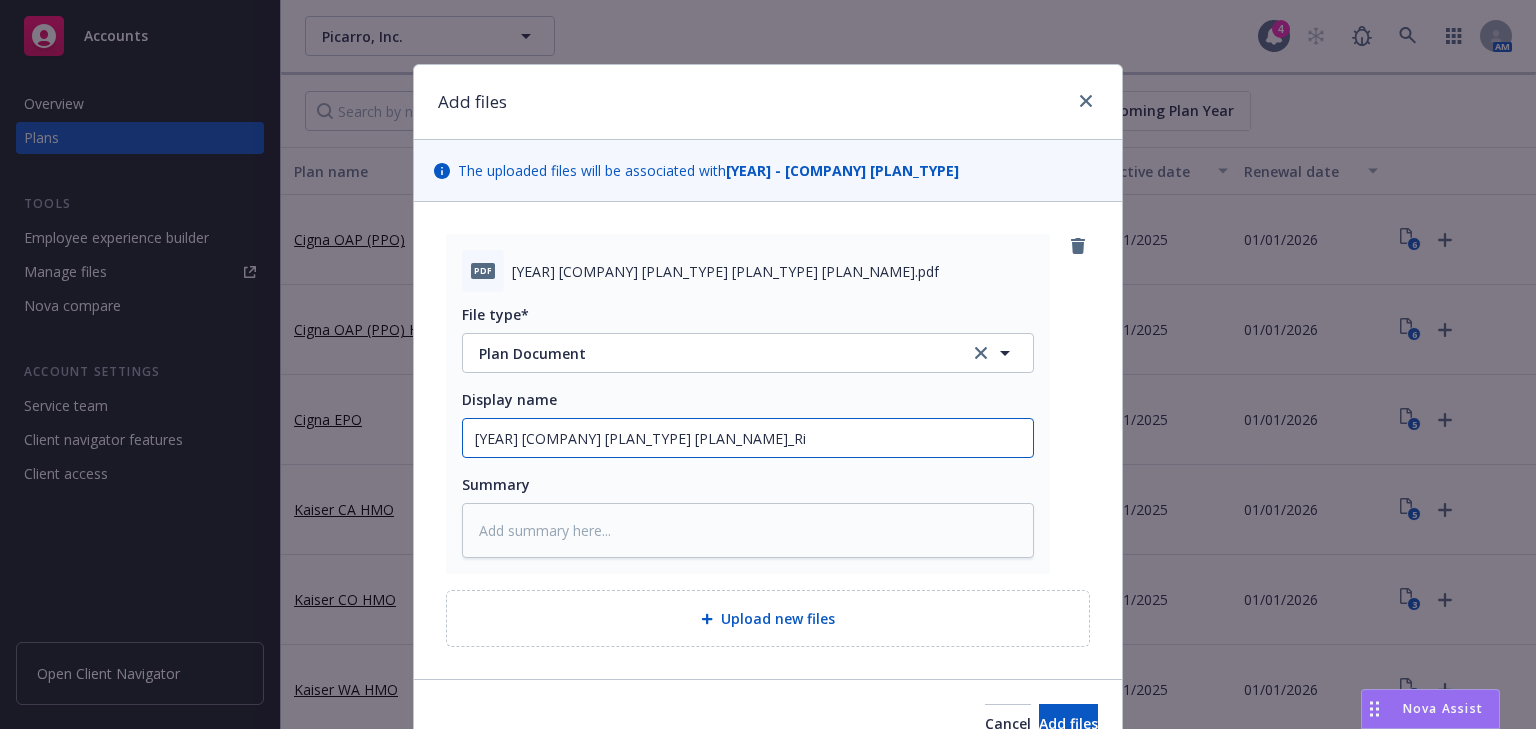 type on "x" 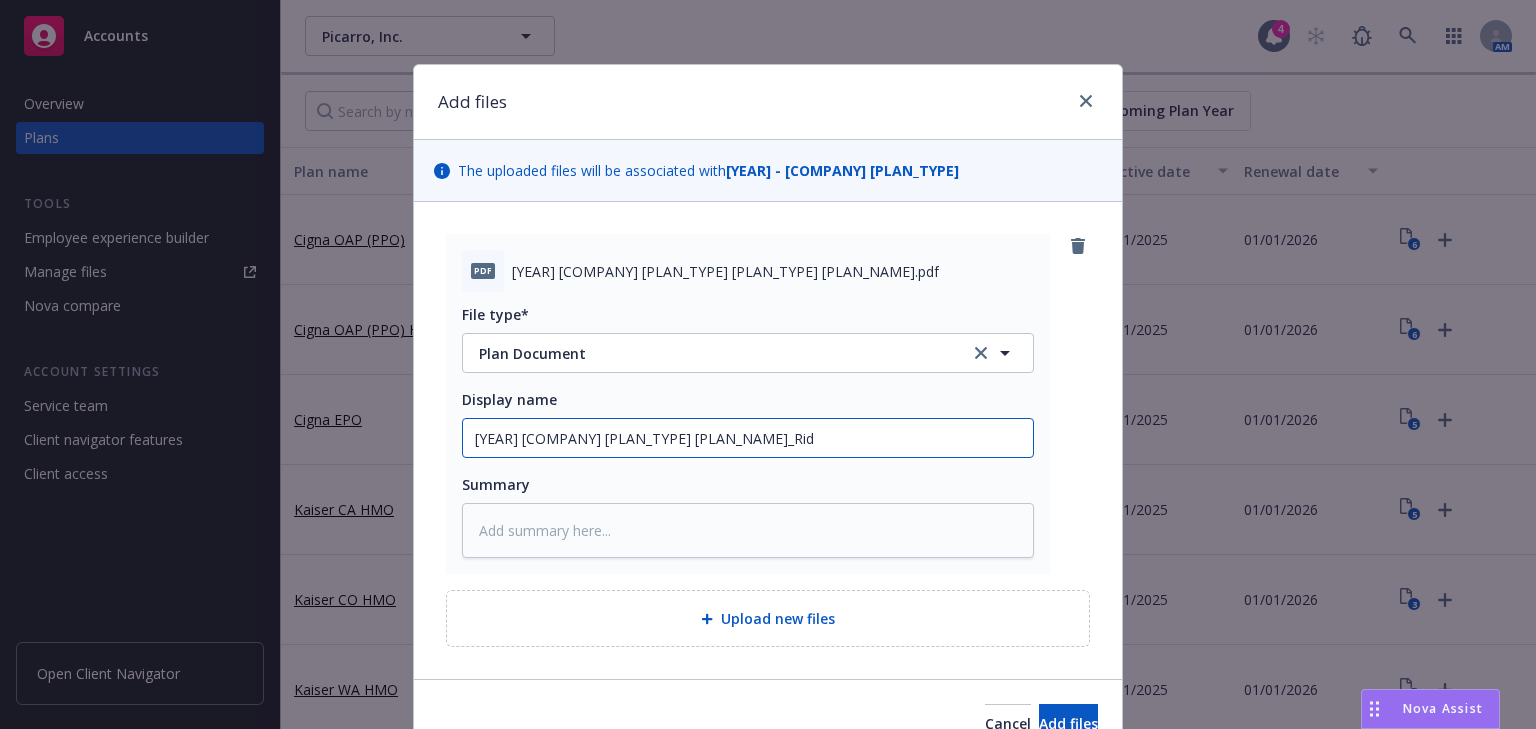 type on "x" 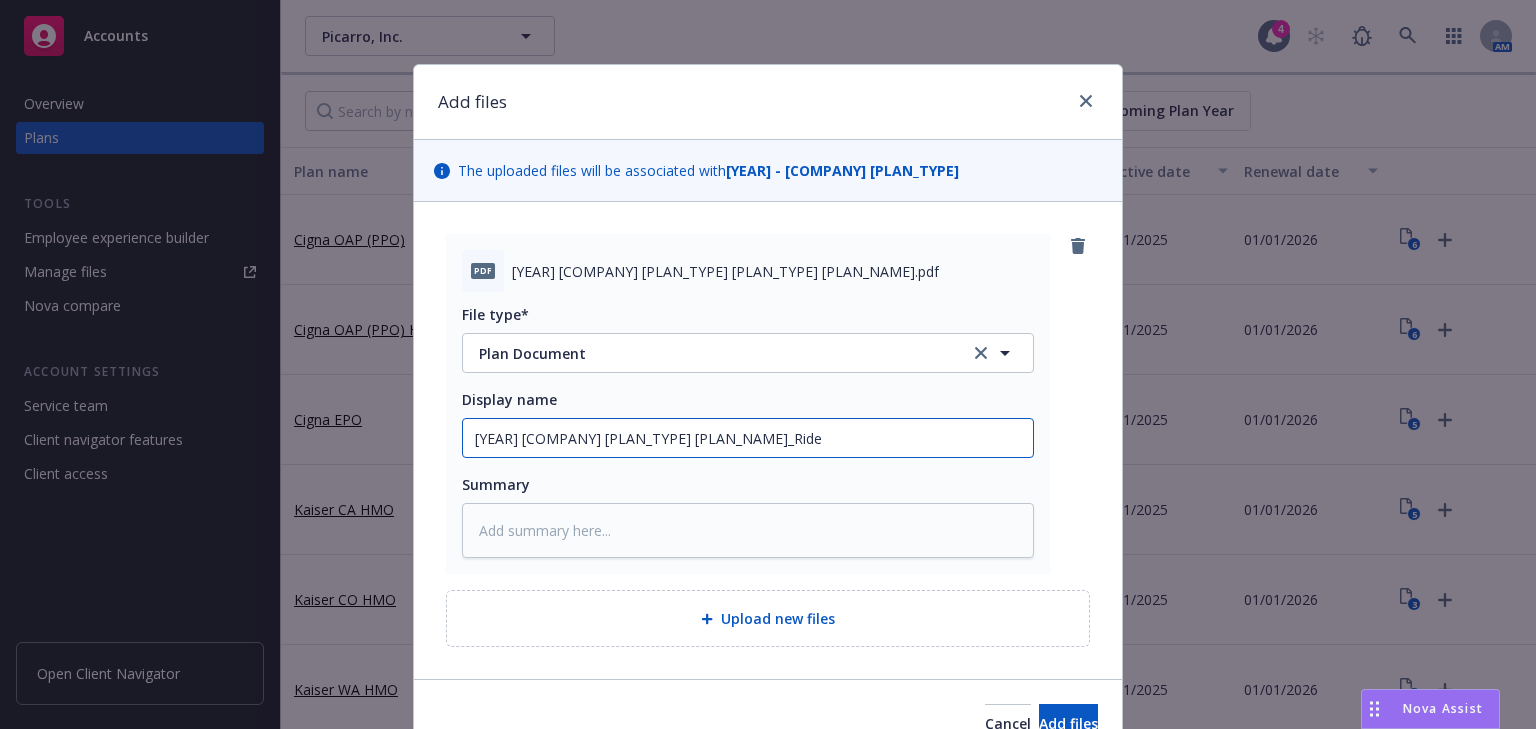type on "x" 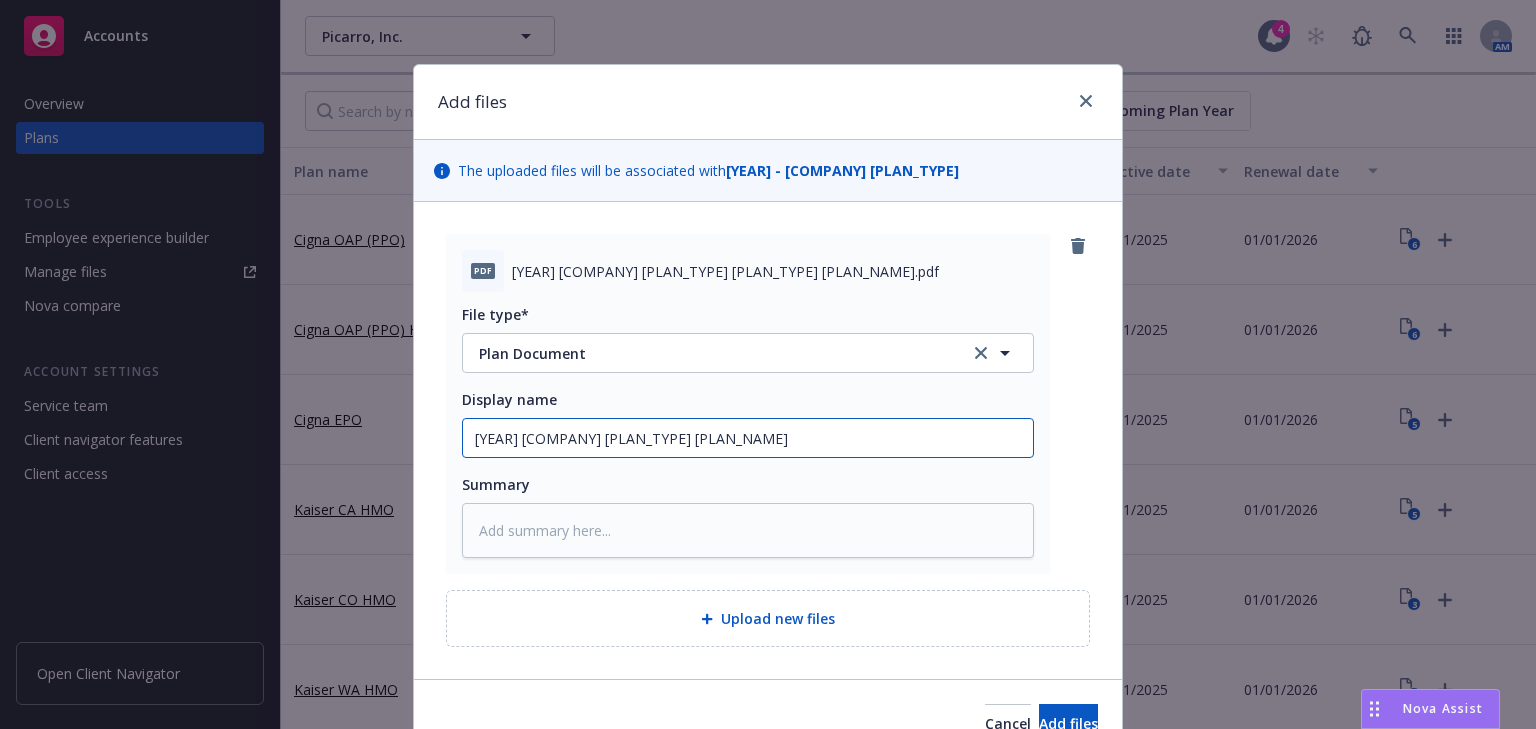type on "x" 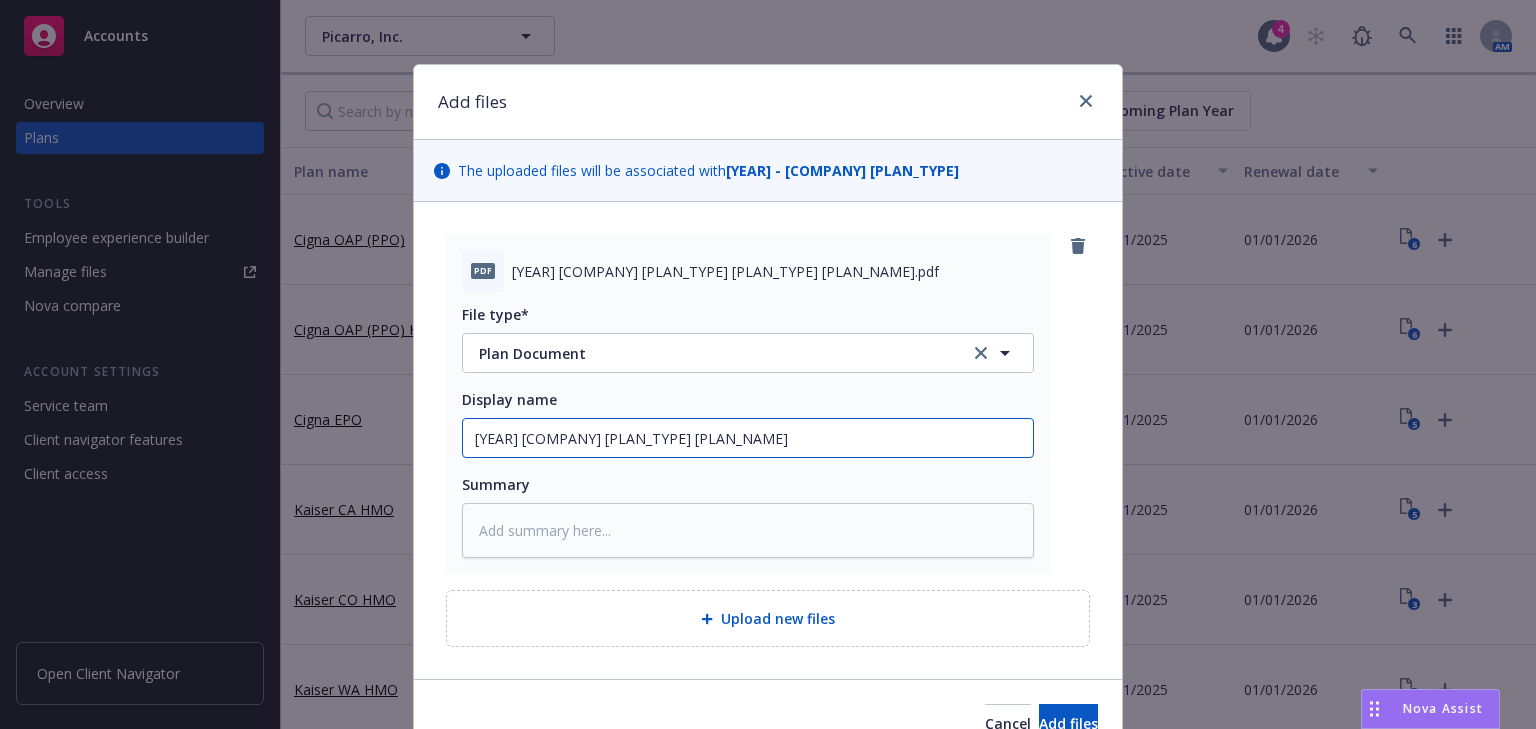 type on "2025 Cigna EPO TN Rider_" 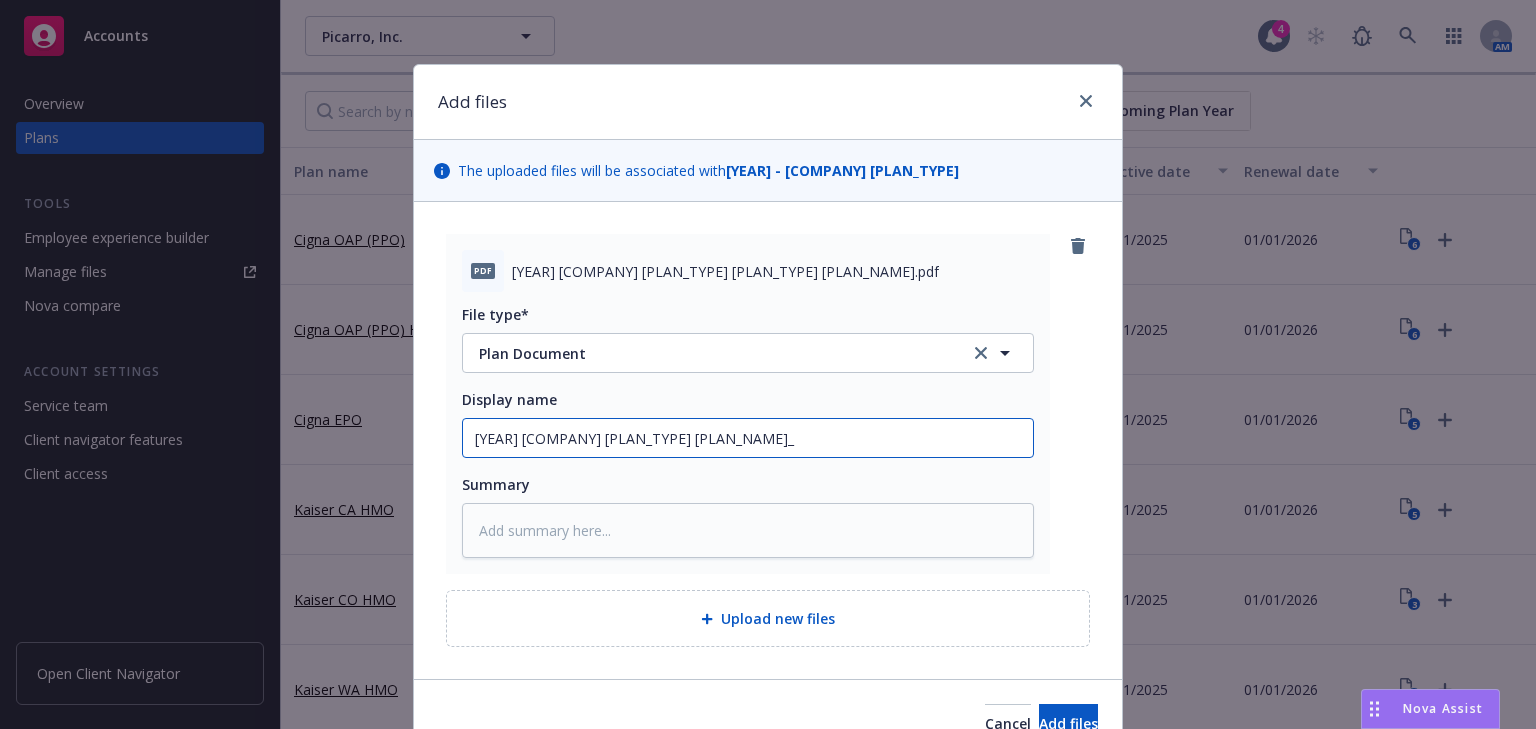 type on "x" 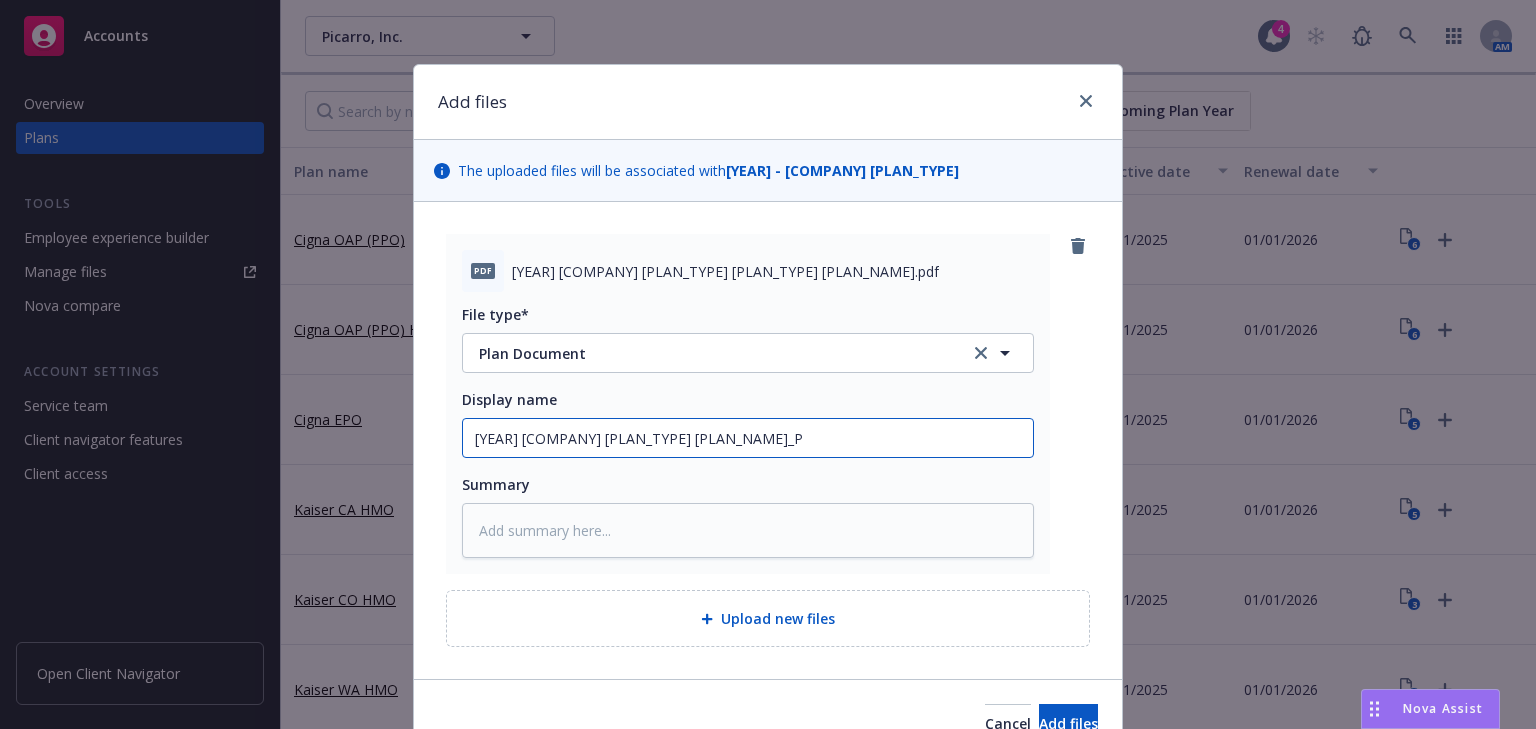 type on "x" 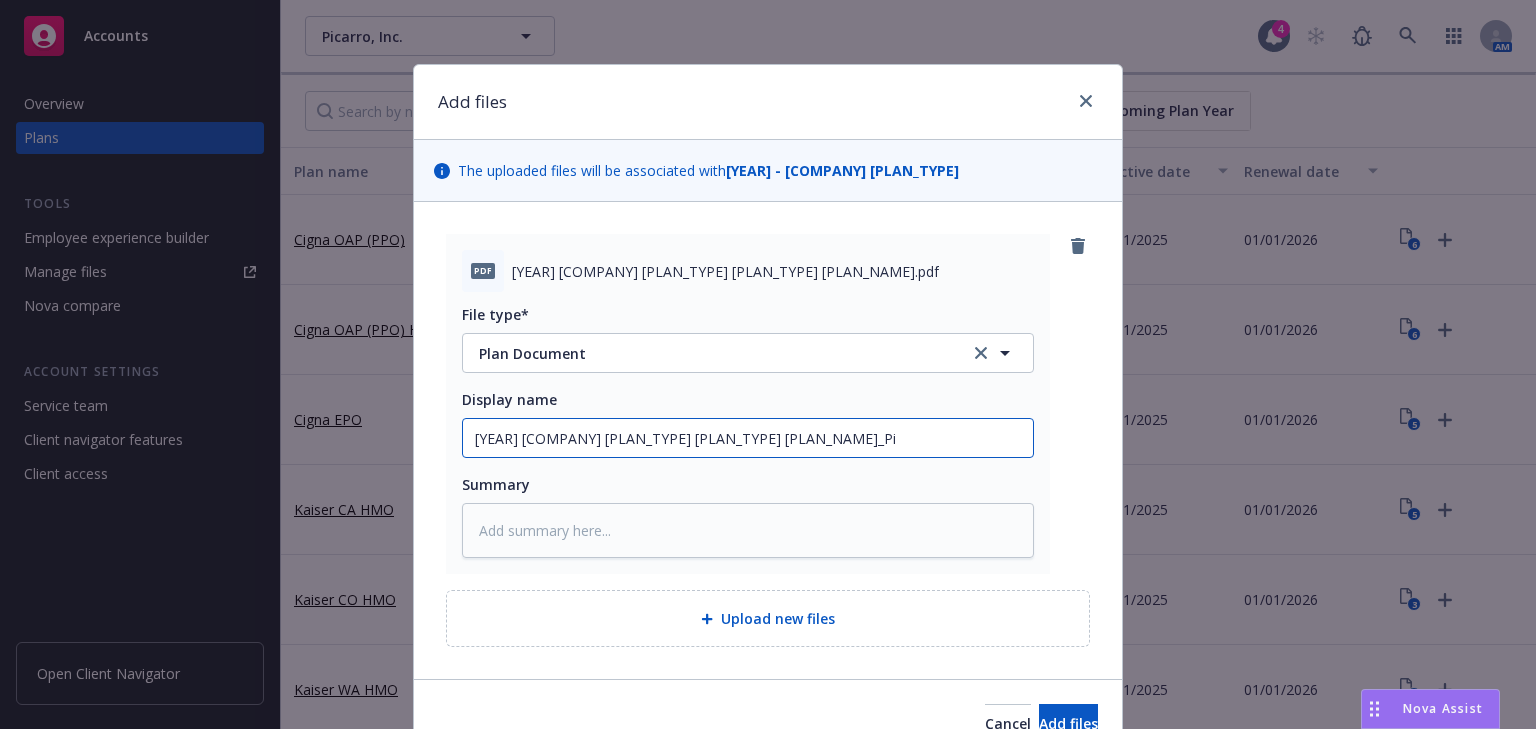 type on "x" 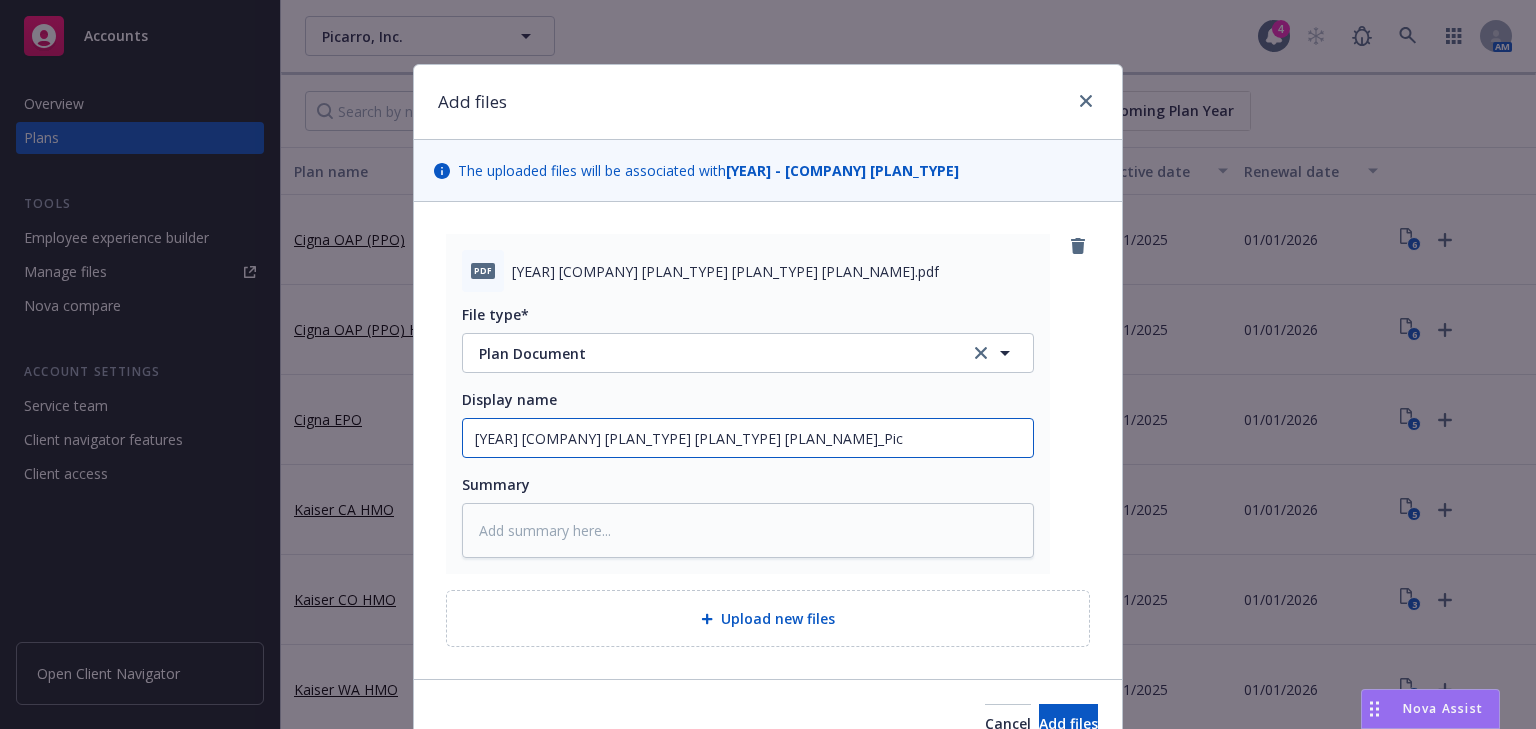 type on "x" 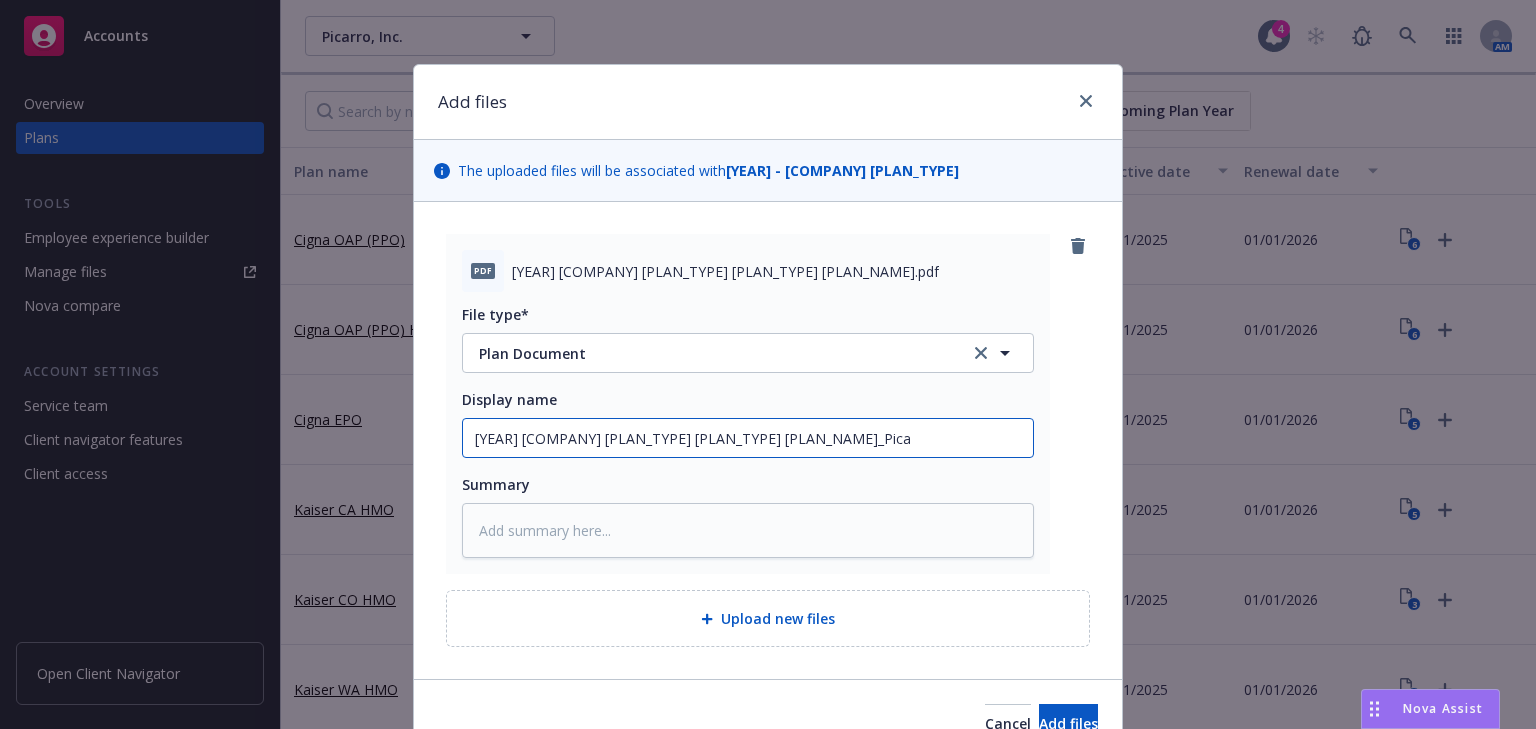 type on "x" 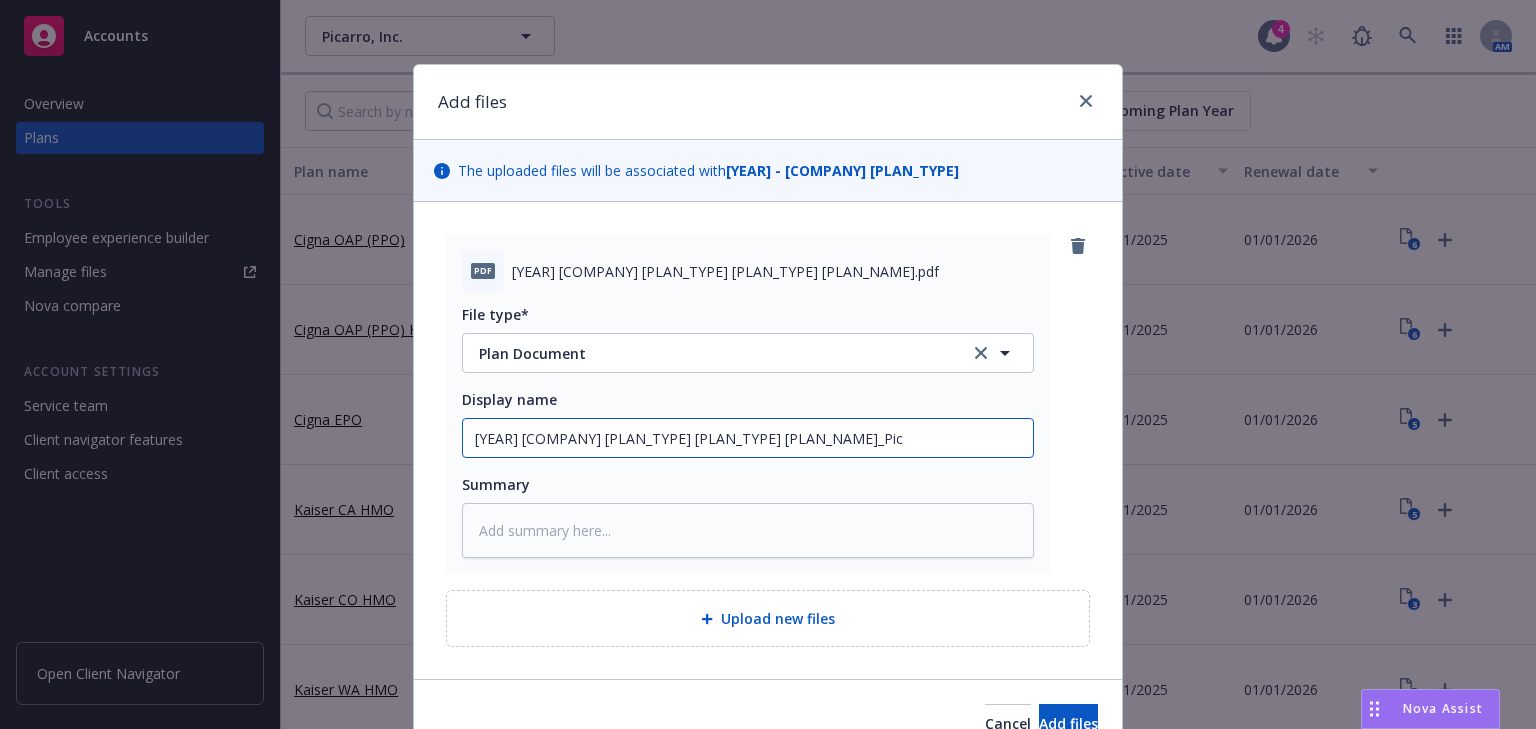 type on "x" 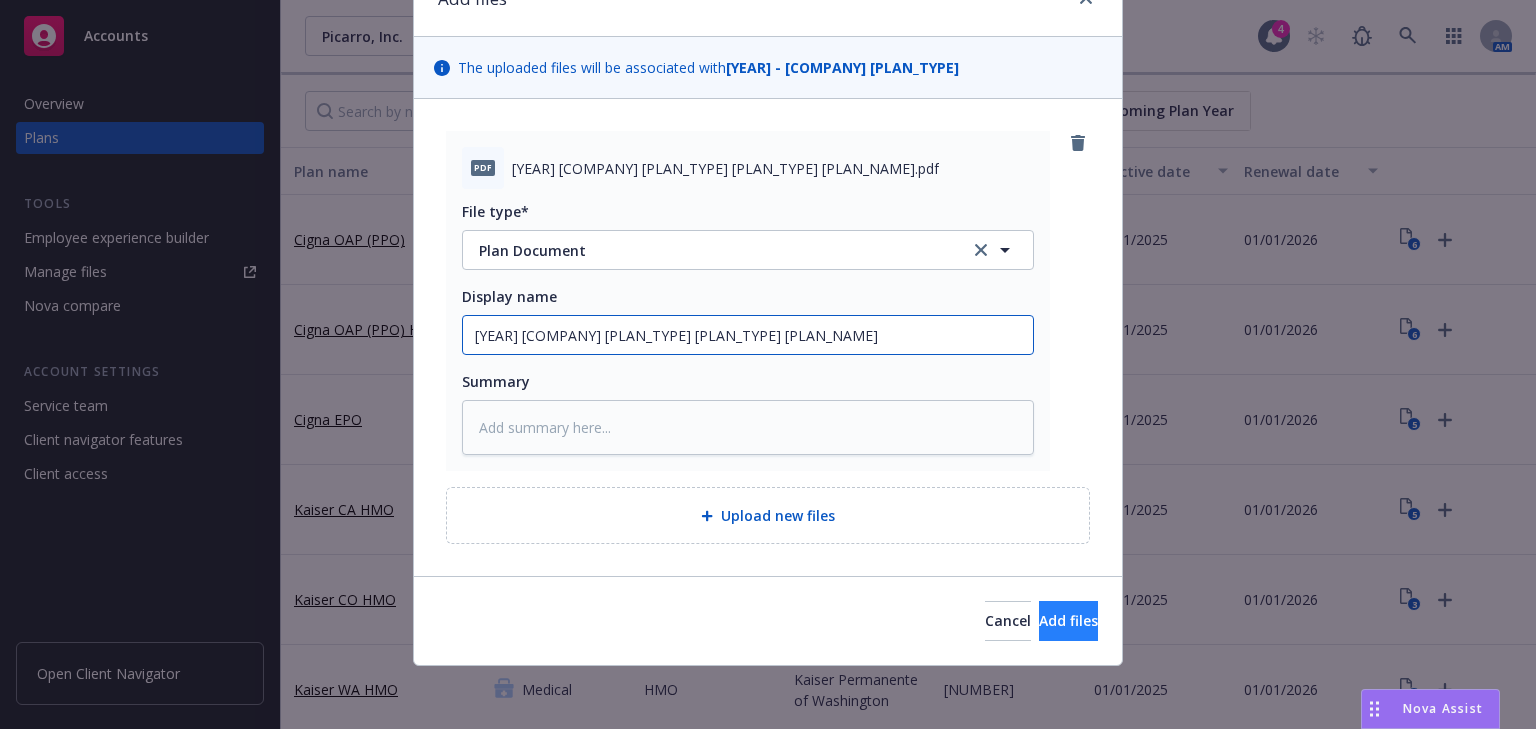 type on "2025 Cigna EPO TN Rider_Picarro" 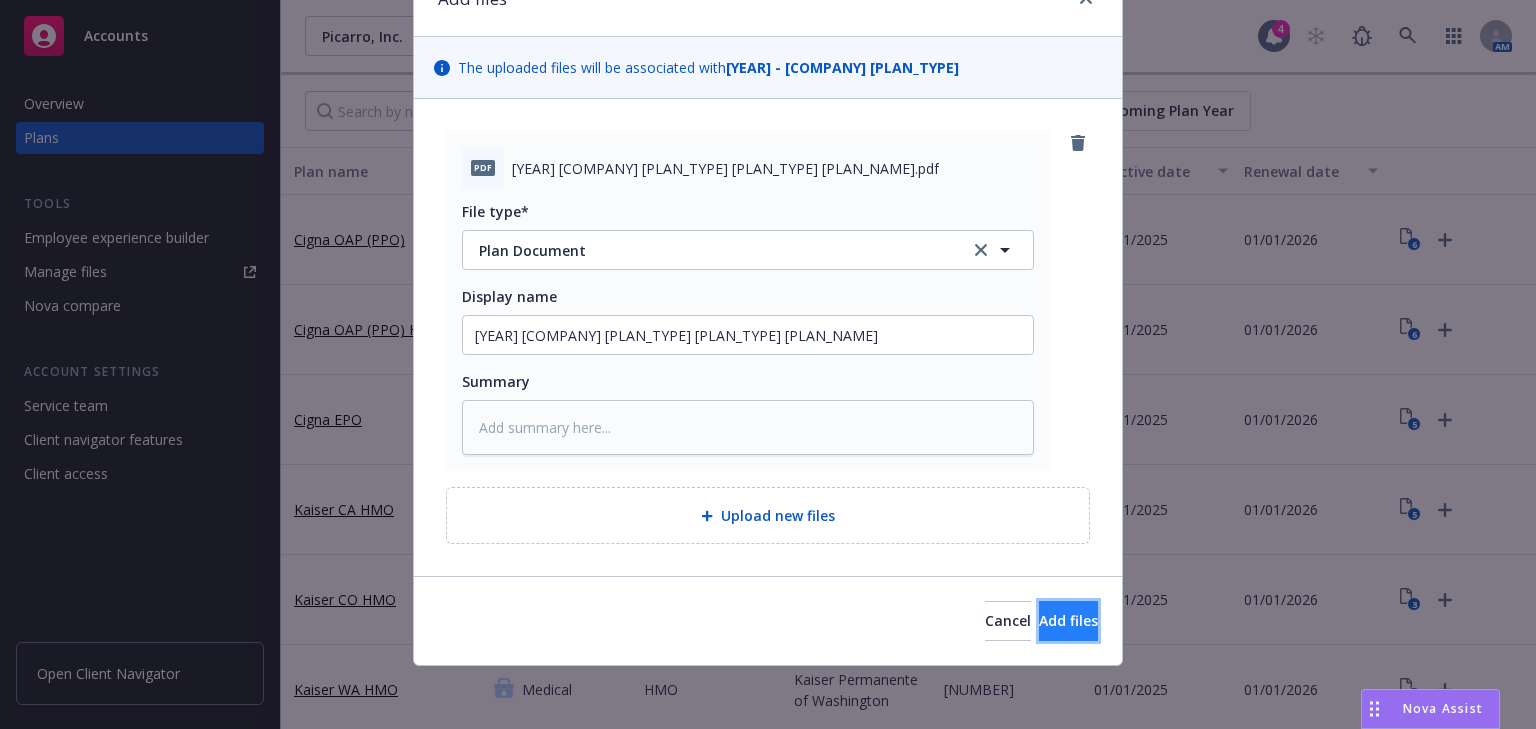 click on "Add files" at bounding box center (1068, 620) 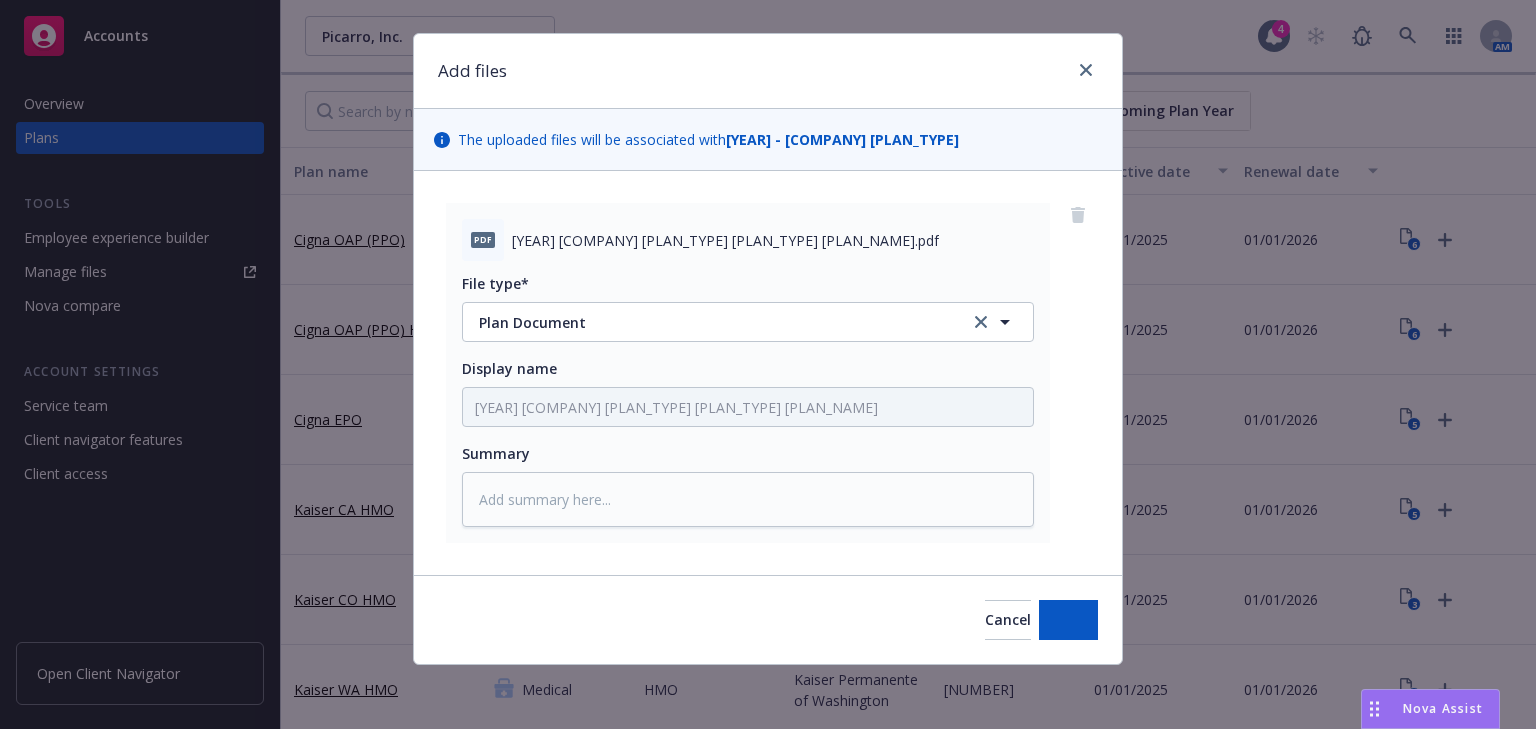 scroll, scrollTop: 30, scrollLeft: 0, axis: vertical 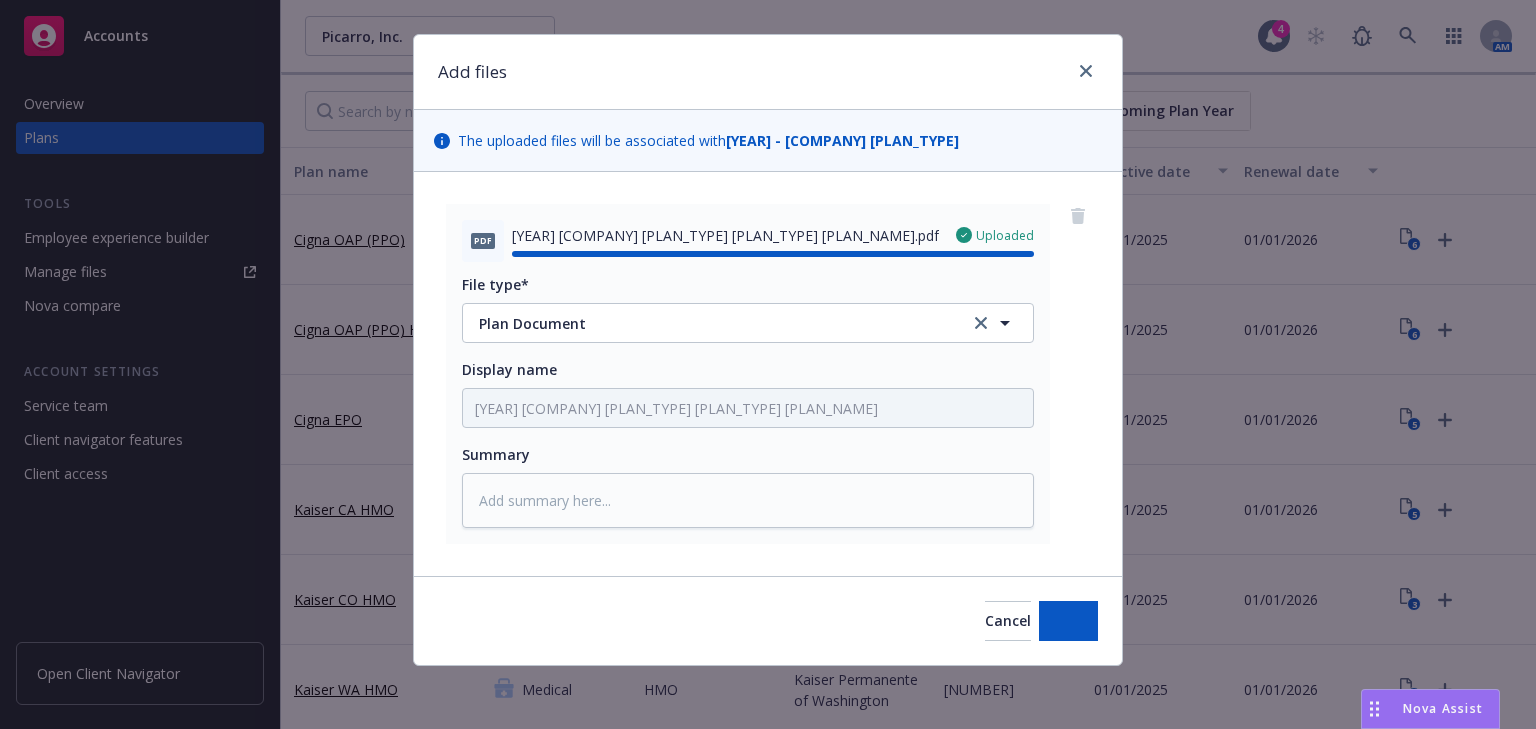 type on "x" 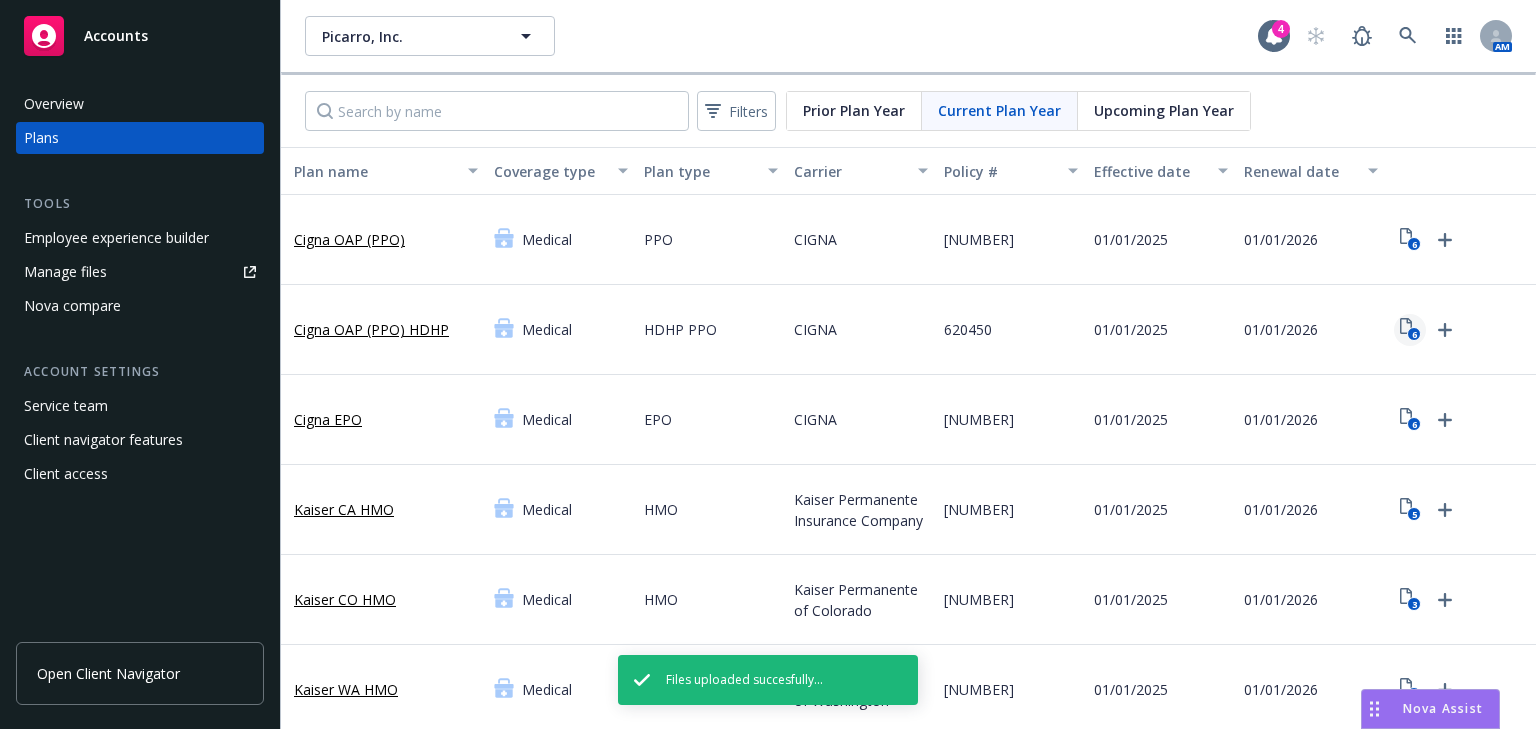 click on "6" 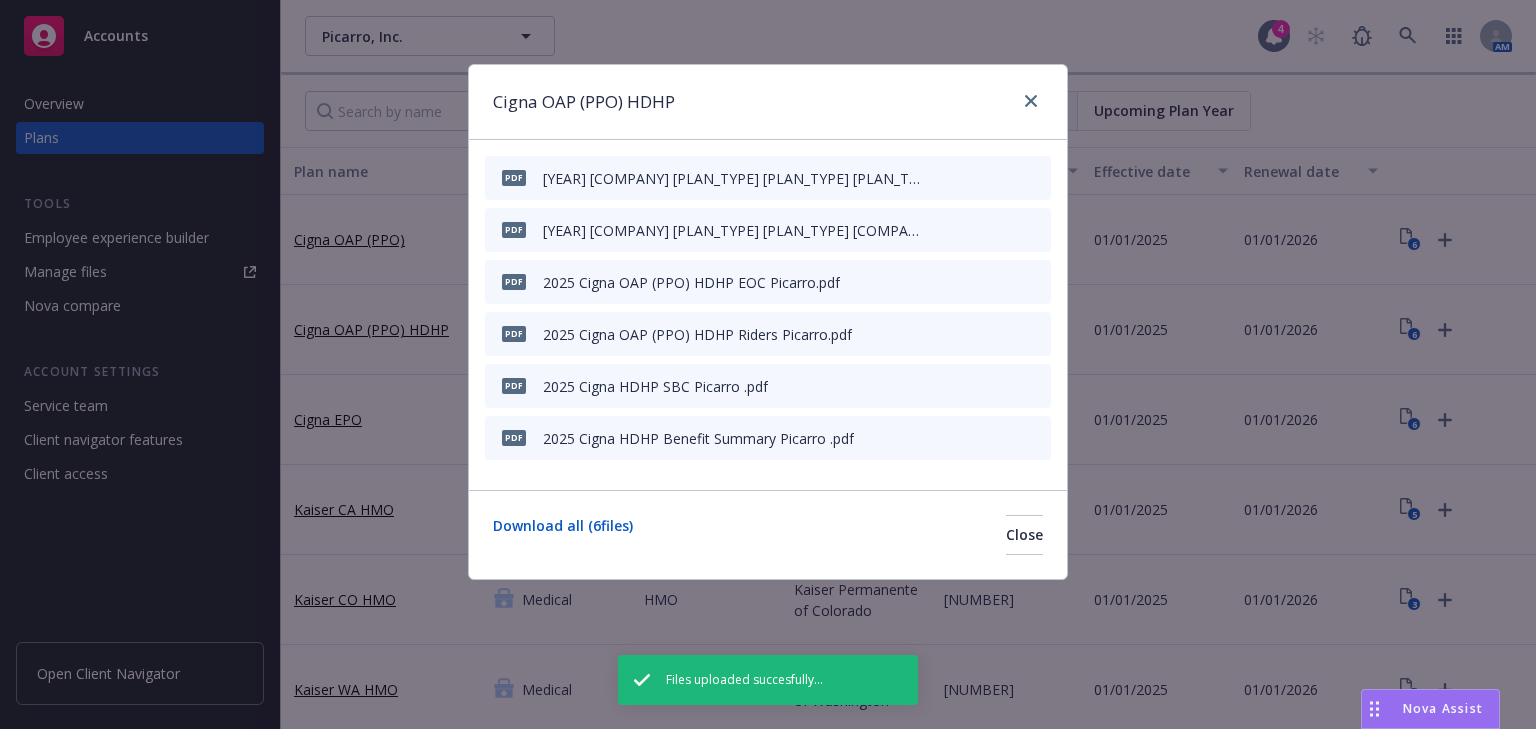 click 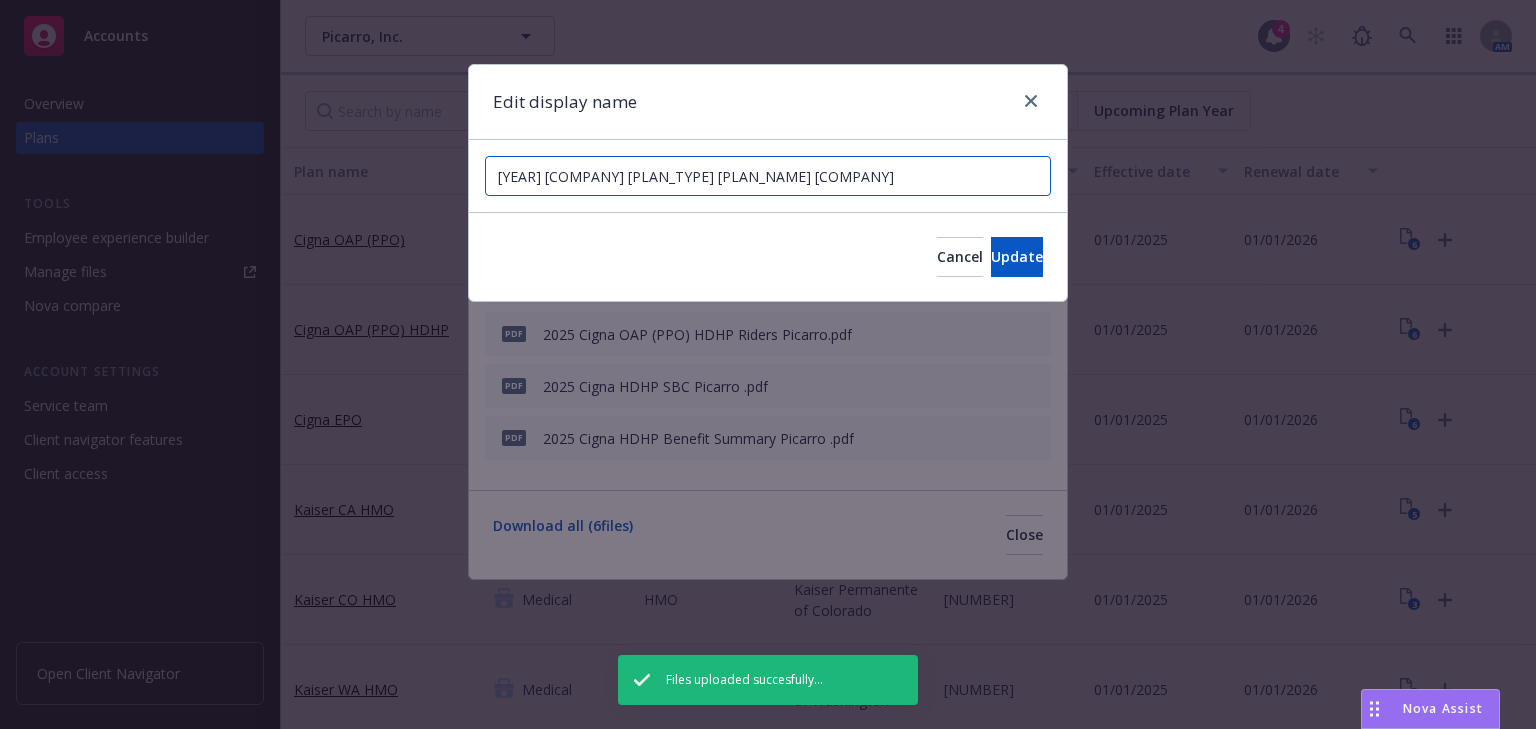 click on "2025 Cigna HDHP SBC Picarro" at bounding box center [768, 176] 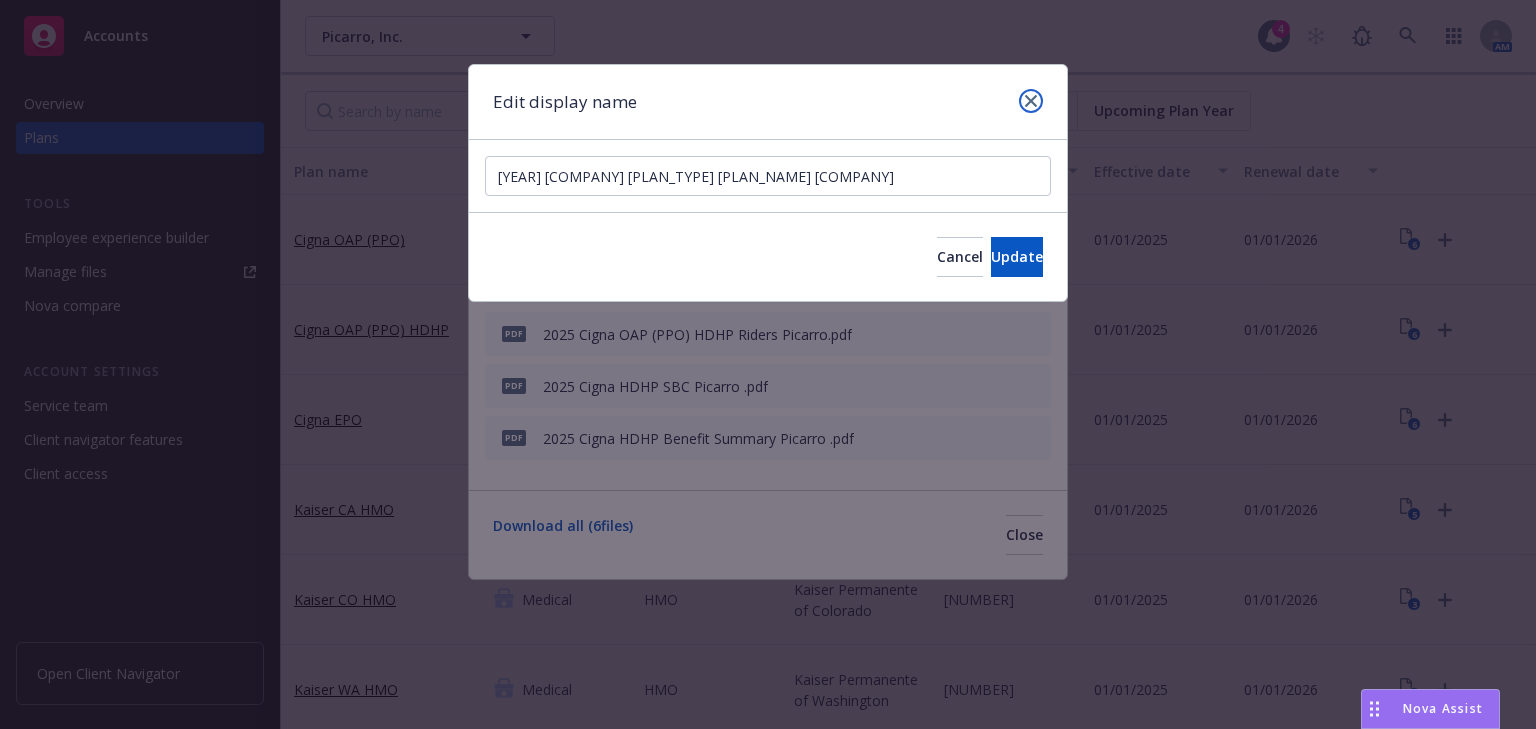click 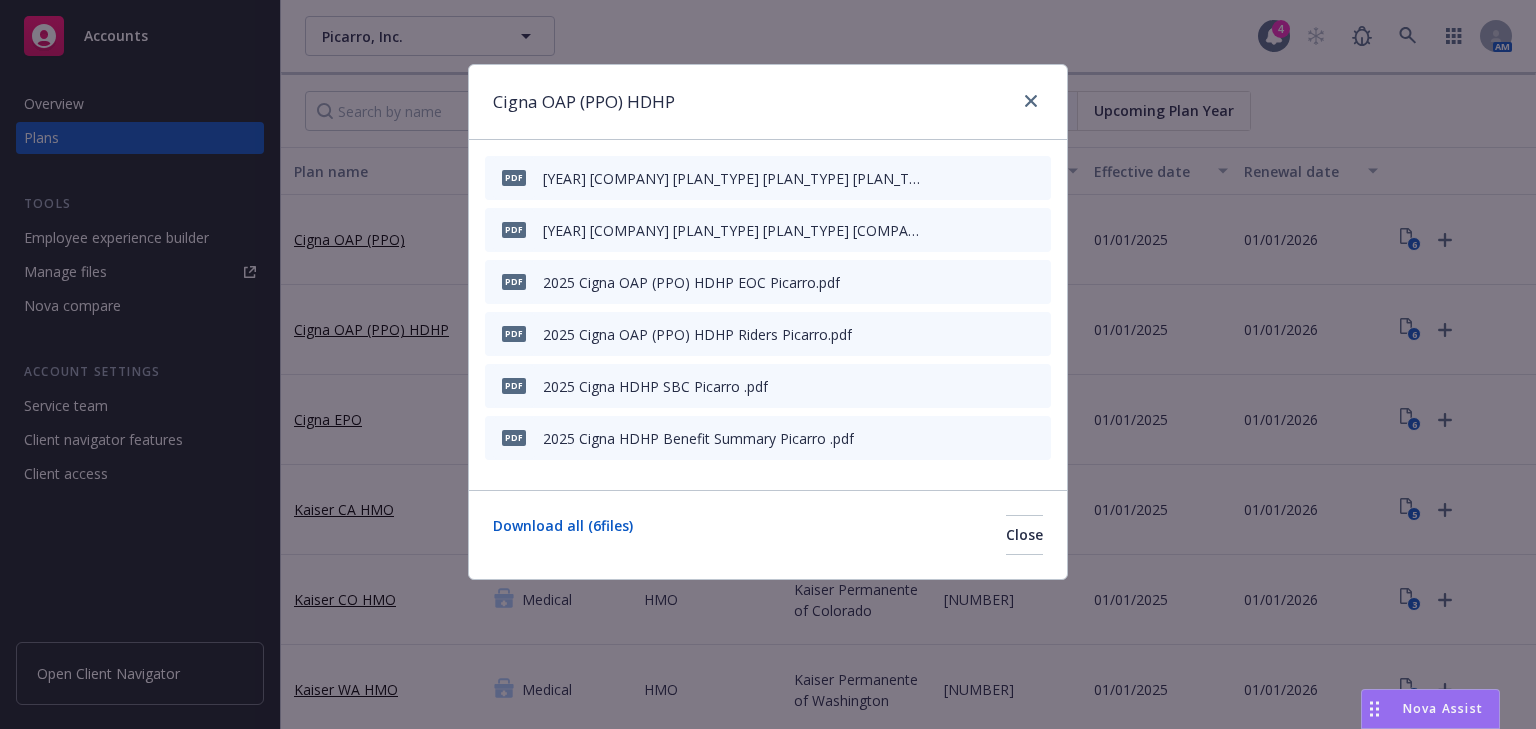 click 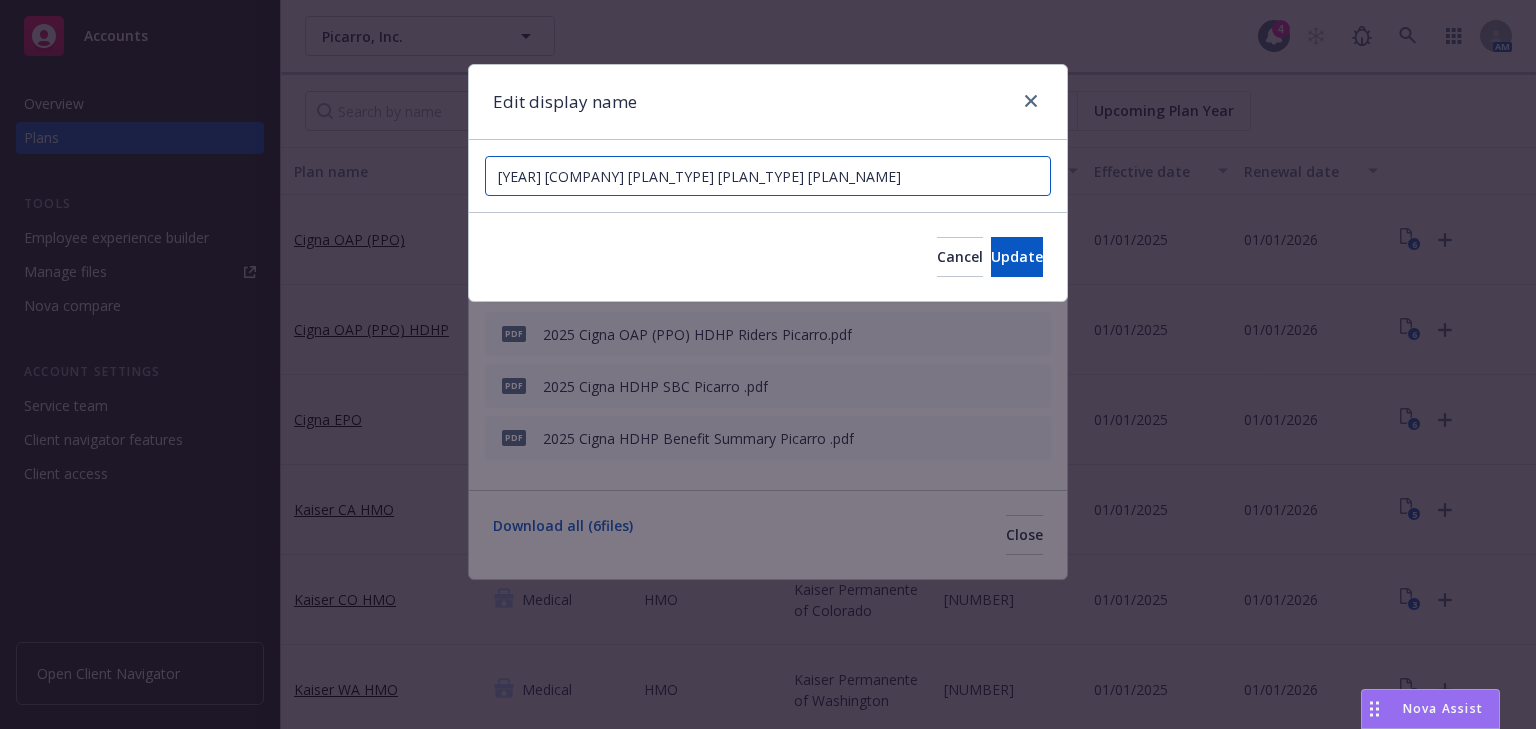 click on "2025 Cigna OAP (PPO) HDHP TN Rider" at bounding box center (768, 176) 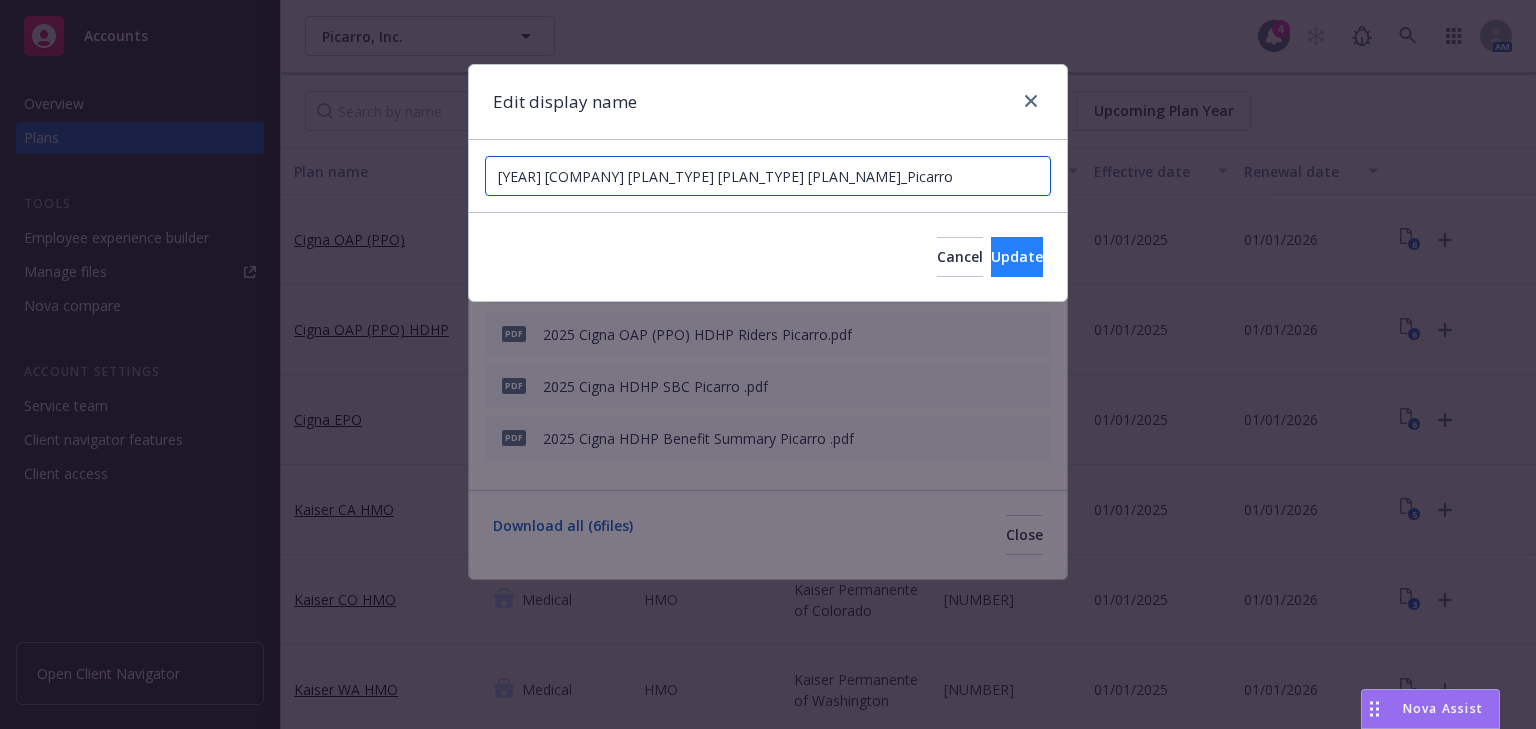 type on "2025 Cigna OAP (PPO) HDHP TN Rider_Picarro" 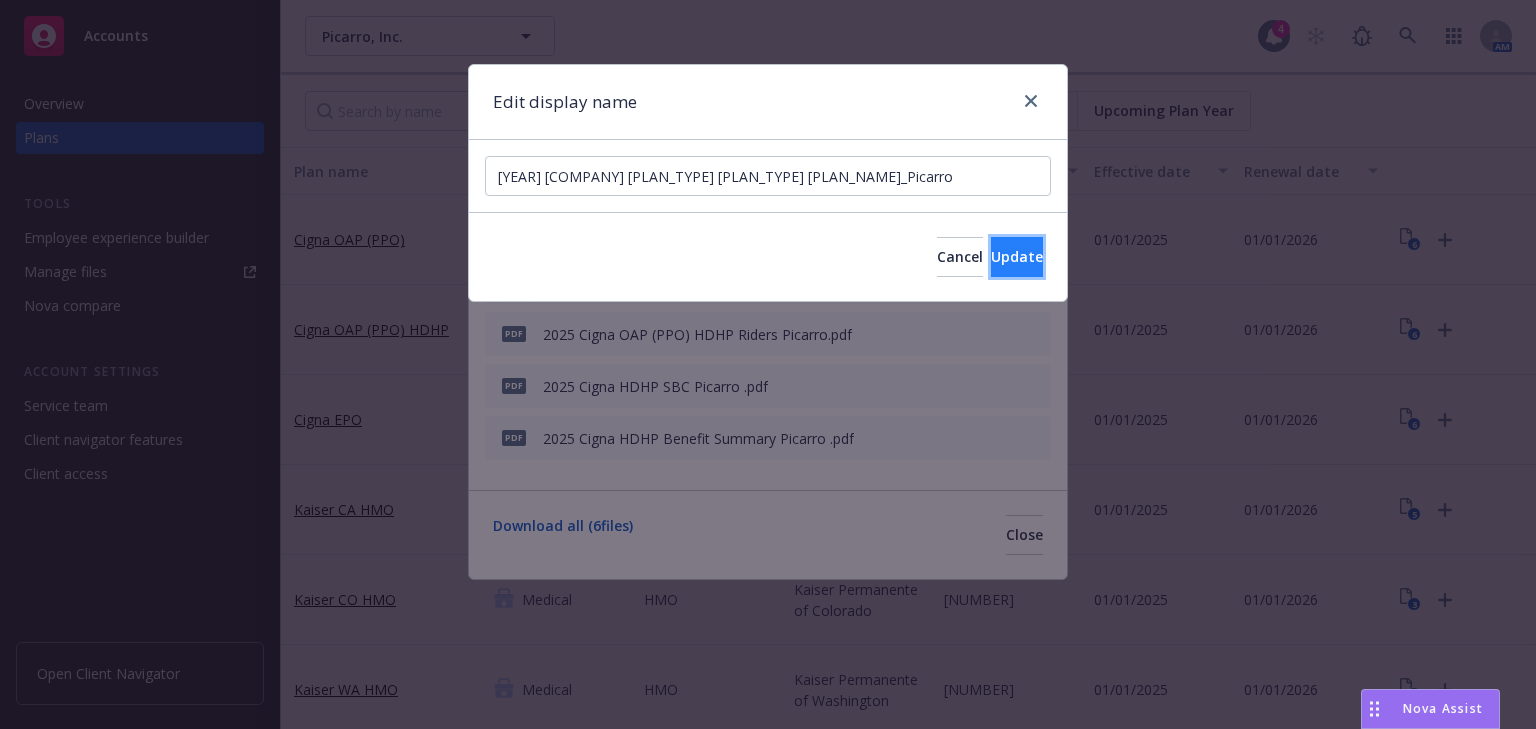 click on "Update" at bounding box center [1017, 257] 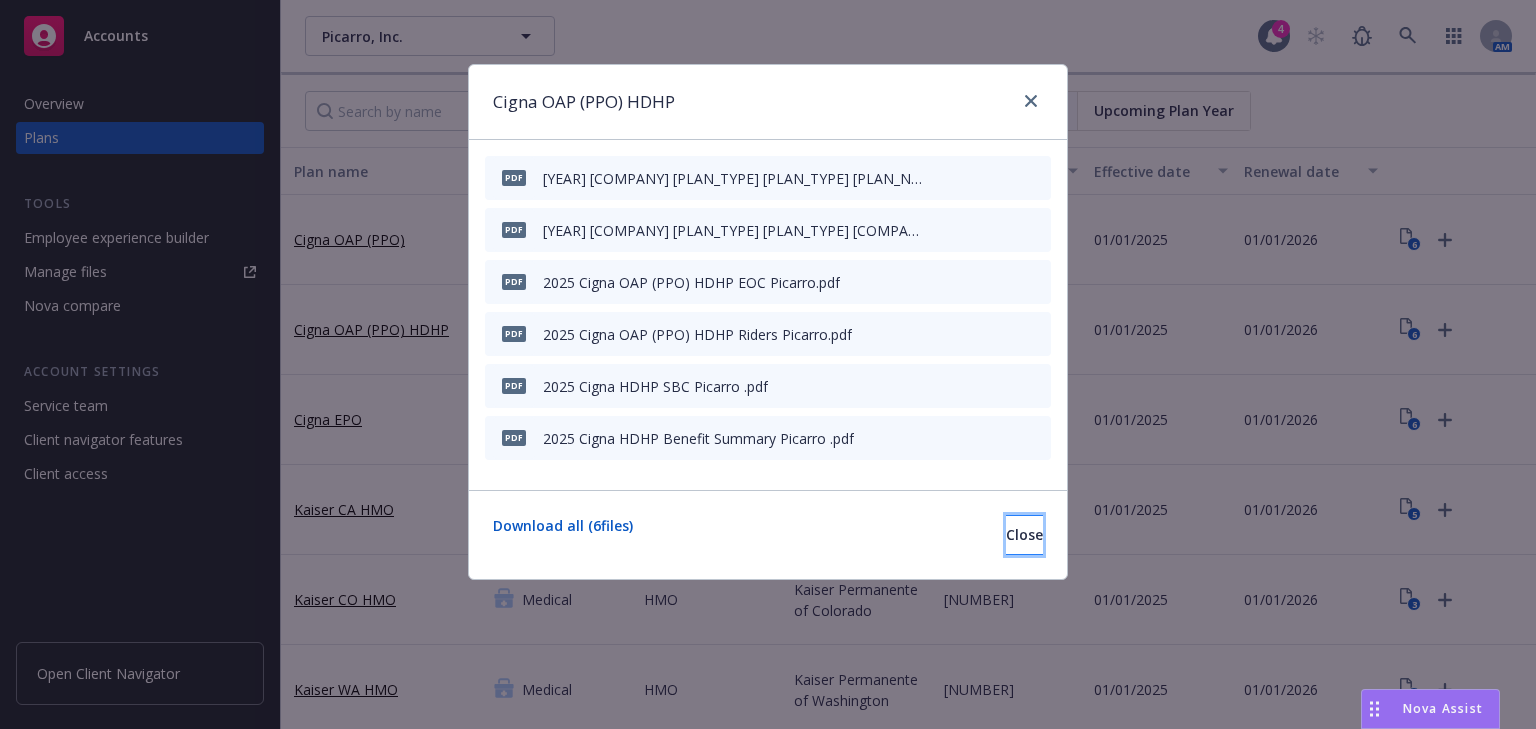 click on "Close" at bounding box center [1024, 534] 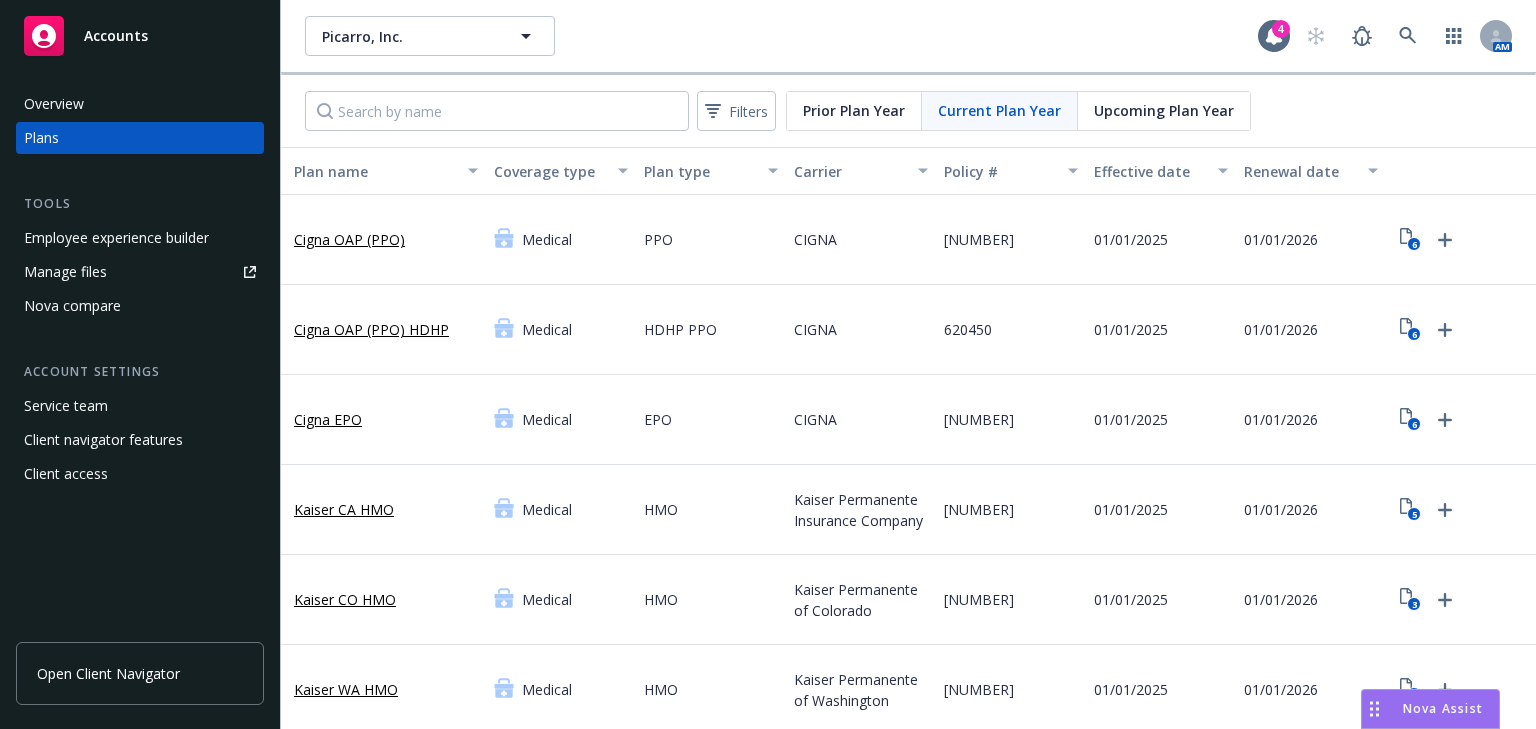 click on "Employee experience builder" at bounding box center [116, 238] 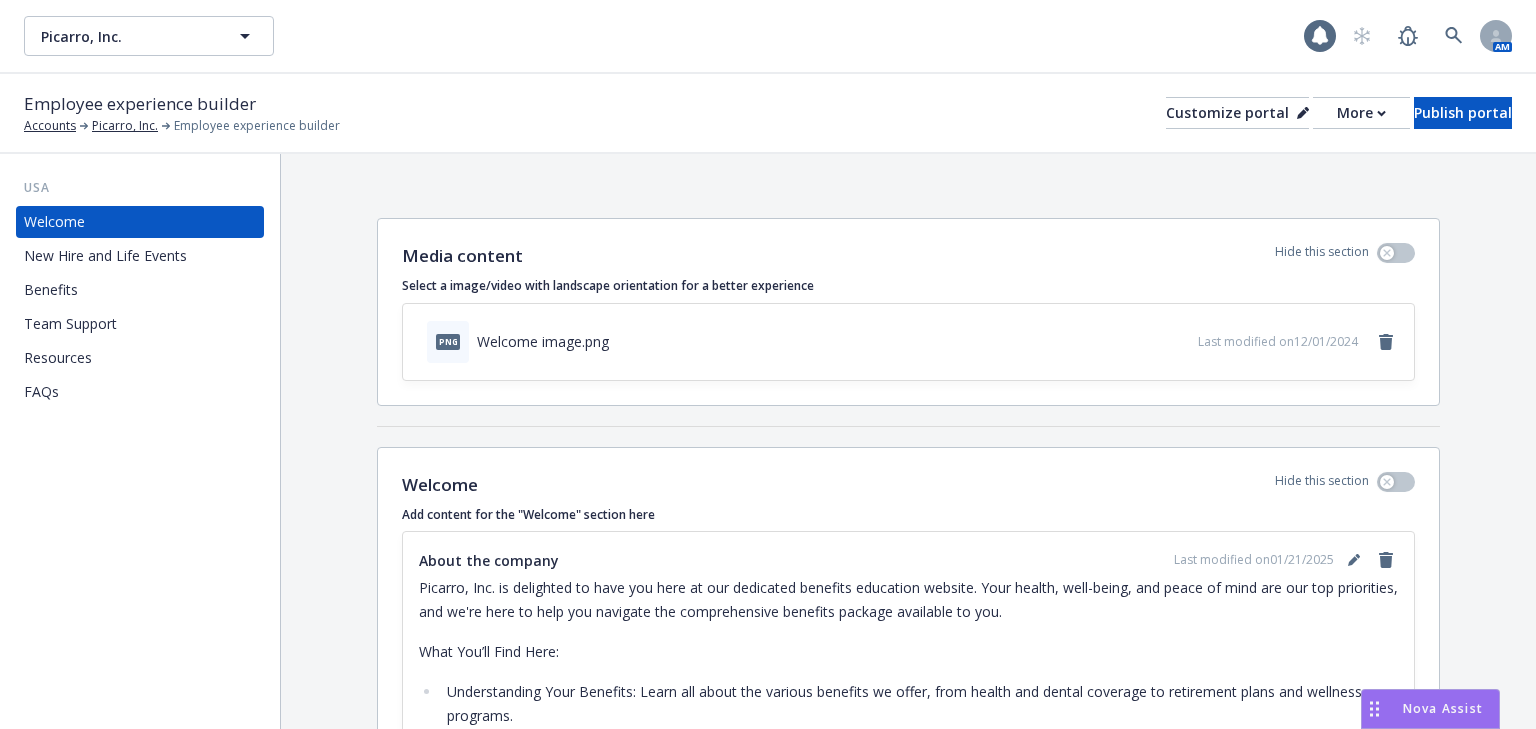 scroll, scrollTop: 0, scrollLeft: 0, axis: both 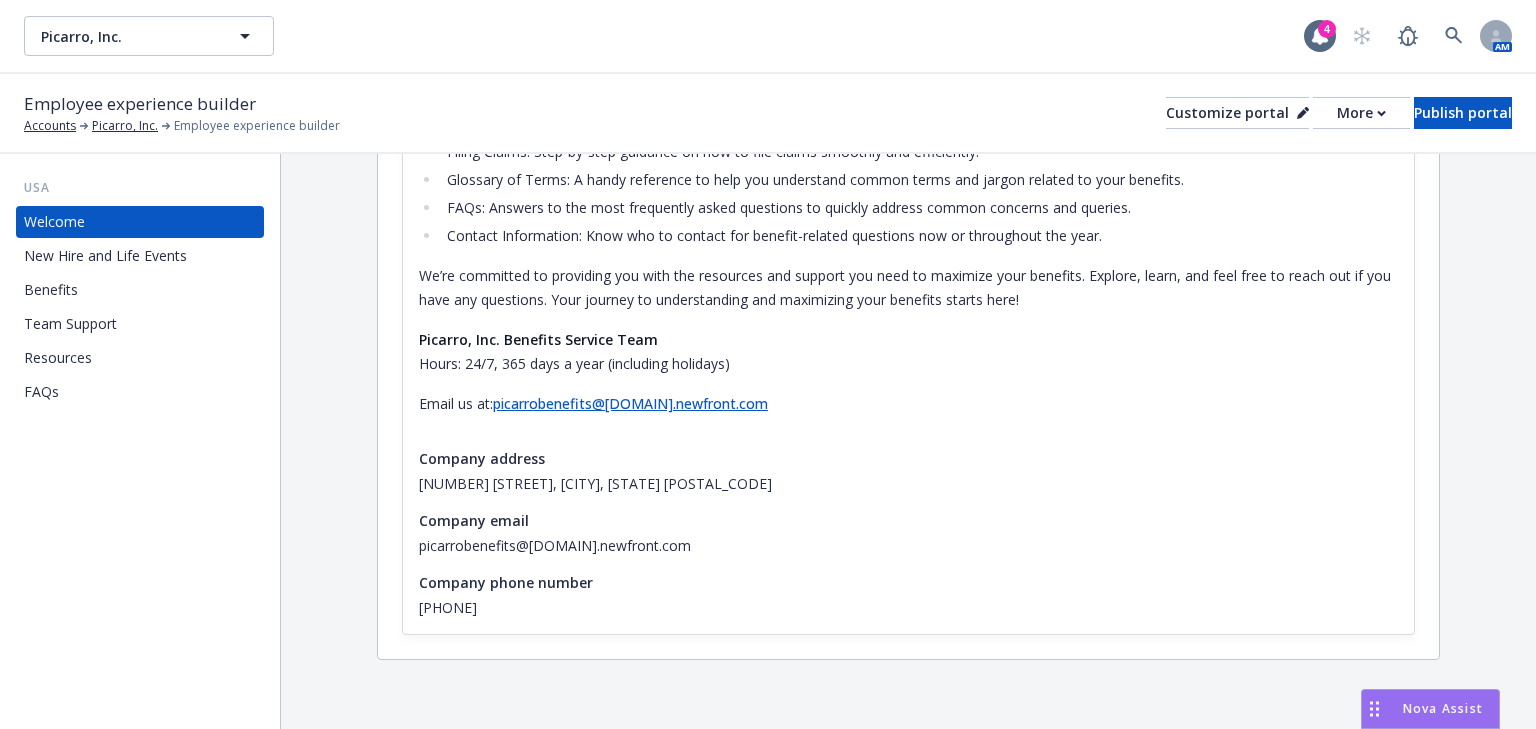 click on "Benefits" at bounding box center [51, 290] 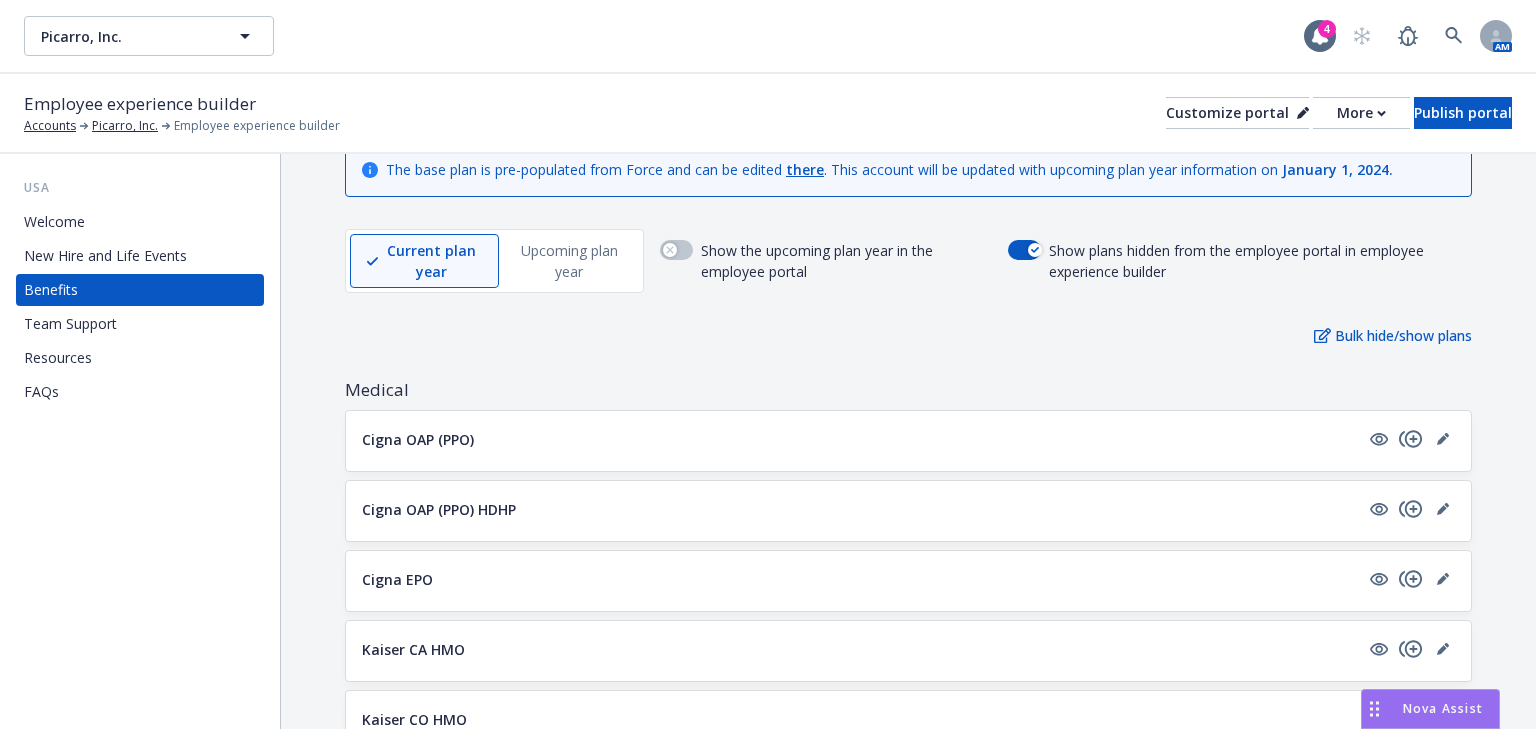 scroll, scrollTop: 240, scrollLeft: 0, axis: vertical 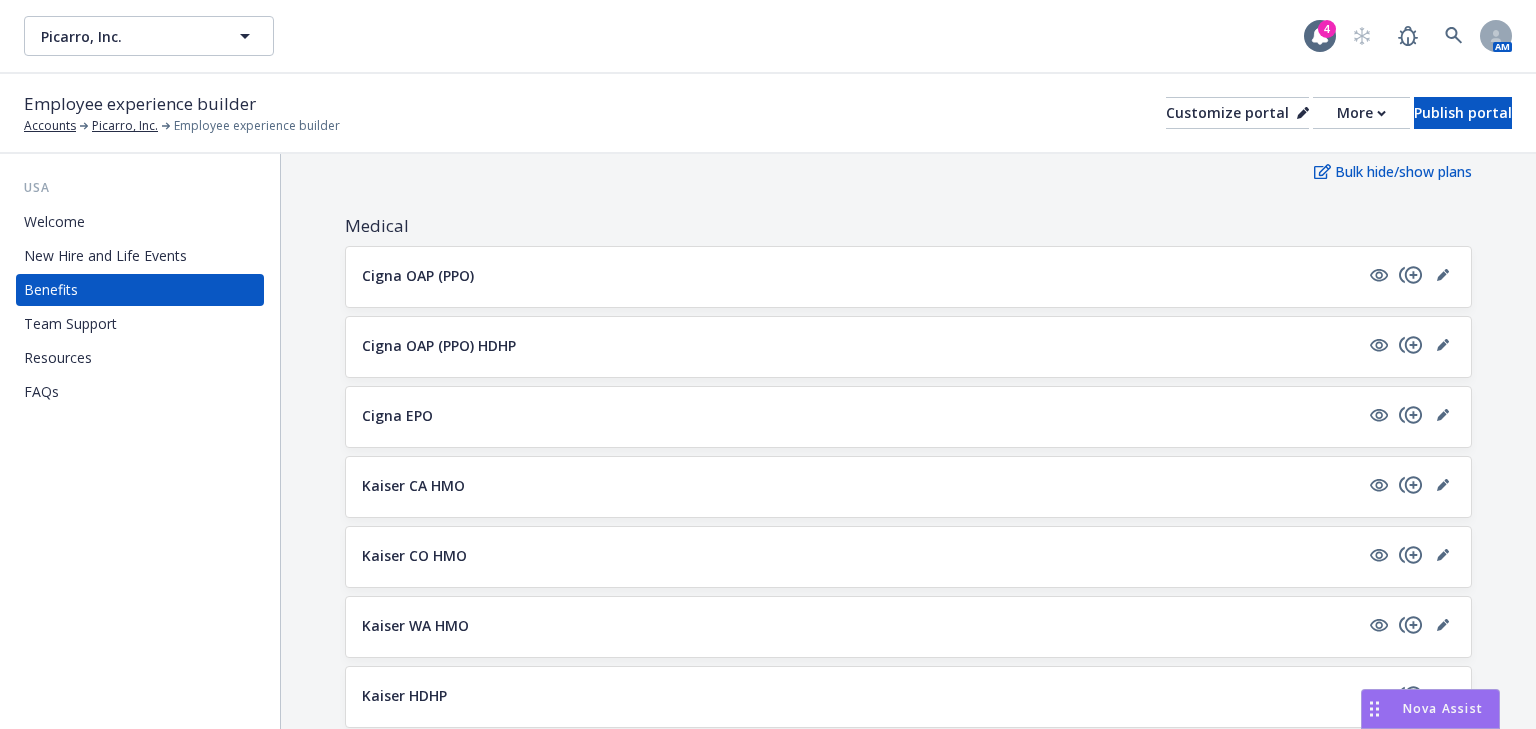 click on "Cigna OAP (PPO)" at bounding box center [860, 275] 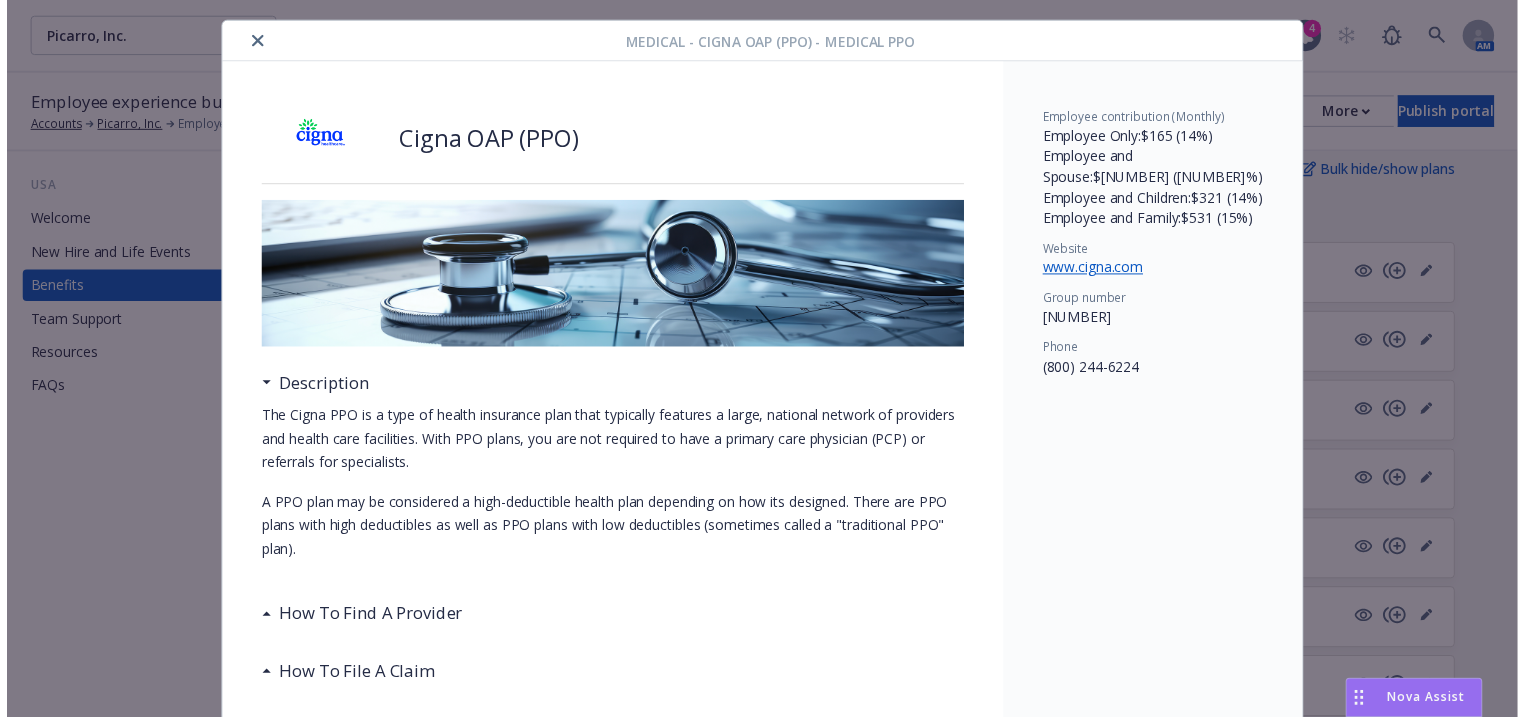 scroll, scrollTop: 0, scrollLeft: 0, axis: both 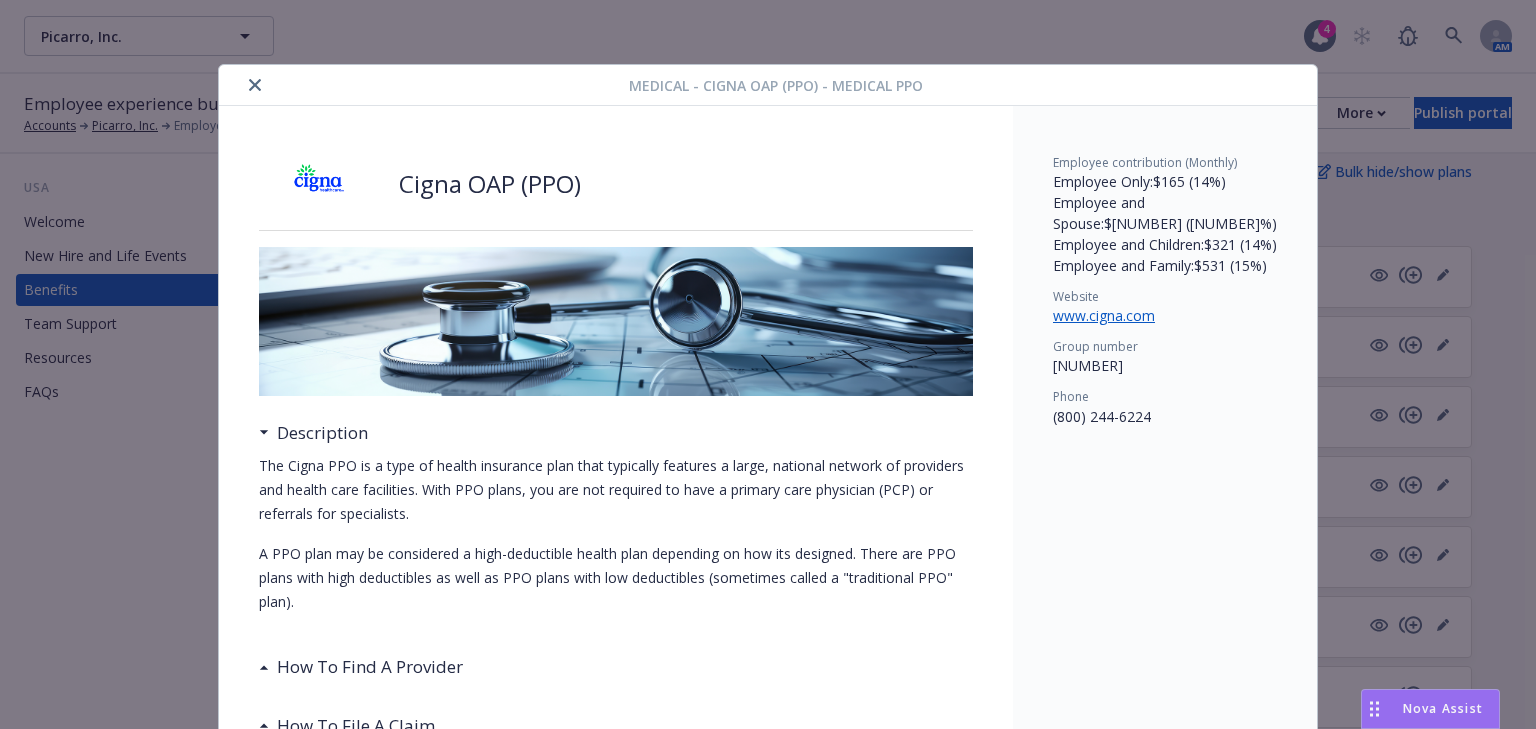 click 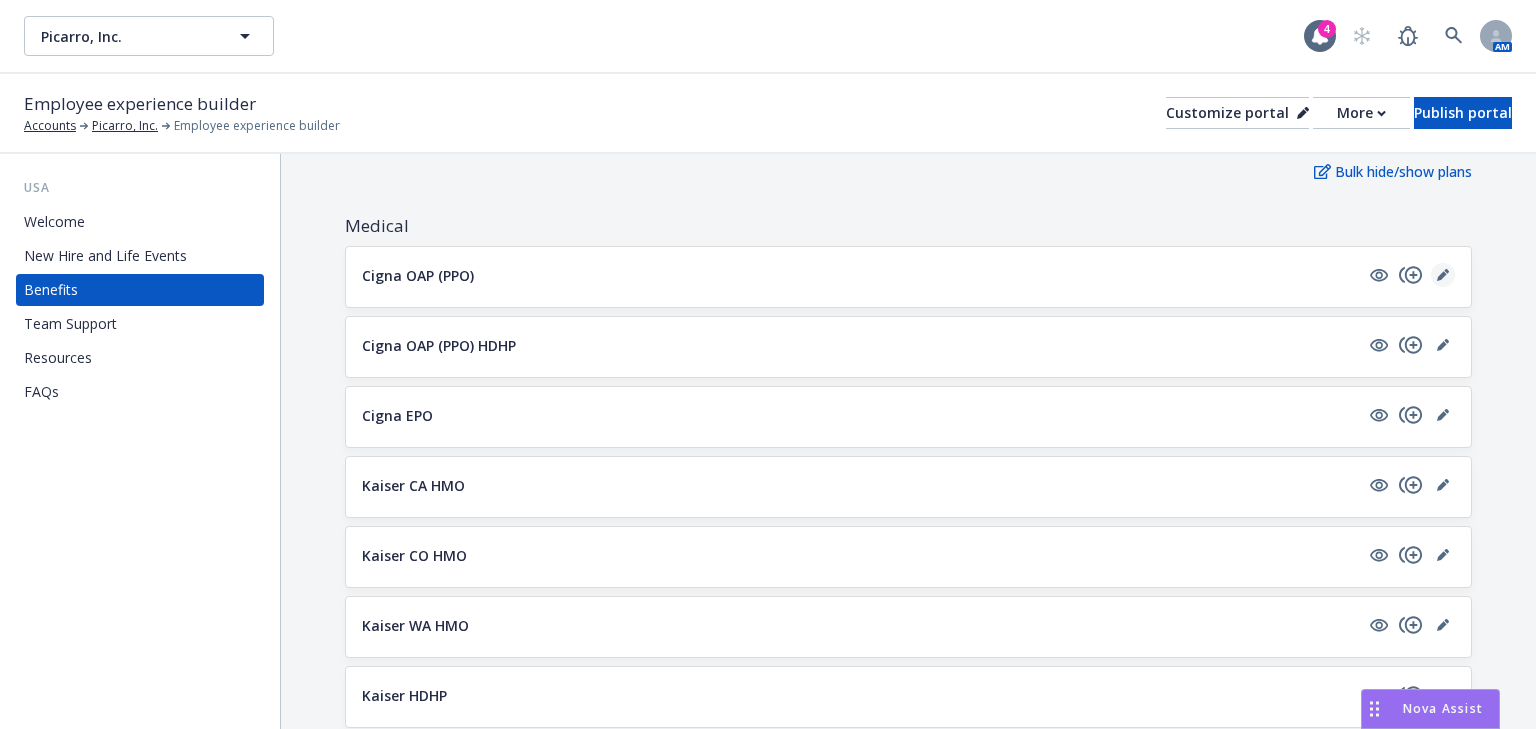 click 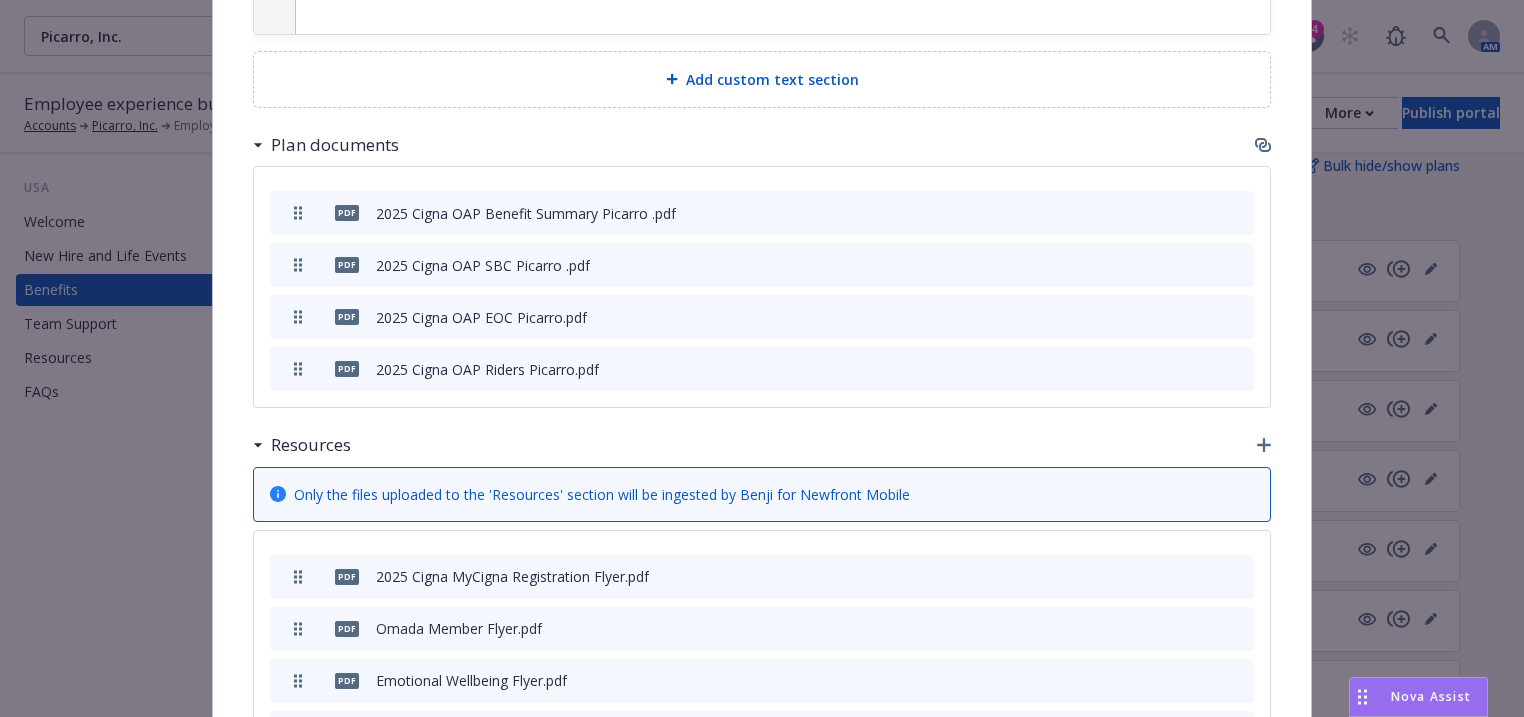 scroll, scrollTop: 5740, scrollLeft: 0, axis: vertical 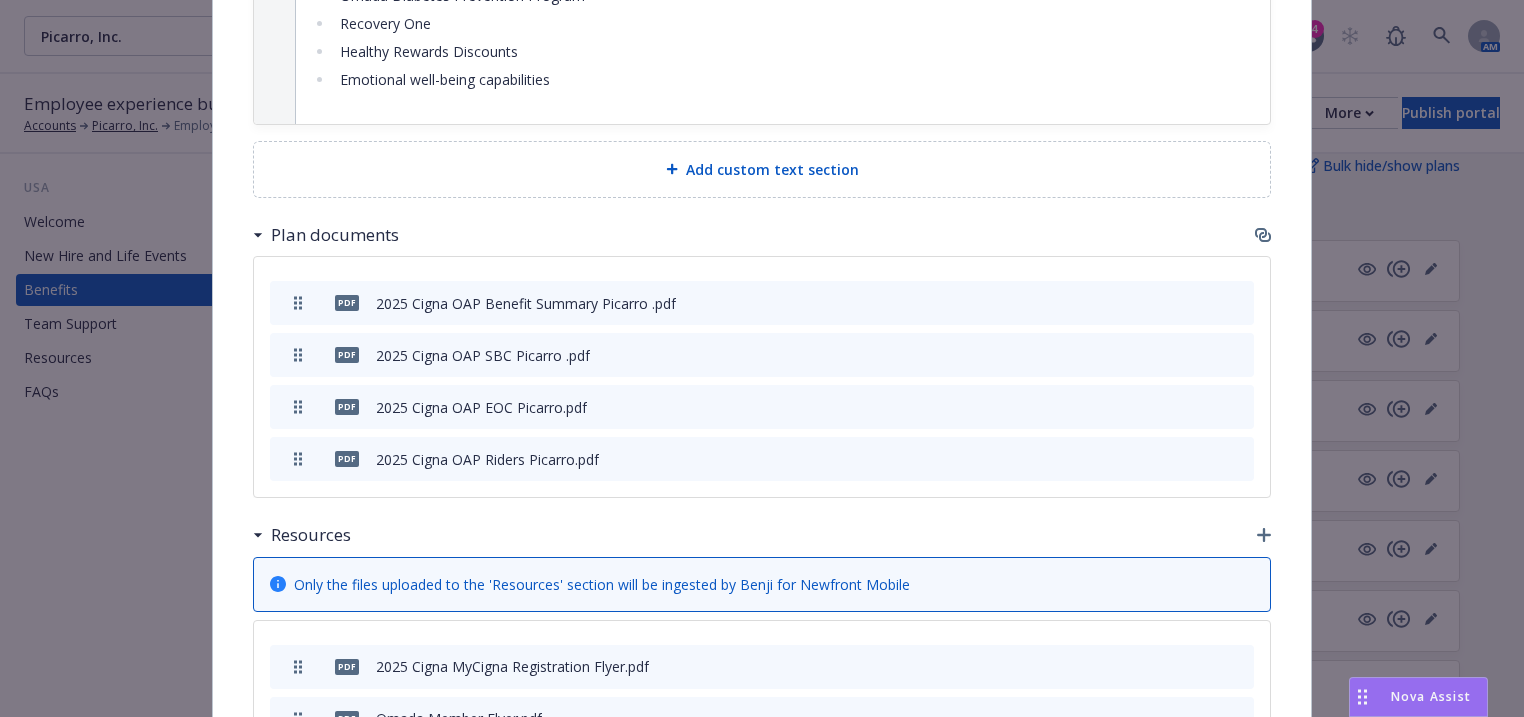 click 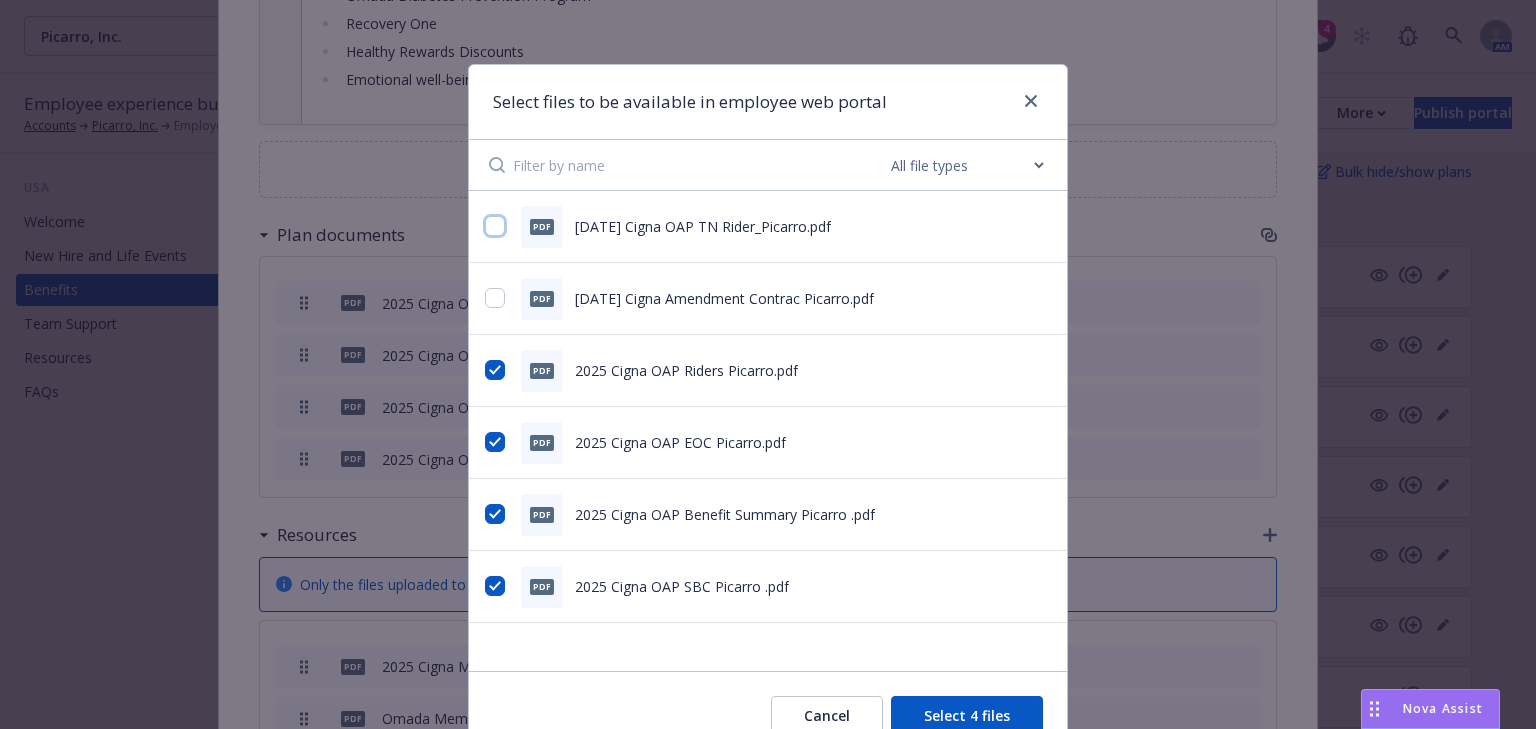 click at bounding box center (495, 226) 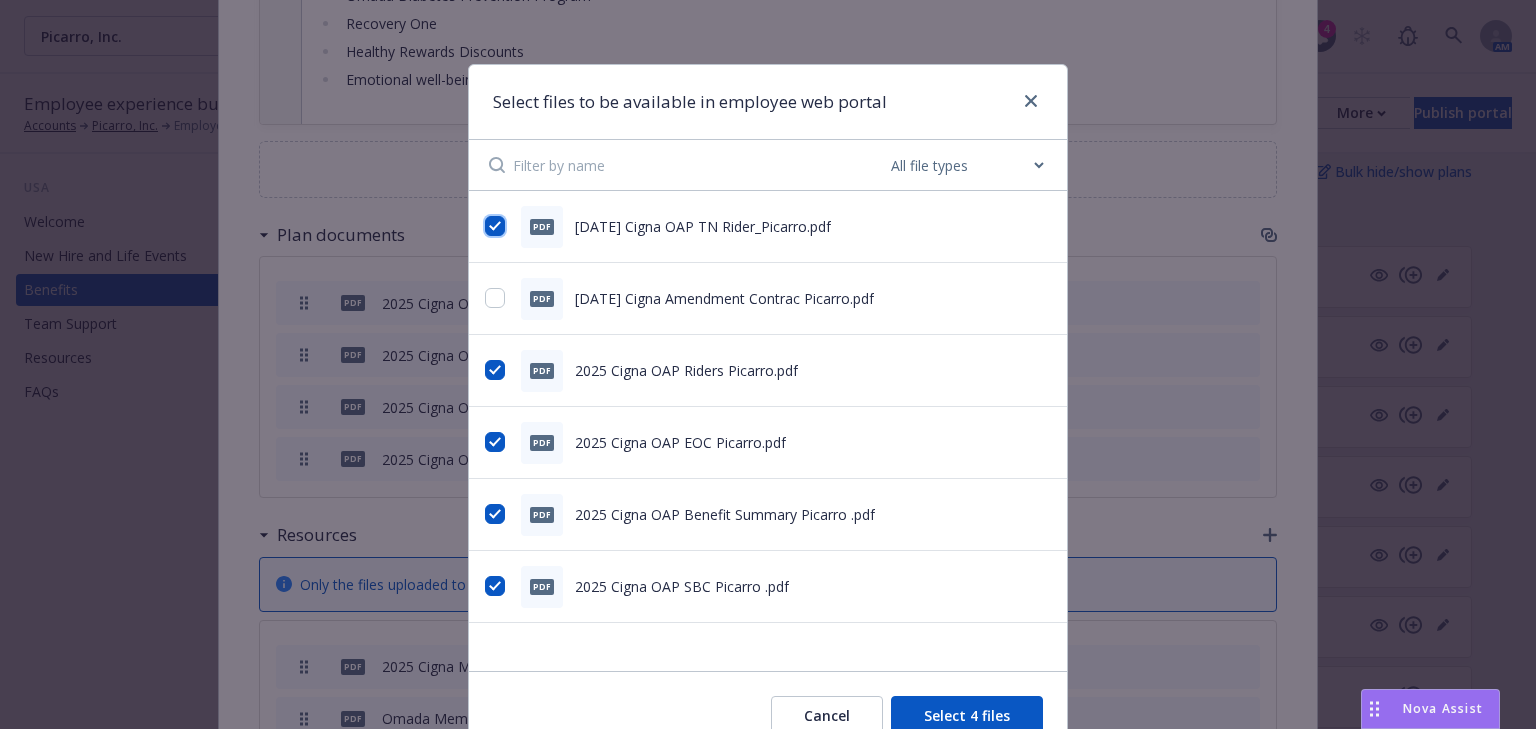 checkbox on "true" 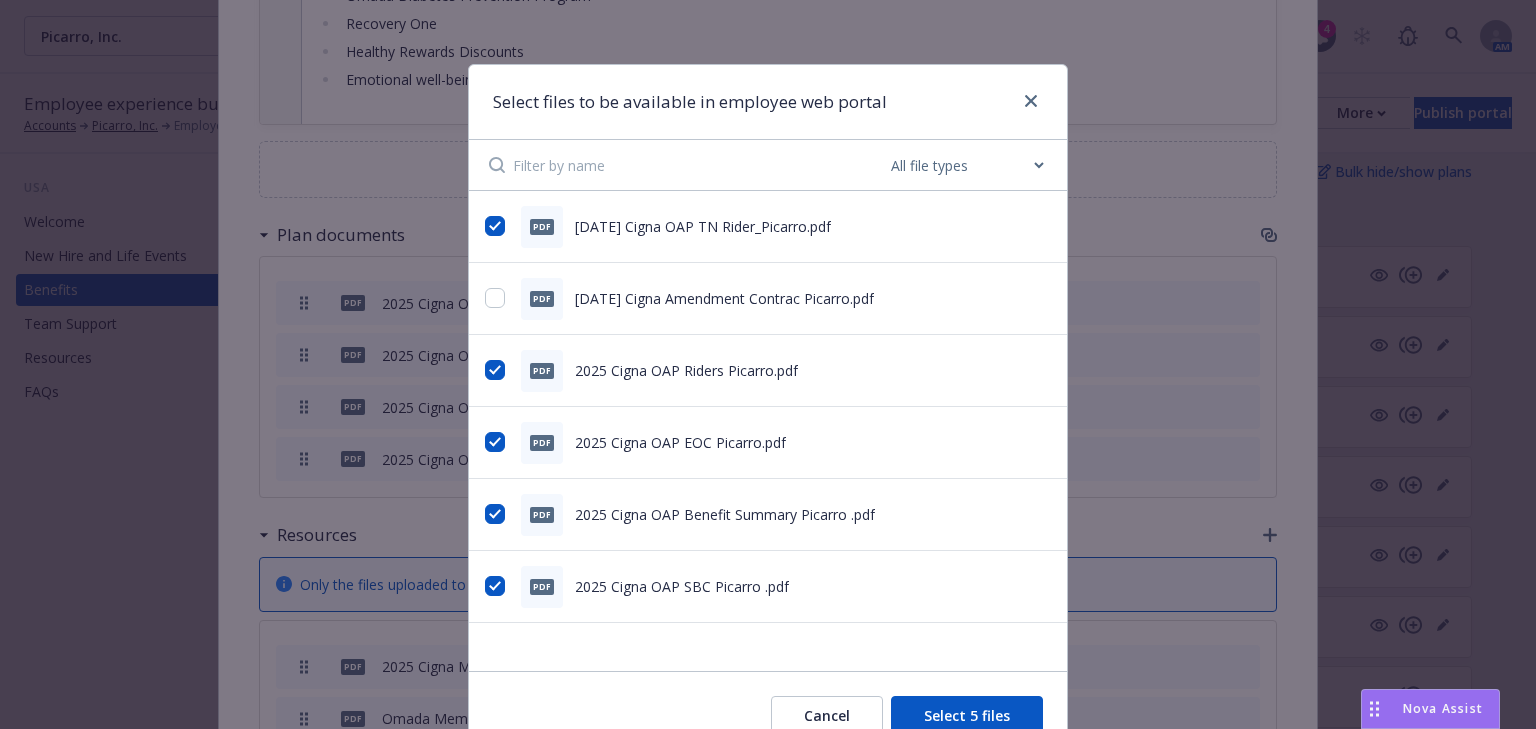 click on "Select   5   files" at bounding box center (967, 716) 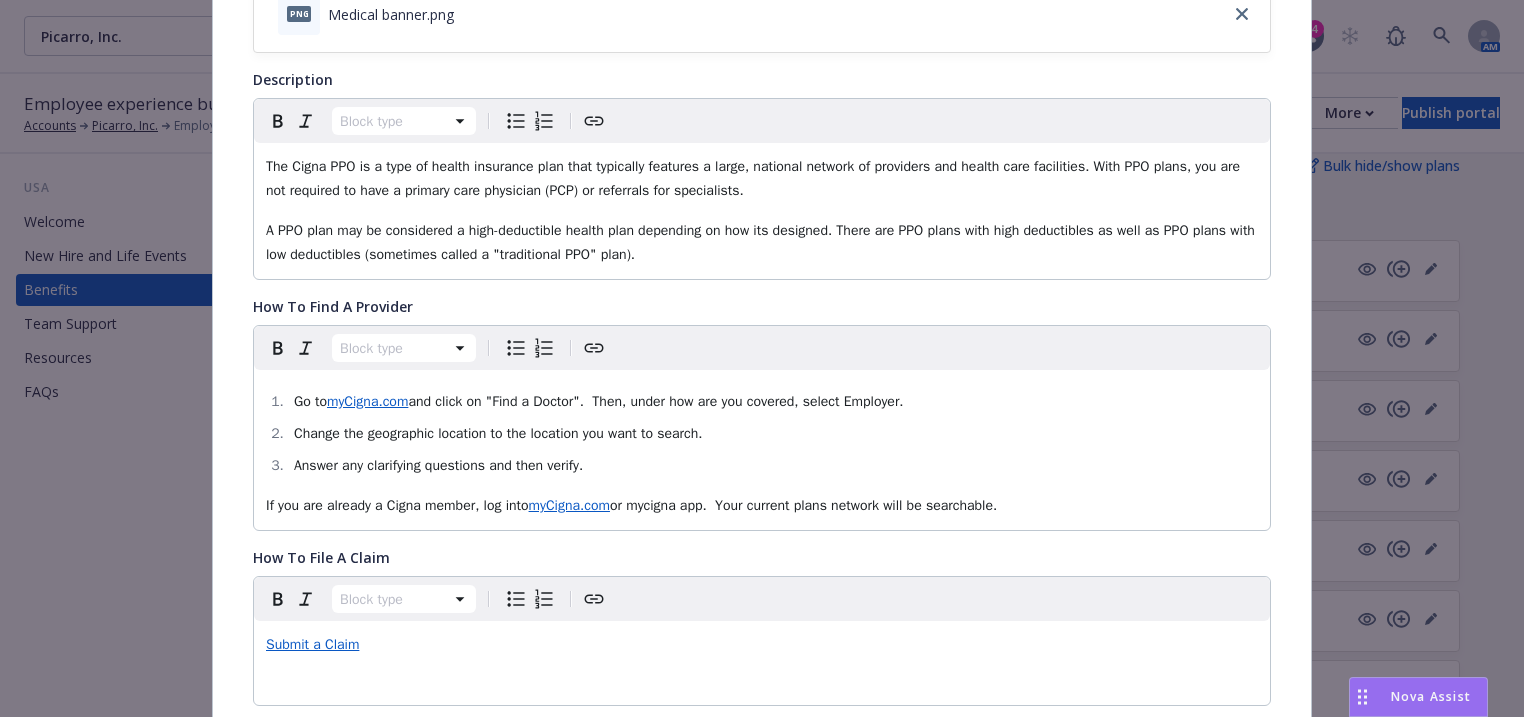 scroll, scrollTop: 0, scrollLeft: 0, axis: both 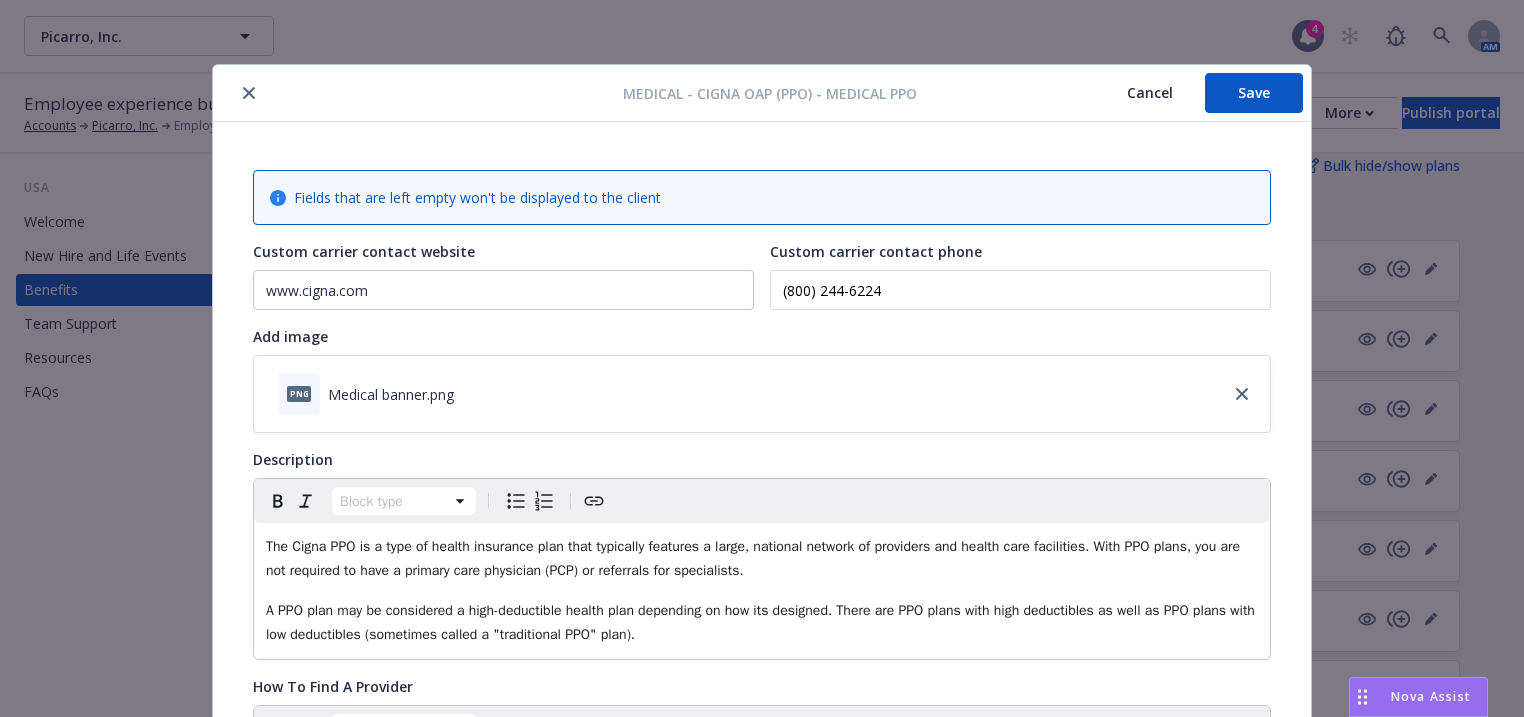 click on "Save" at bounding box center [1254, 93] 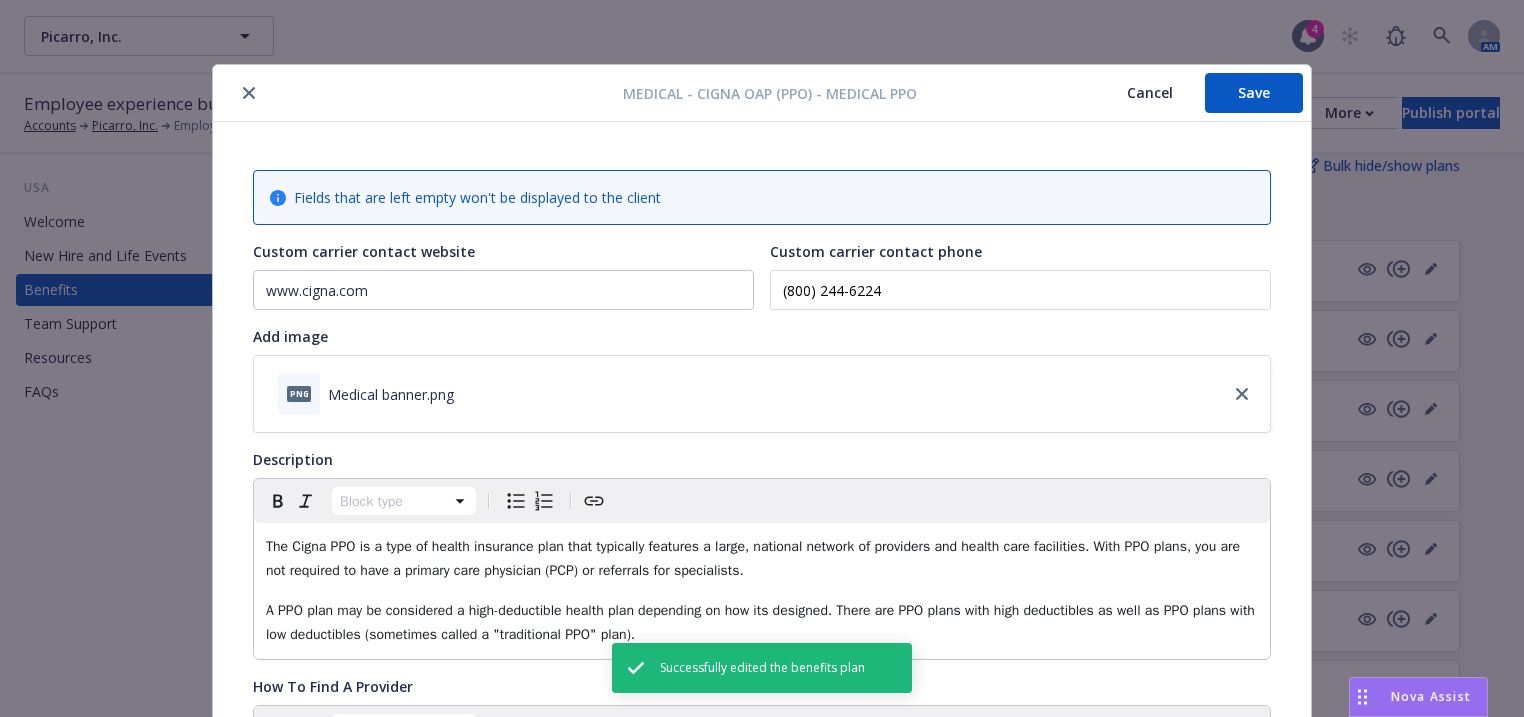 click at bounding box center [249, 93] 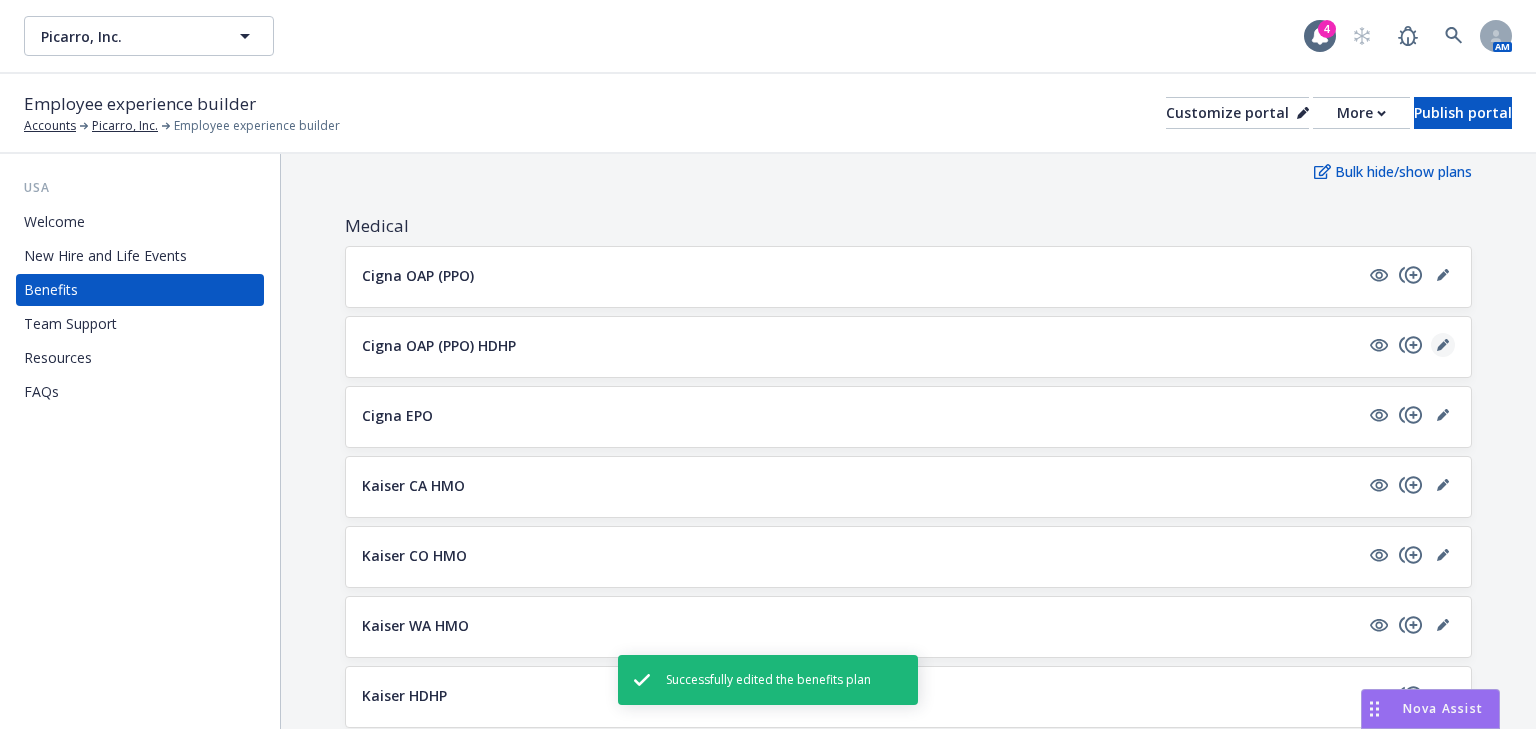 click 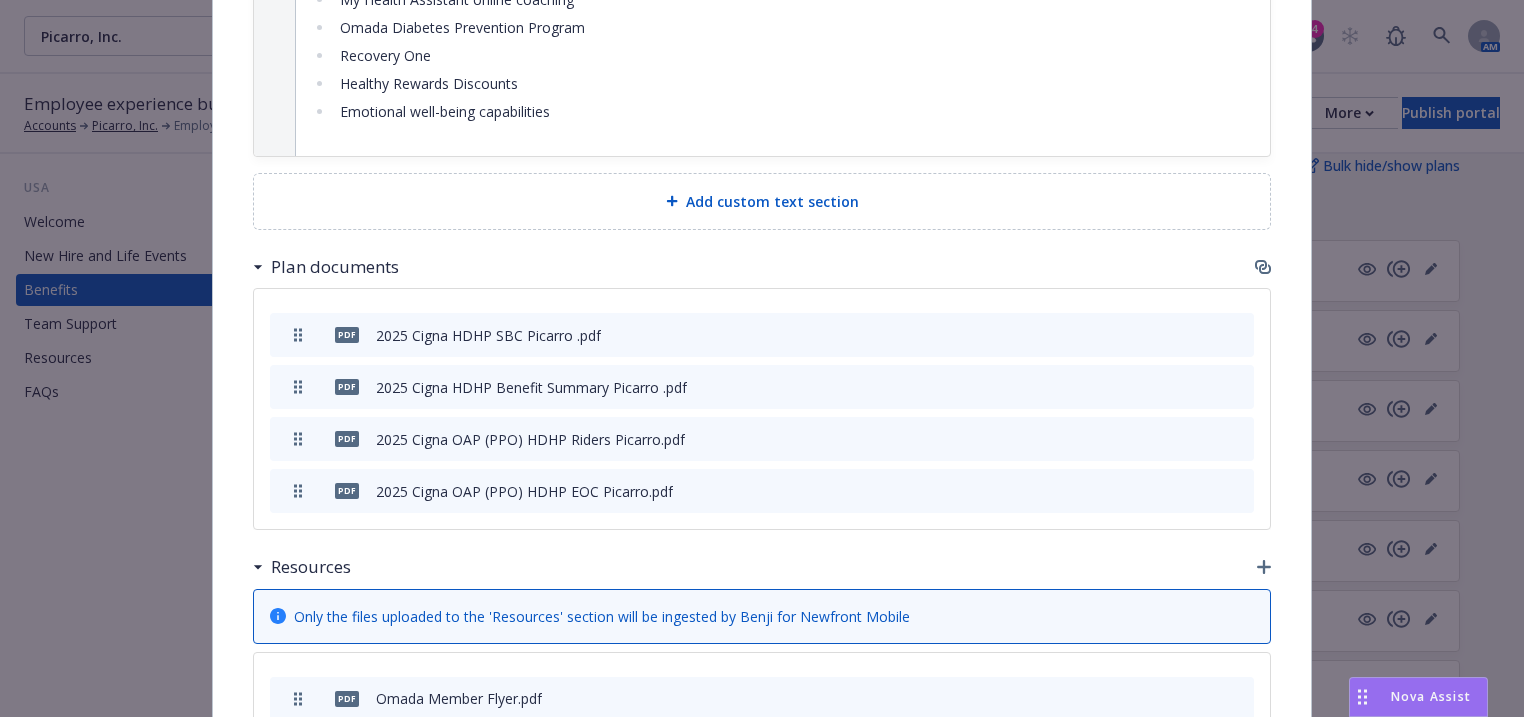 scroll, scrollTop: 5820, scrollLeft: 0, axis: vertical 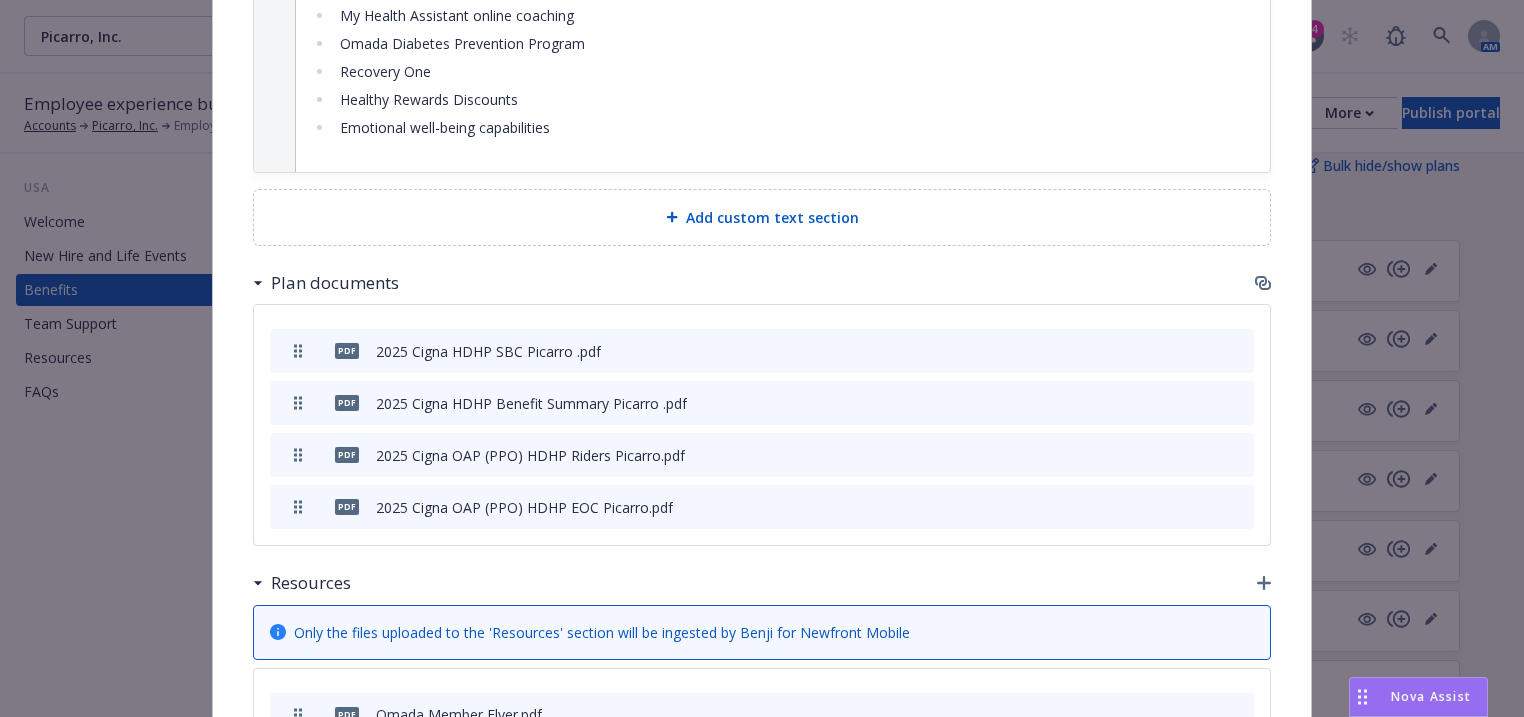 click 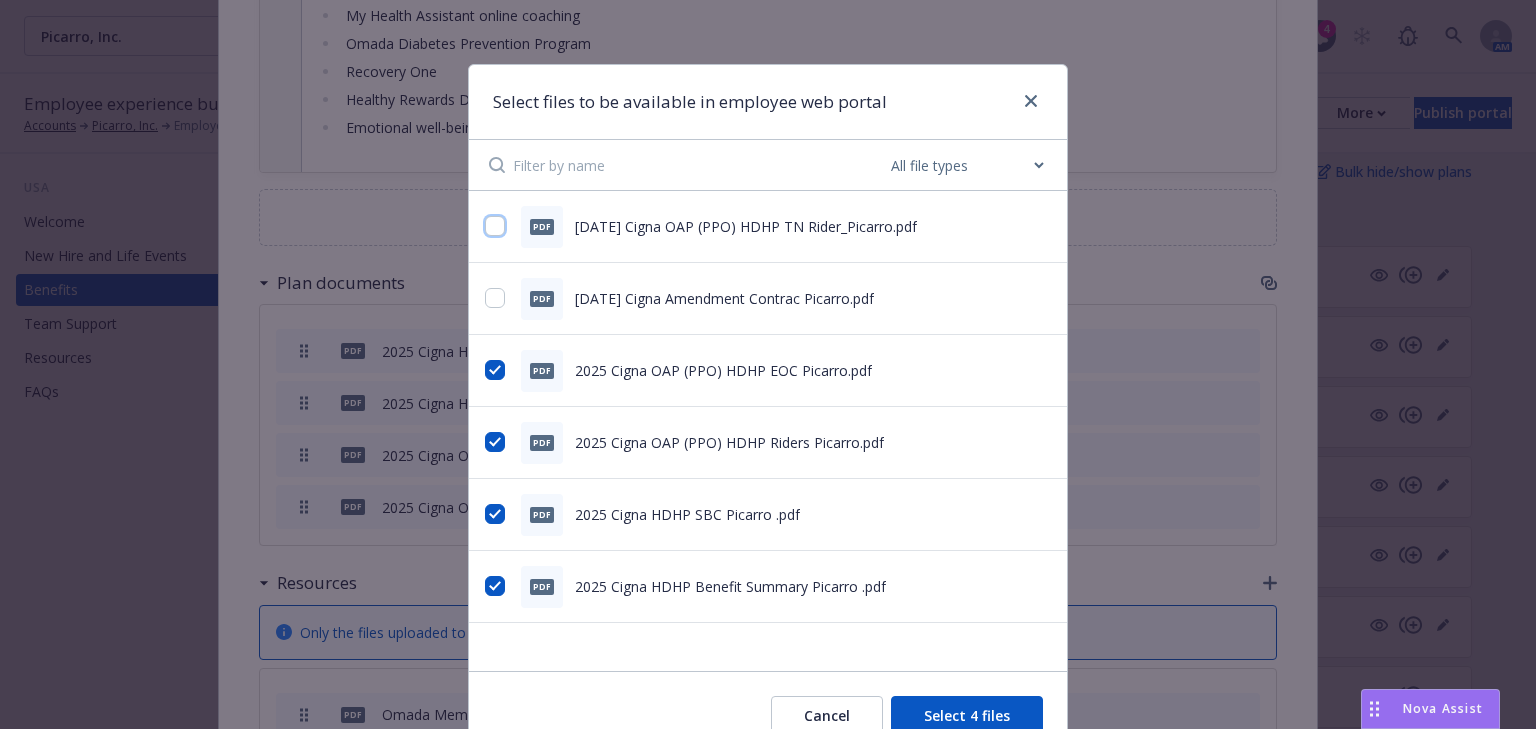 click at bounding box center (495, 226) 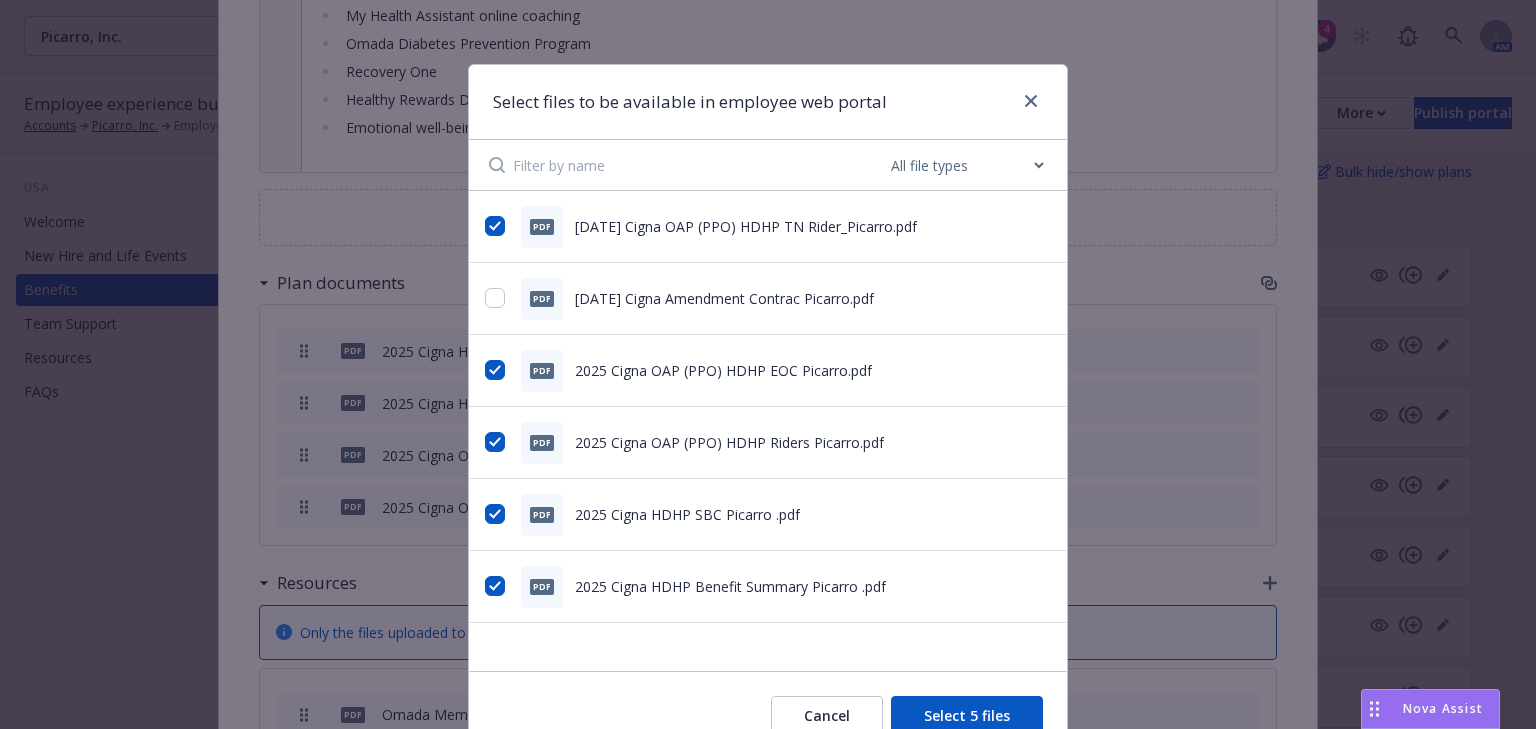 click on "Select   5   files" at bounding box center (967, 716) 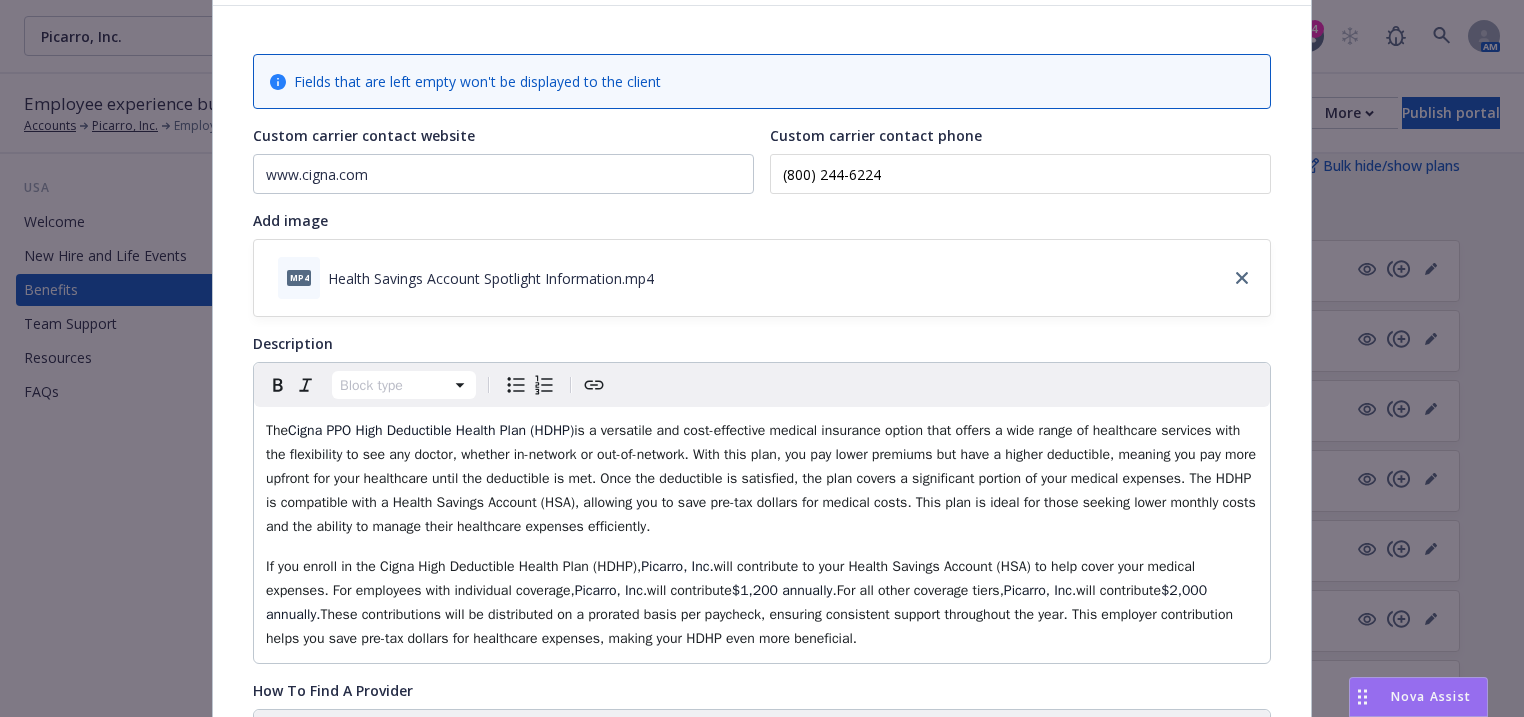scroll, scrollTop: 0, scrollLeft: 0, axis: both 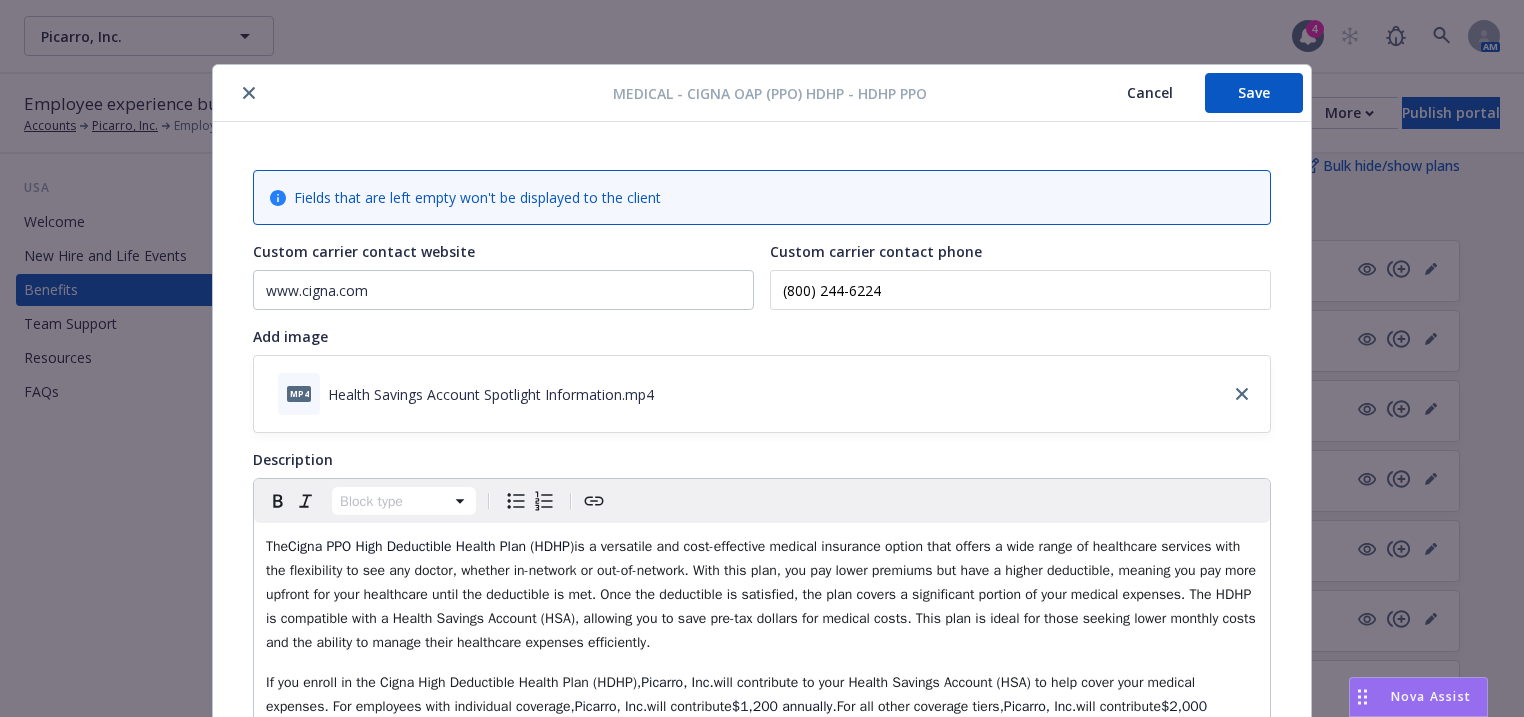drag, startPoint x: 1244, startPoint y: 99, endPoint x: 1228, endPoint y: 100, distance: 16.03122 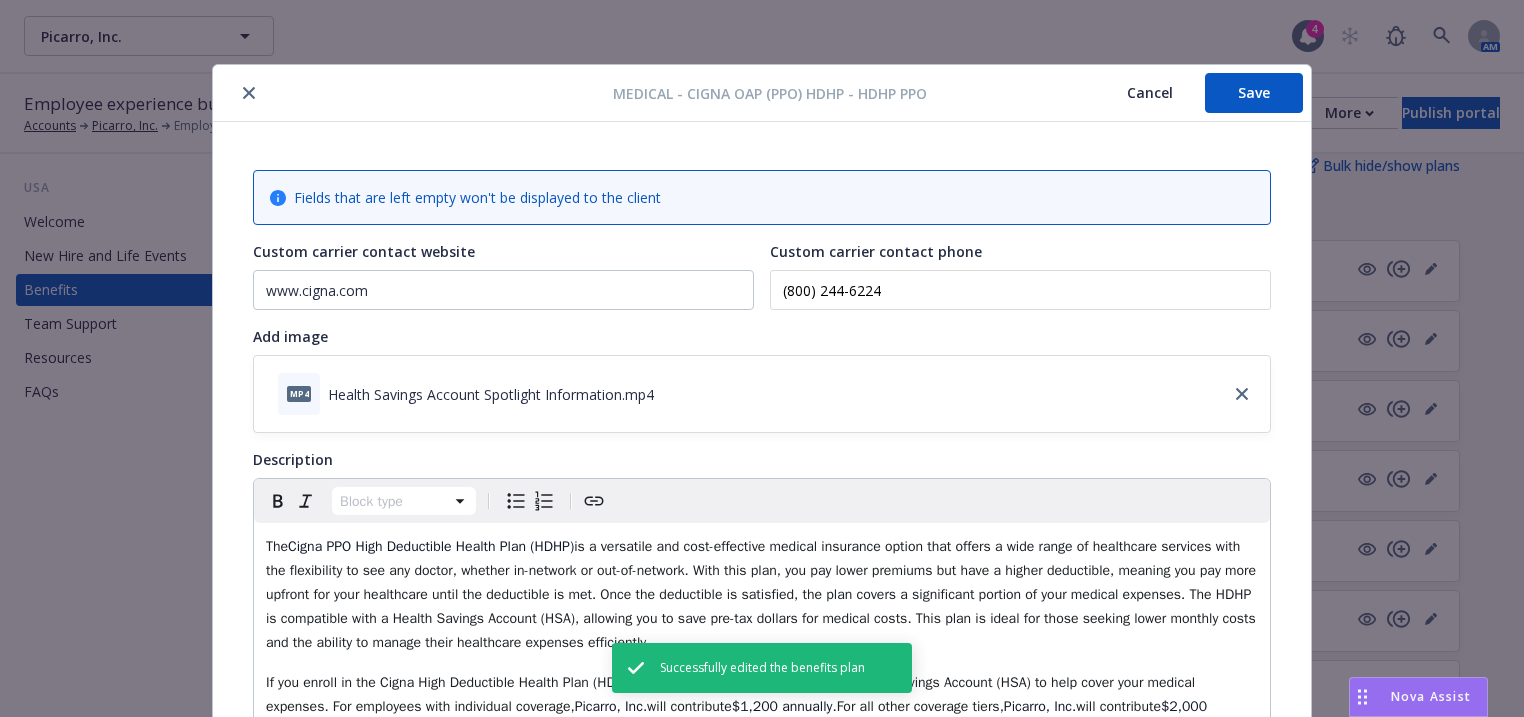click 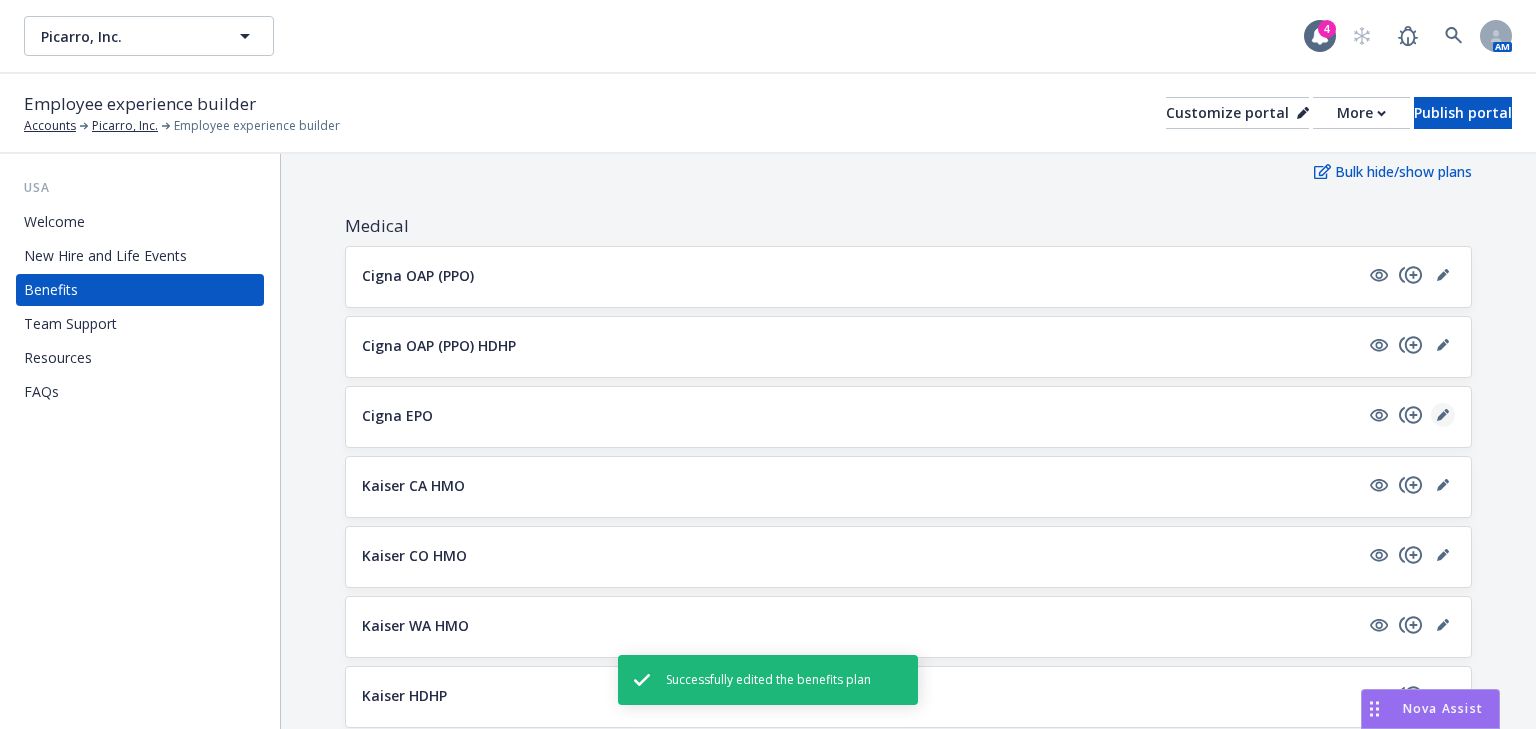 click 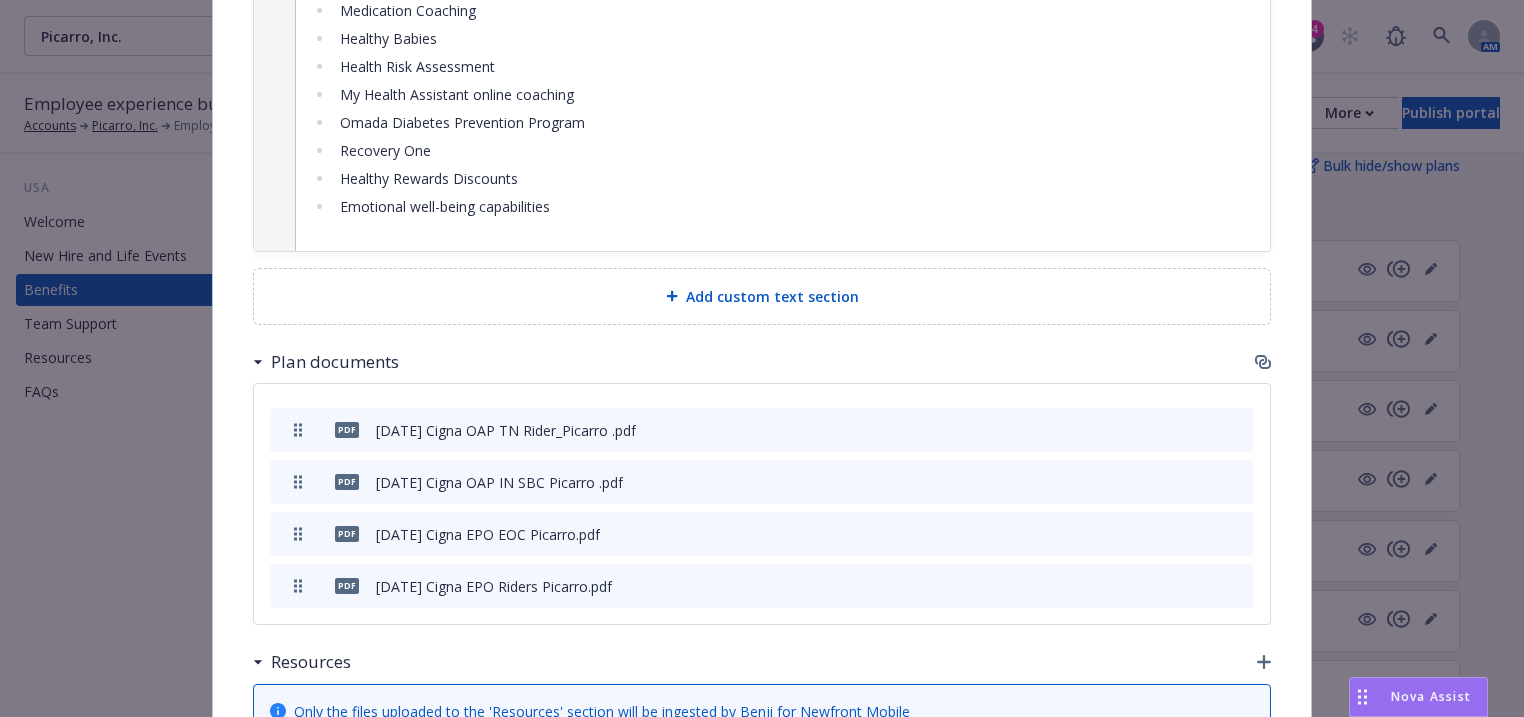 scroll, scrollTop: 6028, scrollLeft: 0, axis: vertical 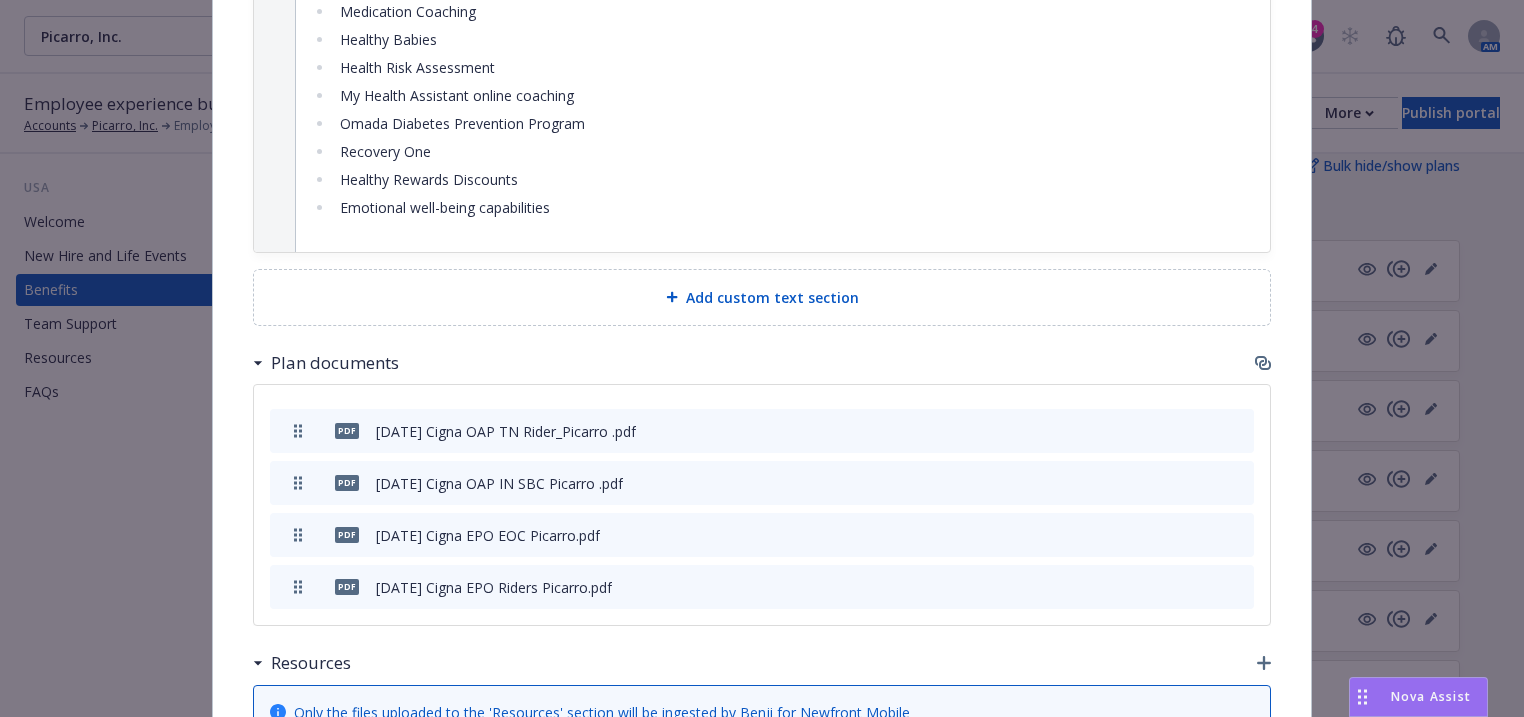 click 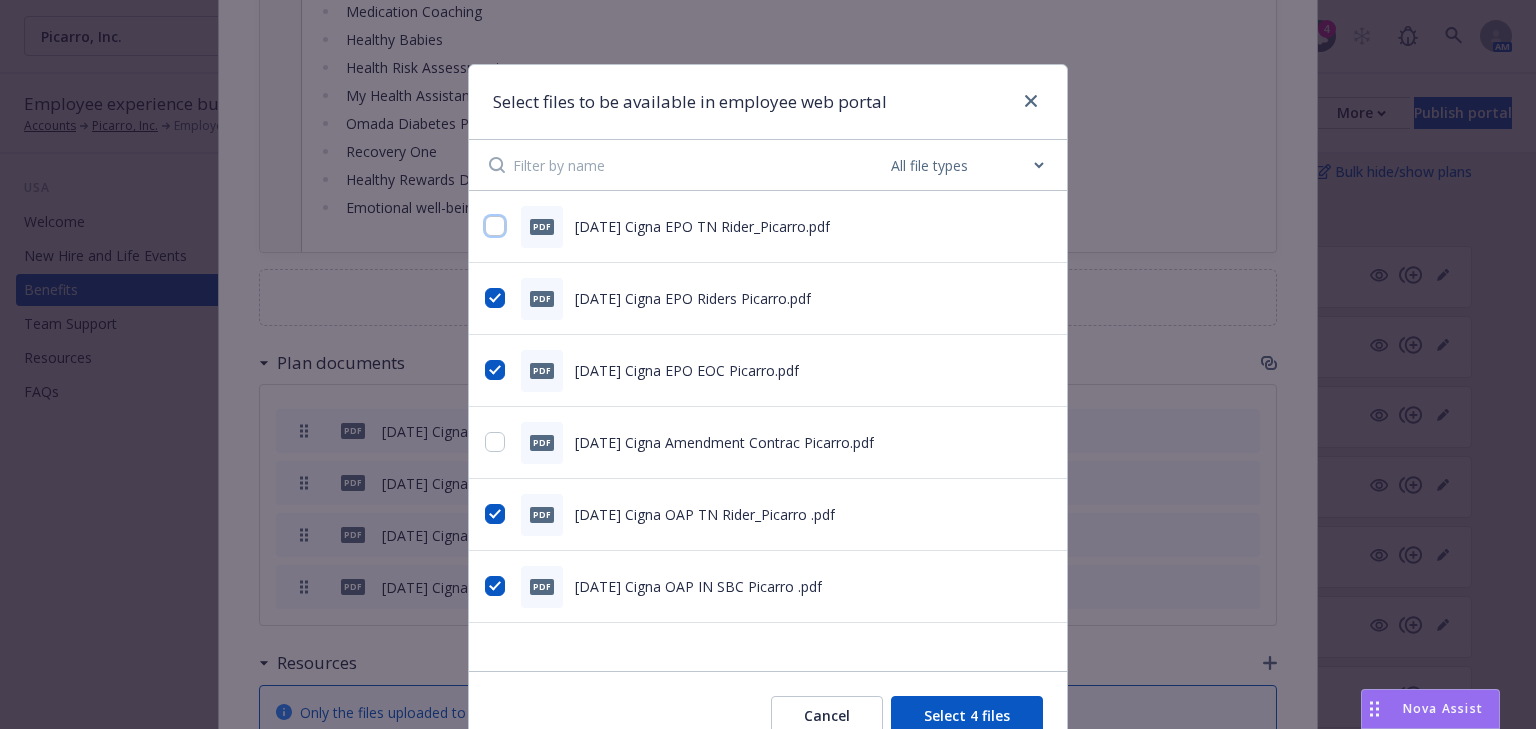 click at bounding box center (495, 226) 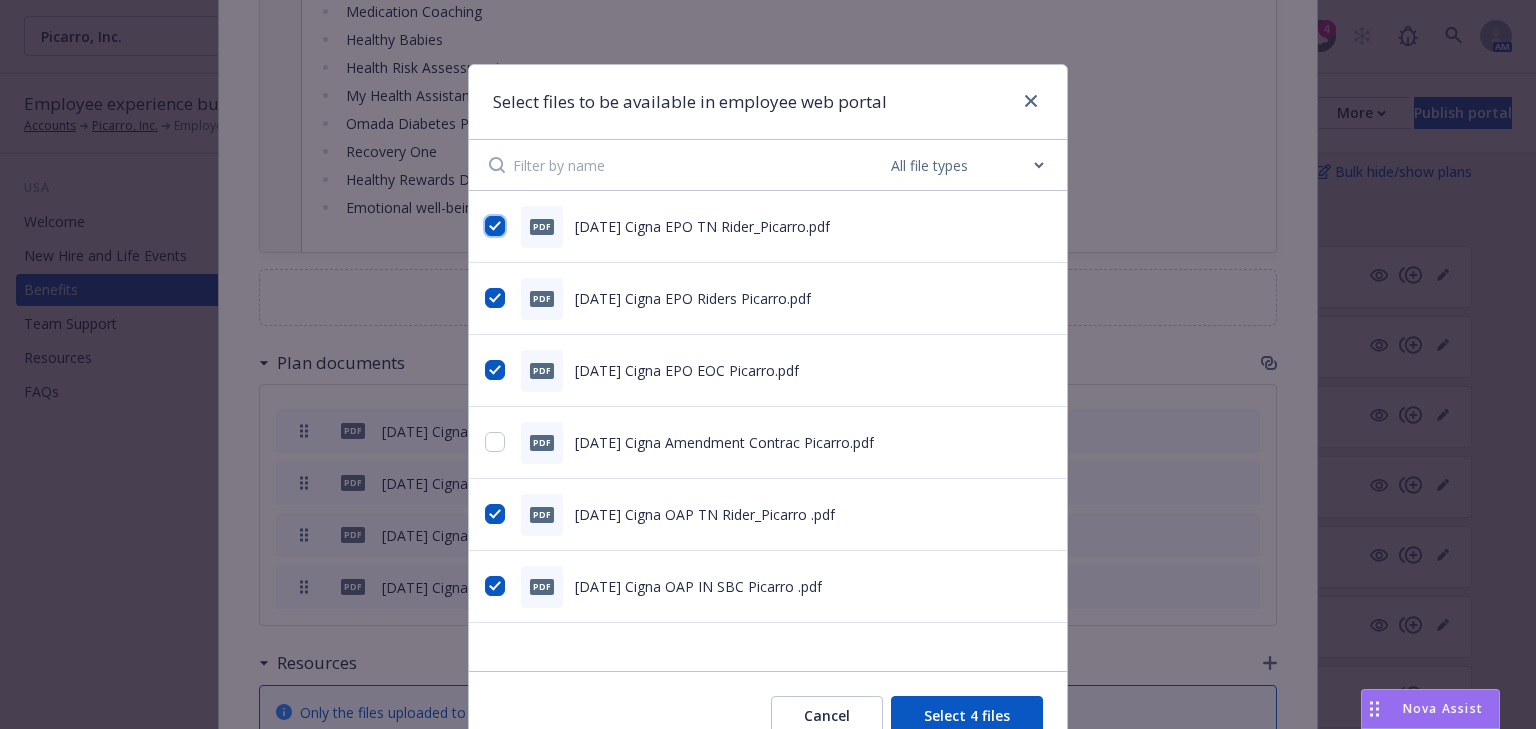 checkbox on "true" 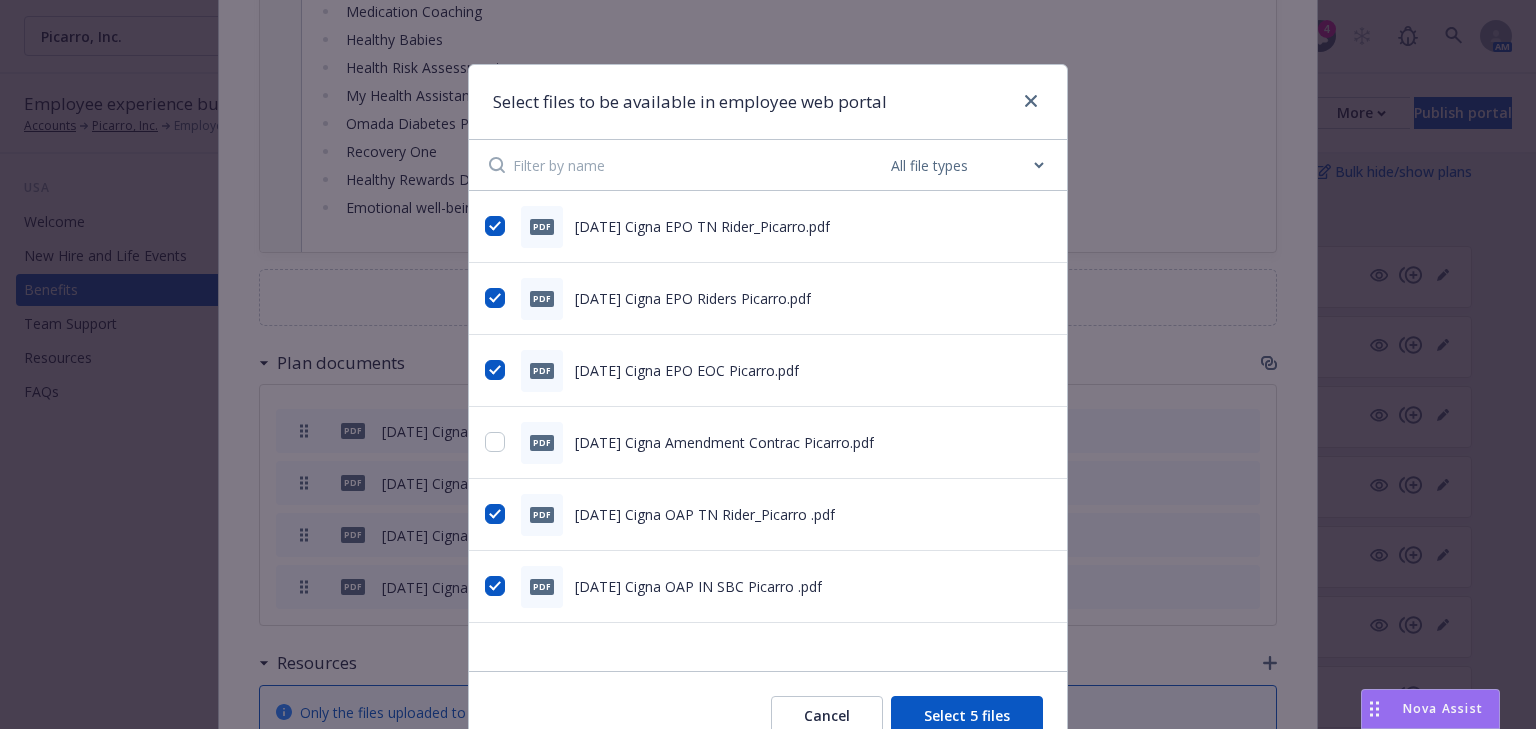 click on "Select   5   files" at bounding box center [967, 716] 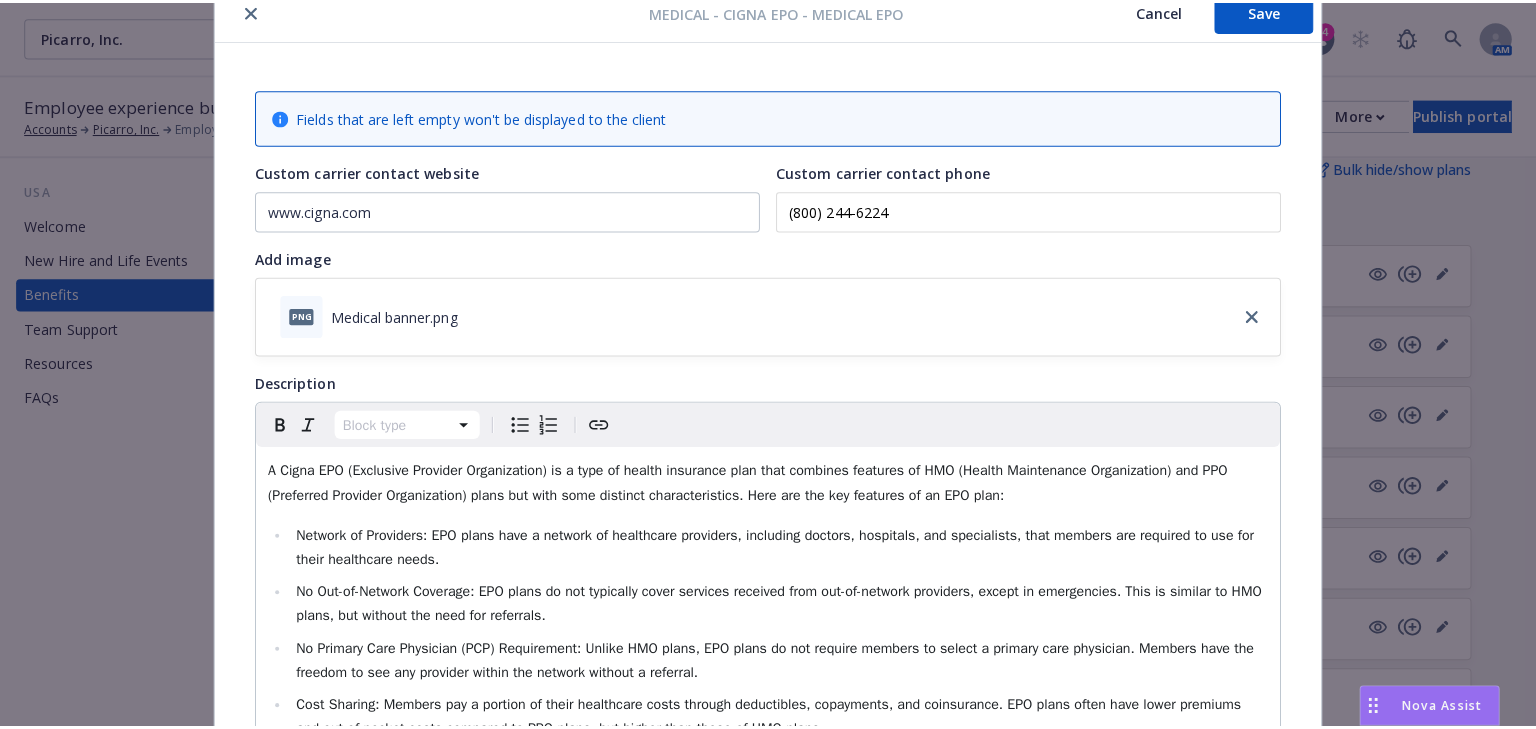 scroll, scrollTop: 0, scrollLeft: 0, axis: both 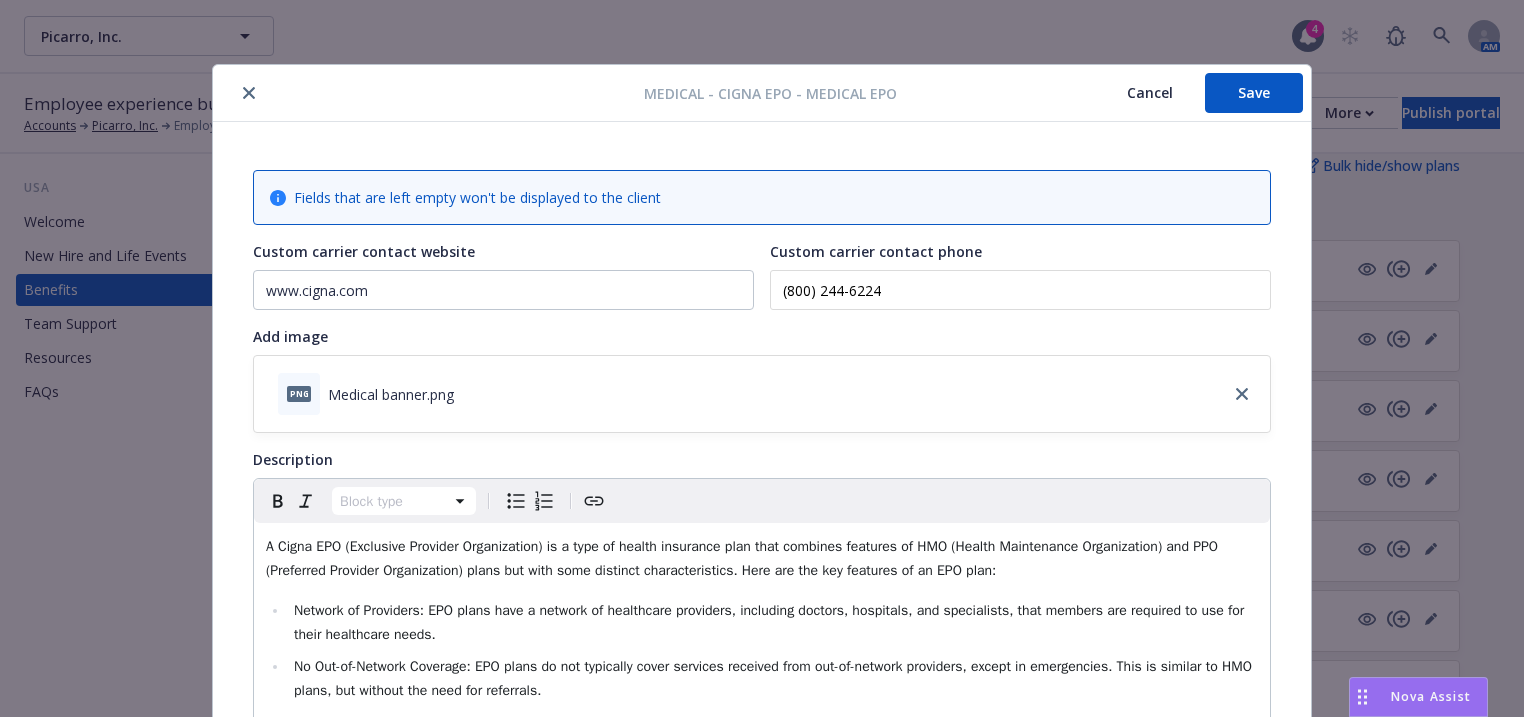 click on "Save" at bounding box center (1254, 93) 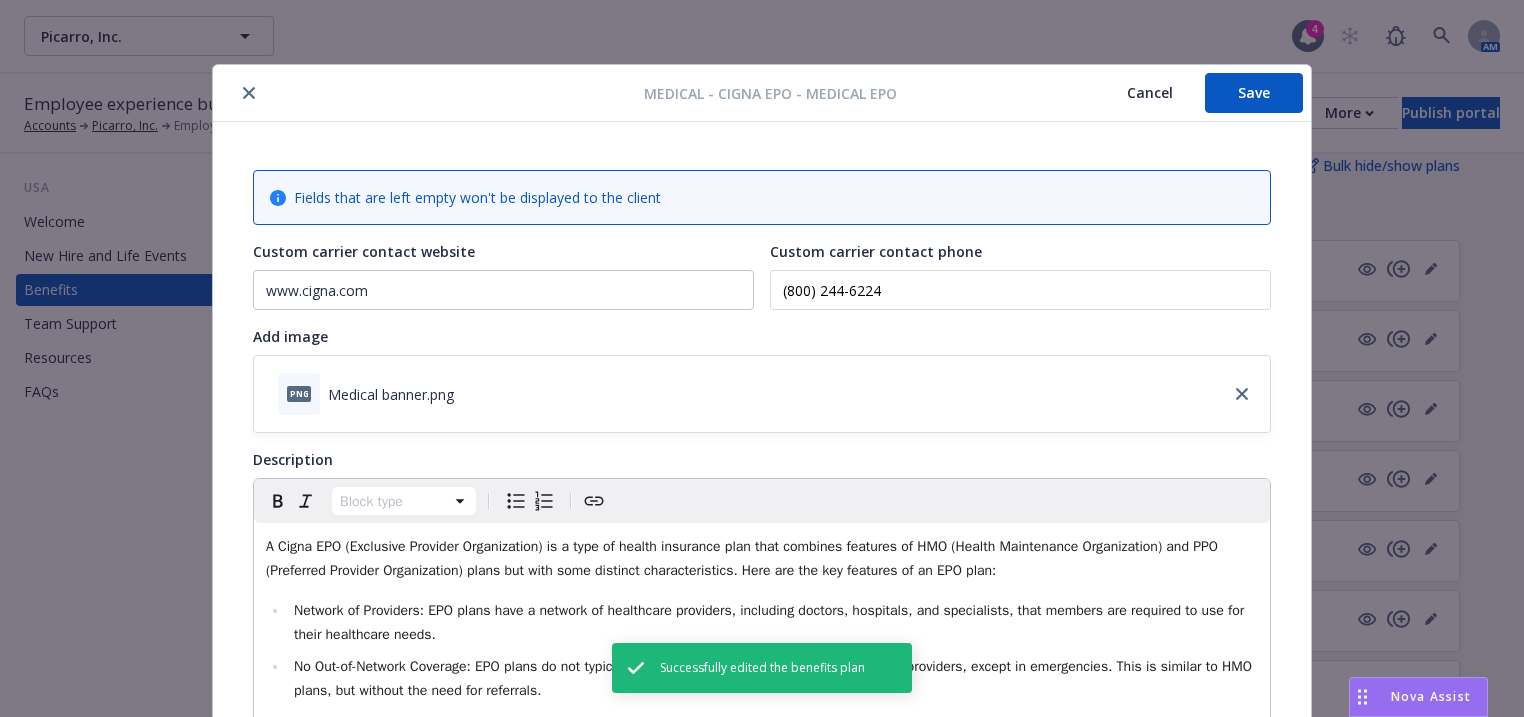 click 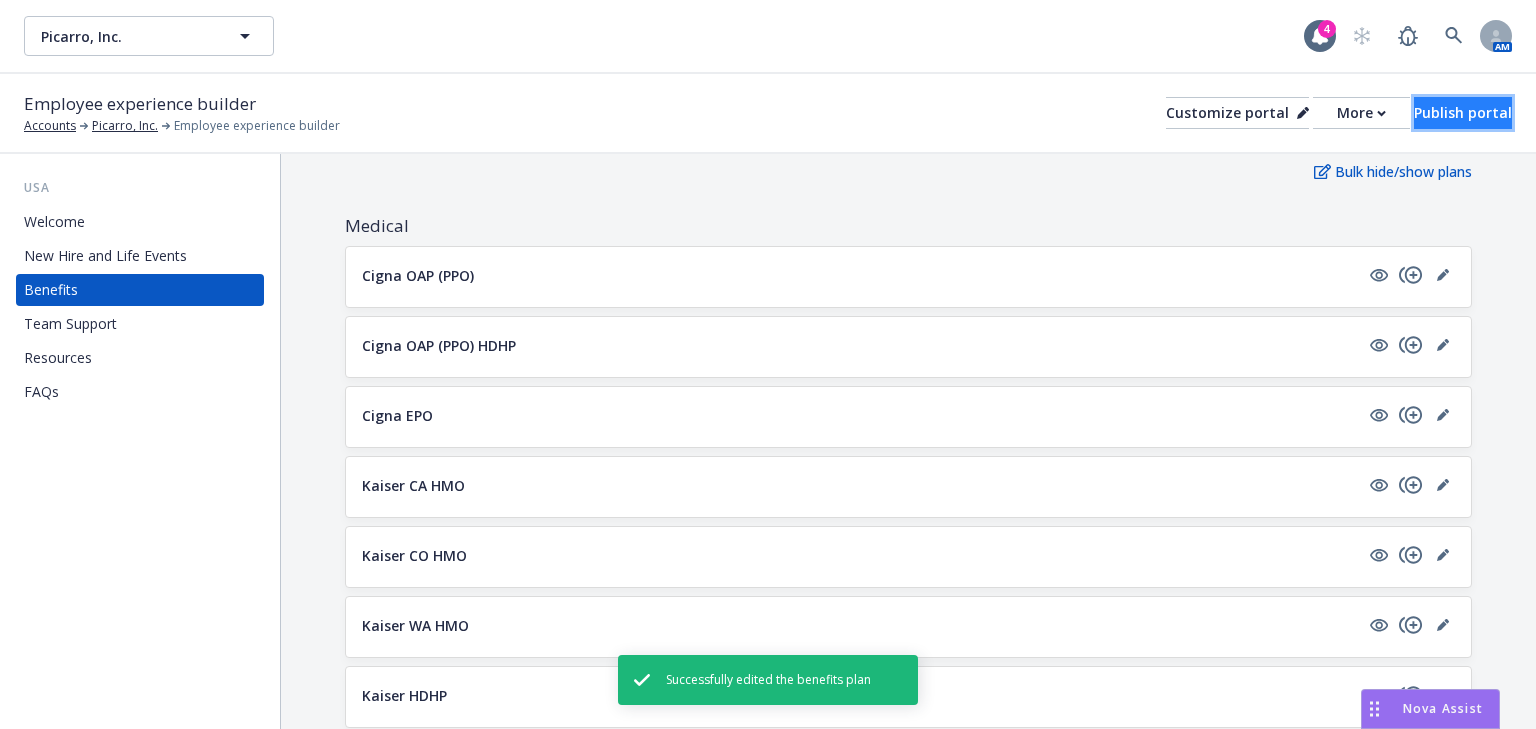 click on "Publish portal" at bounding box center [1463, 113] 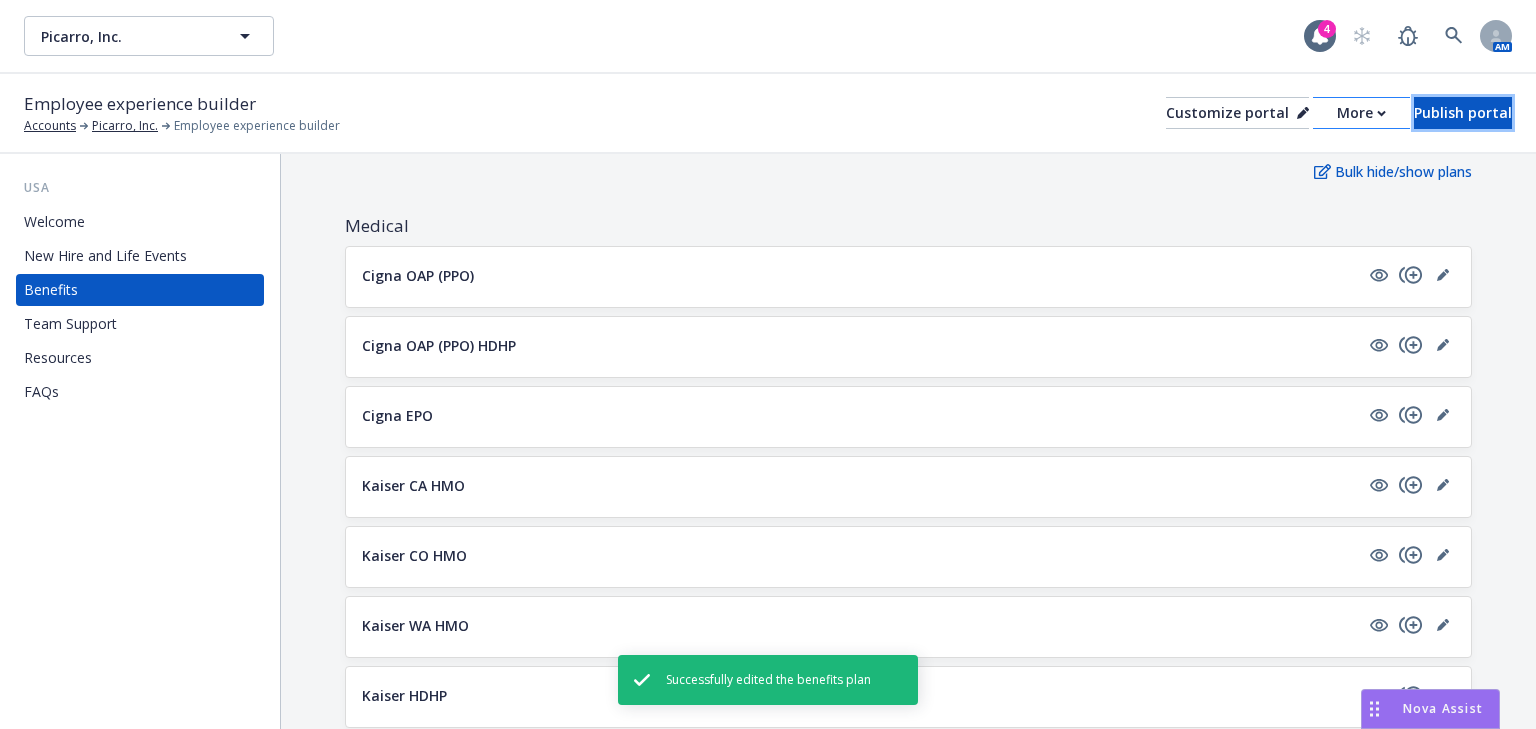 scroll, scrollTop: 0, scrollLeft: 0, axis: both 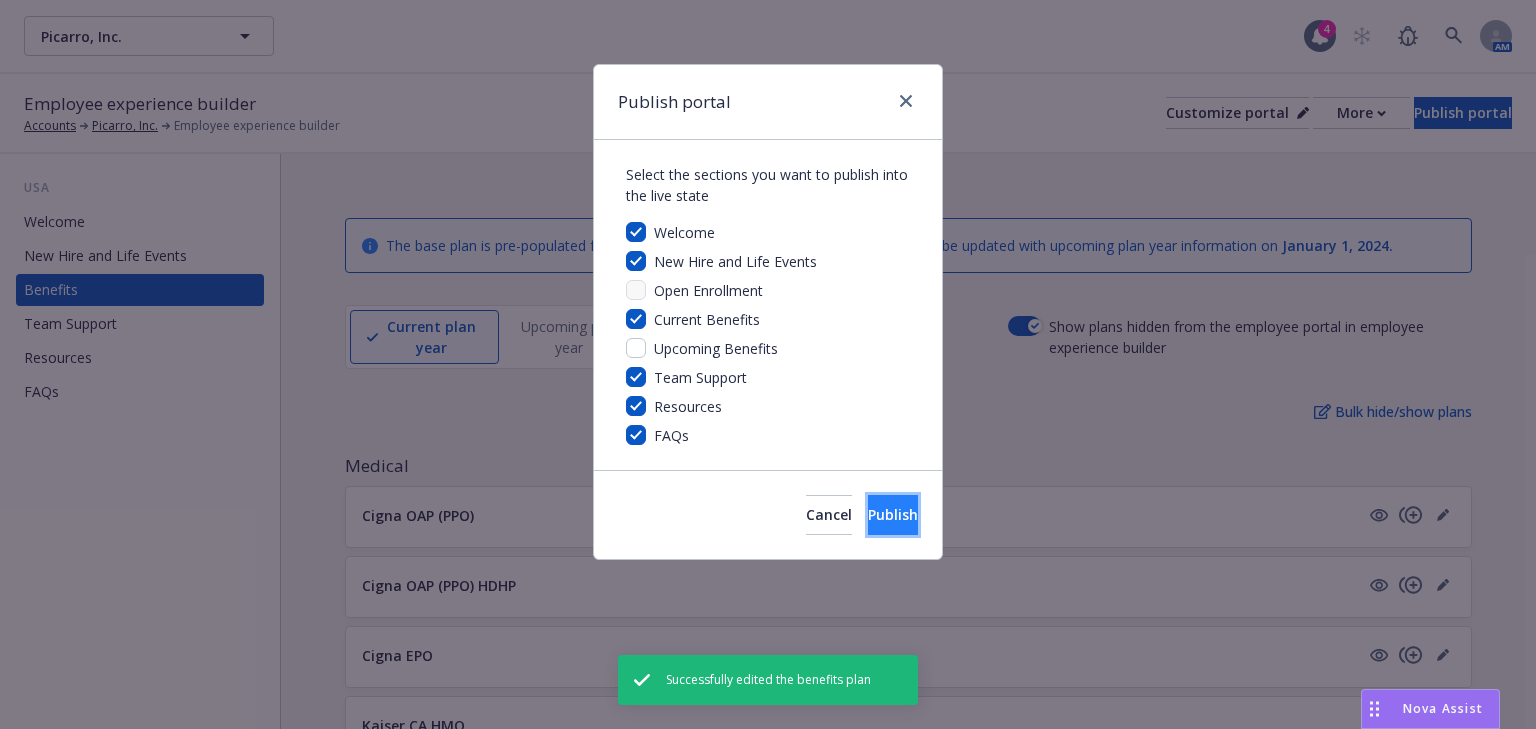 click on "Publish" at bounding box center (893, 515) 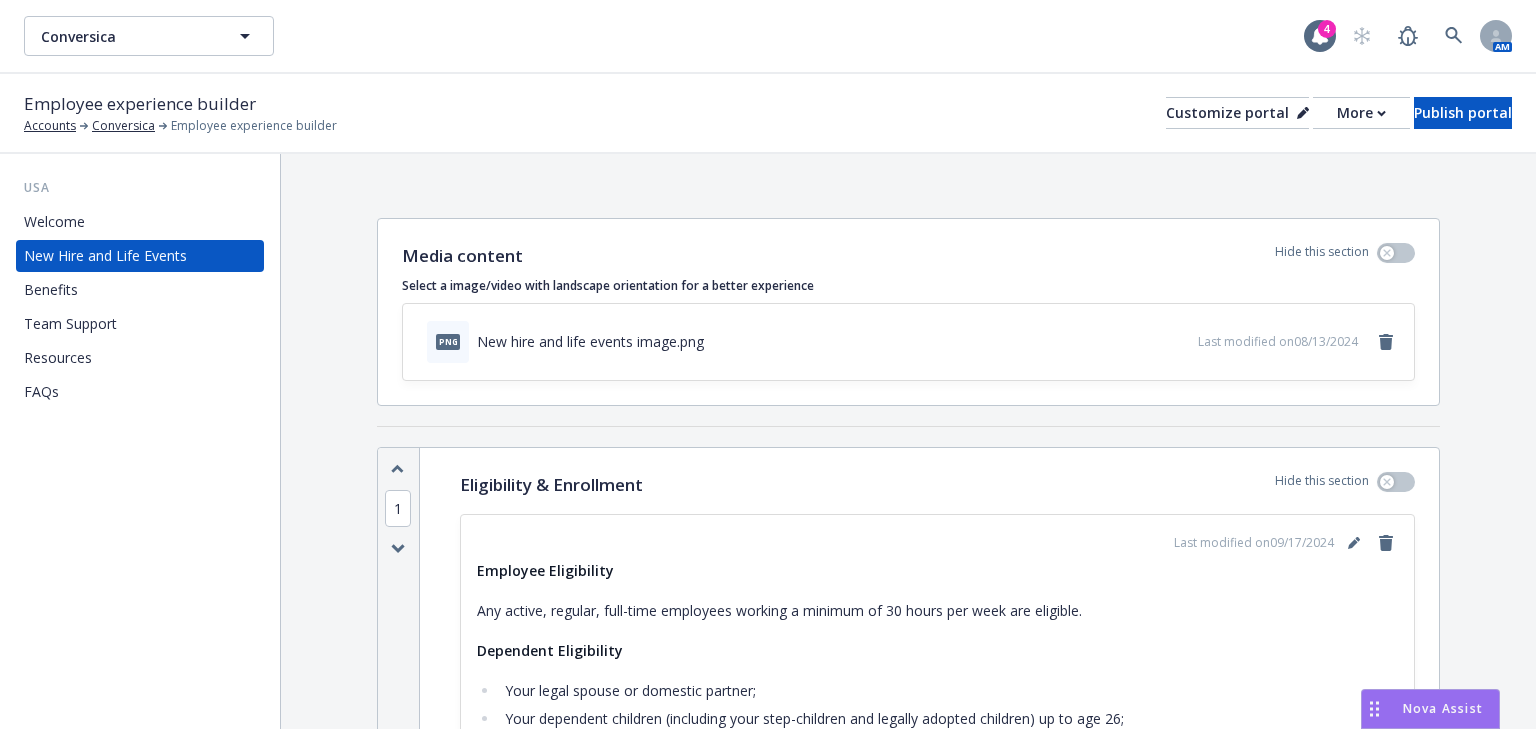 scroll, scrollTop: 0, scrollLeft: 0, axis: both 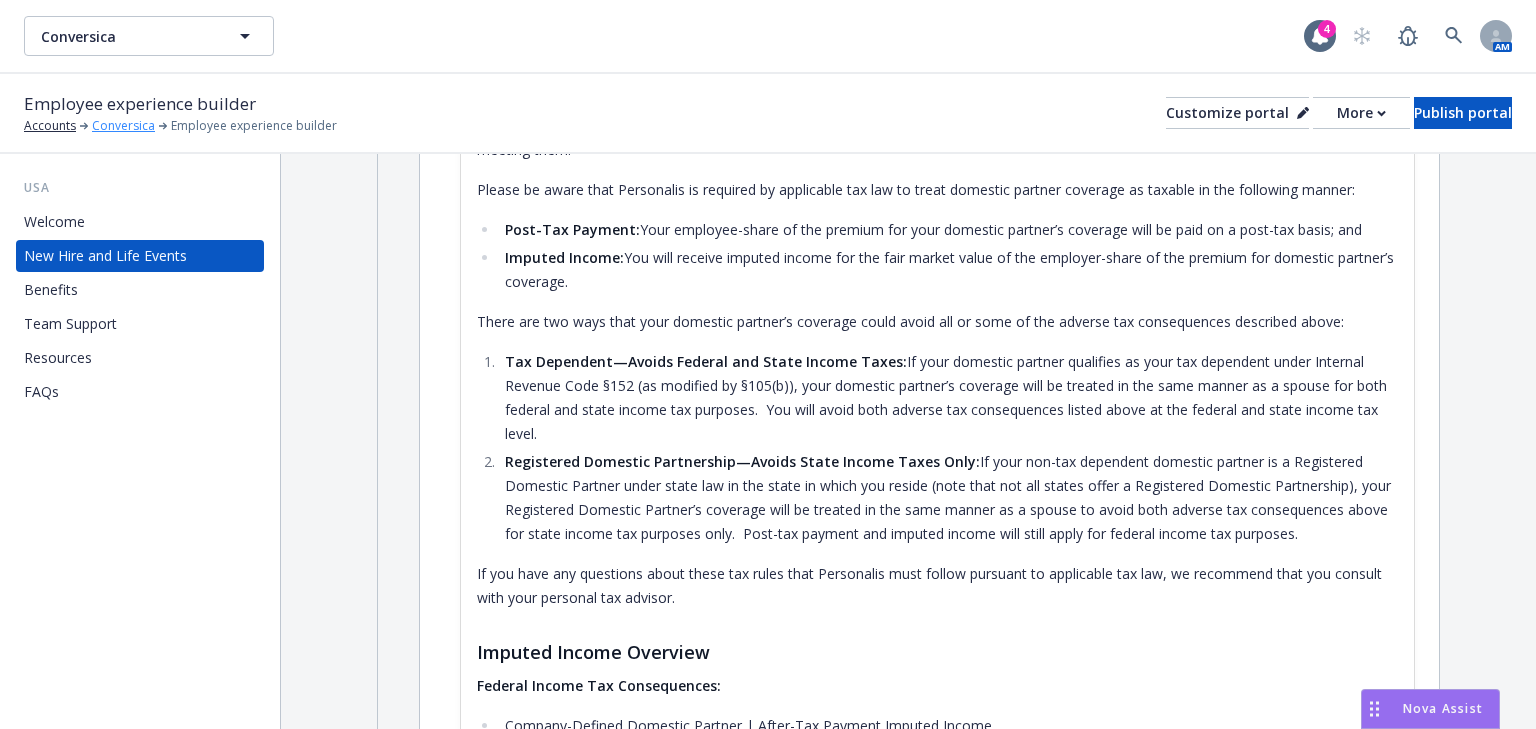 click on "Conversica" at bounding box center (123, 126) 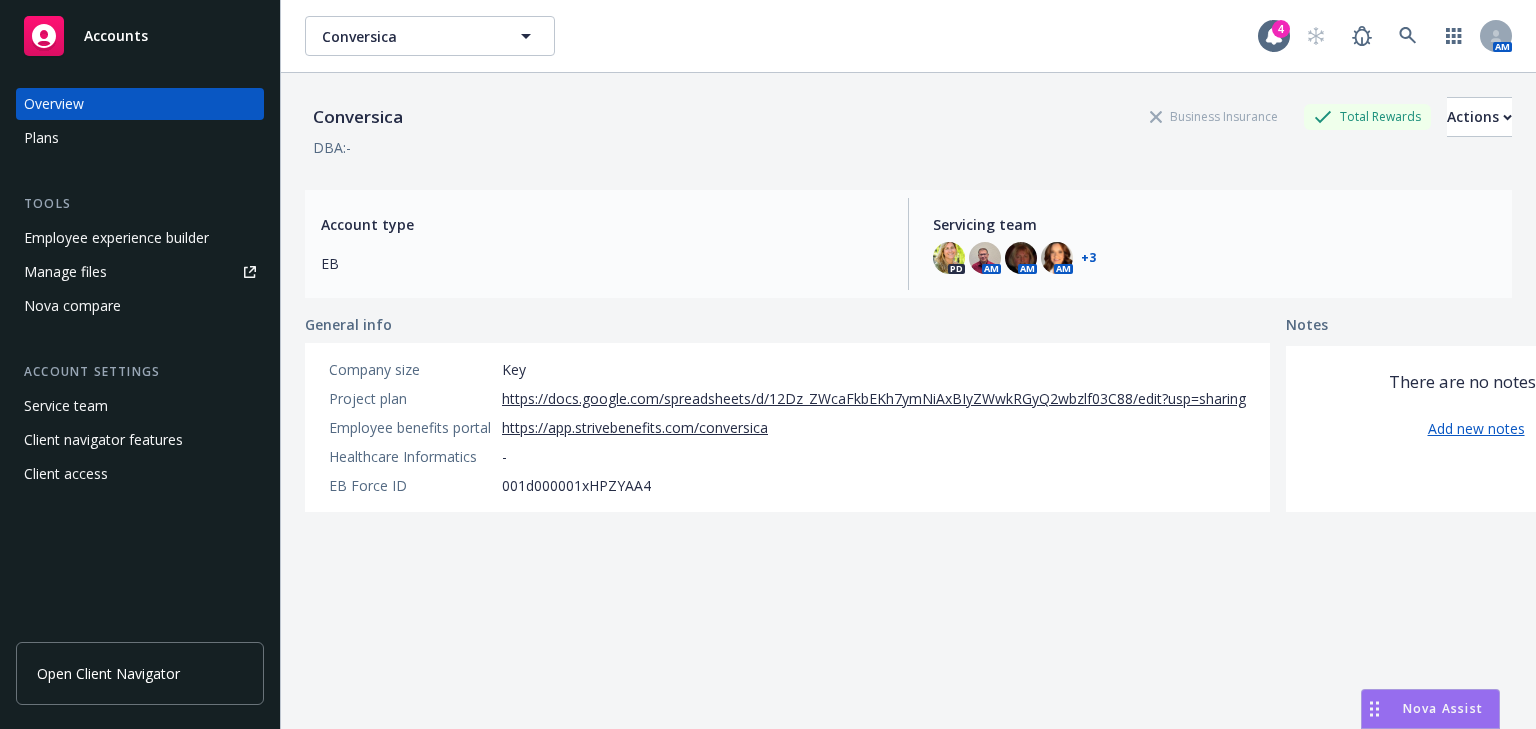 click on "Employee experience builder" at bounding box center [116, 238] 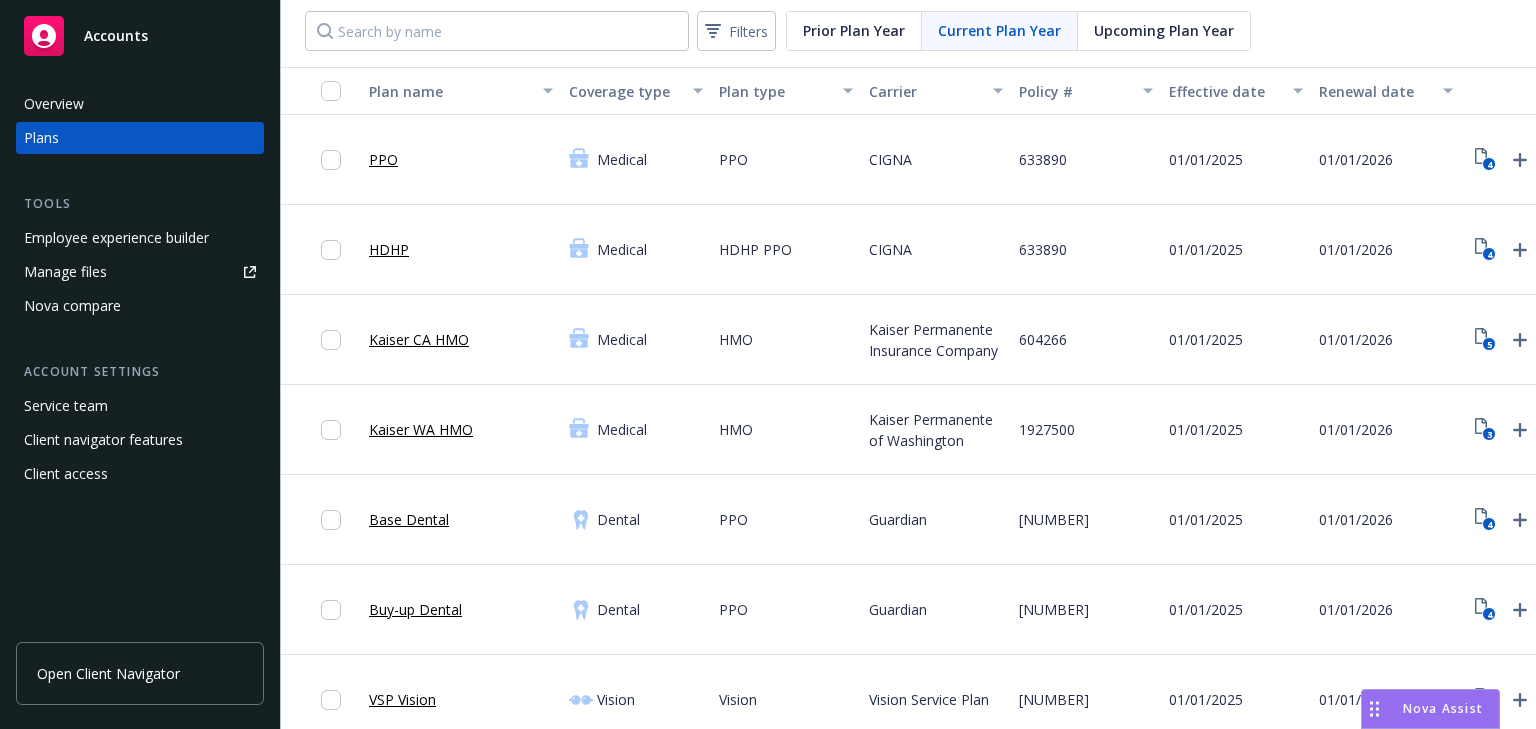 scroll, scrollTop: 0, scrollLeft: 0, axis: both 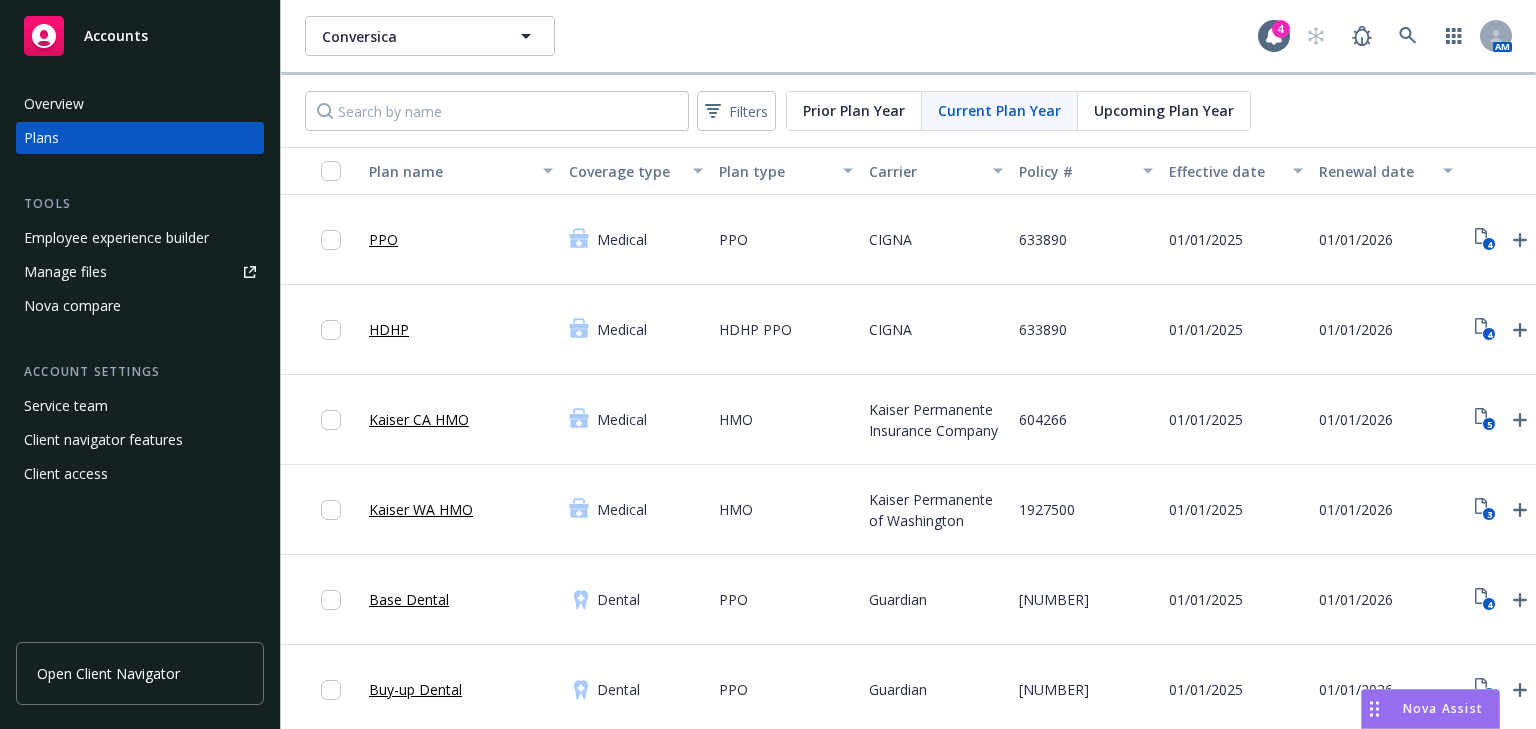 click on "Plans" at bounding box center [140, 138] 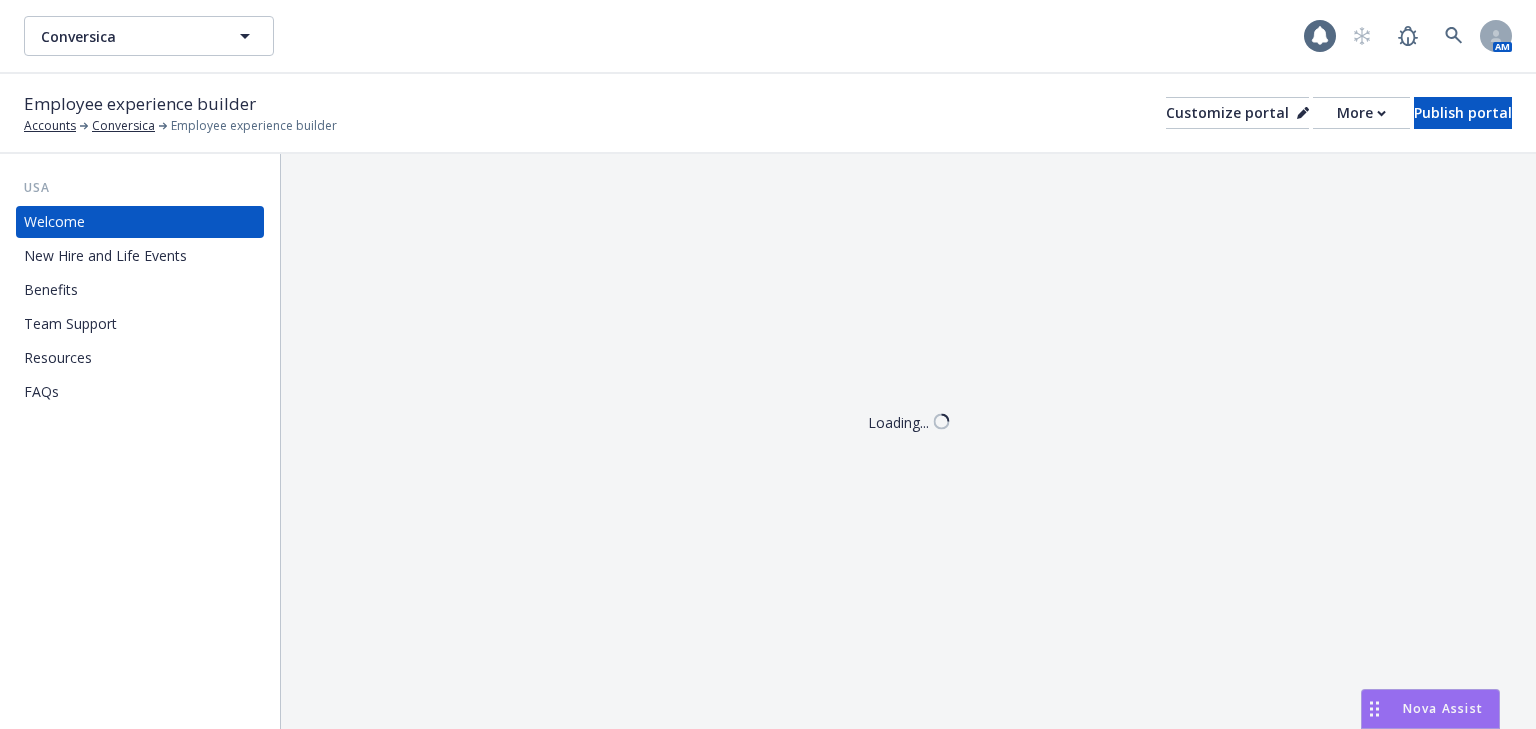 scroll, scrollTop: 0, scrollLeft: 0, axis: both 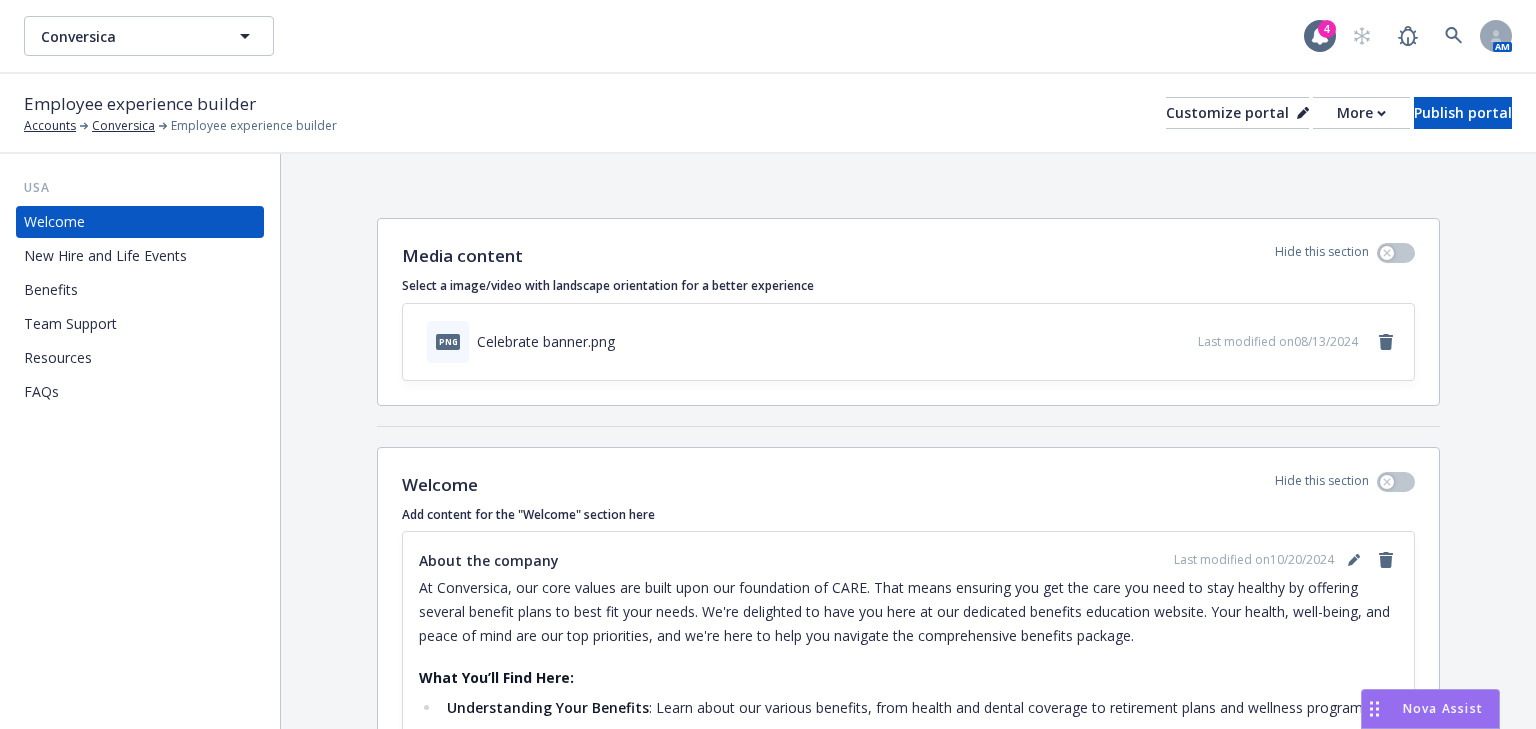 click on "Benefits" at bounding box center (51, 290) 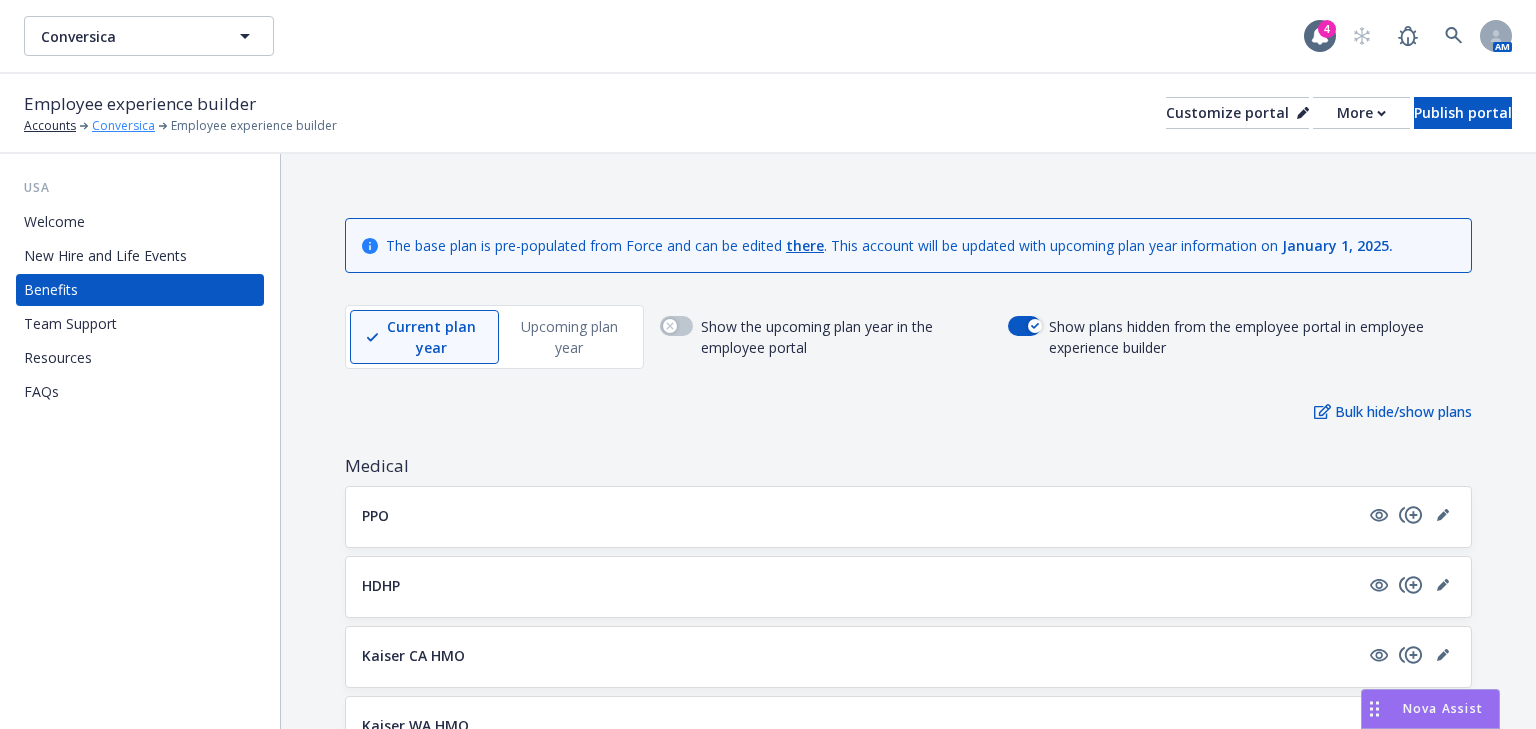 click on "Conversica" at bounding box center [123, 126] 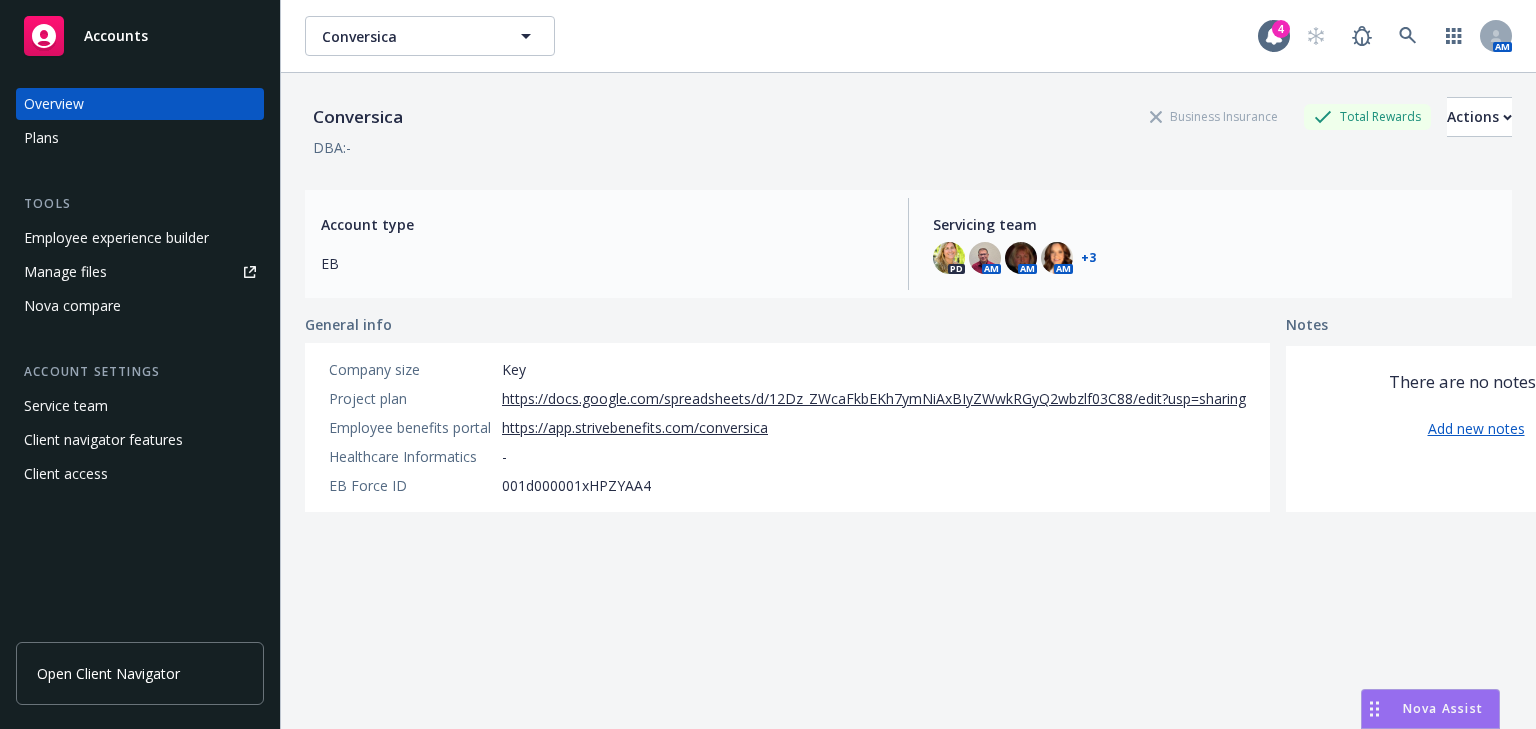 click on "Plans" at bounding box center [41, 138] 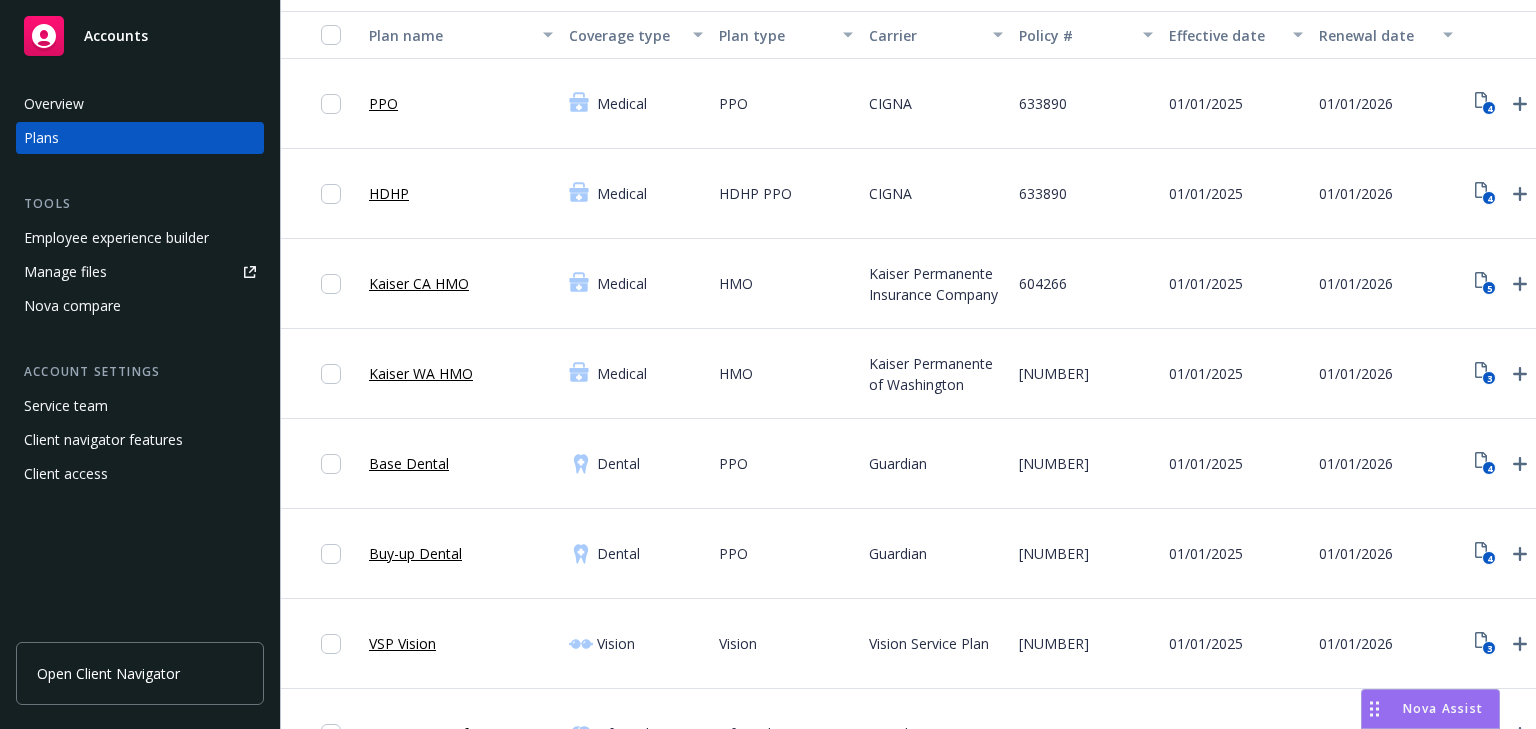 scroll, scrollTop: 160, scrollLeft: 0, axis: vertical 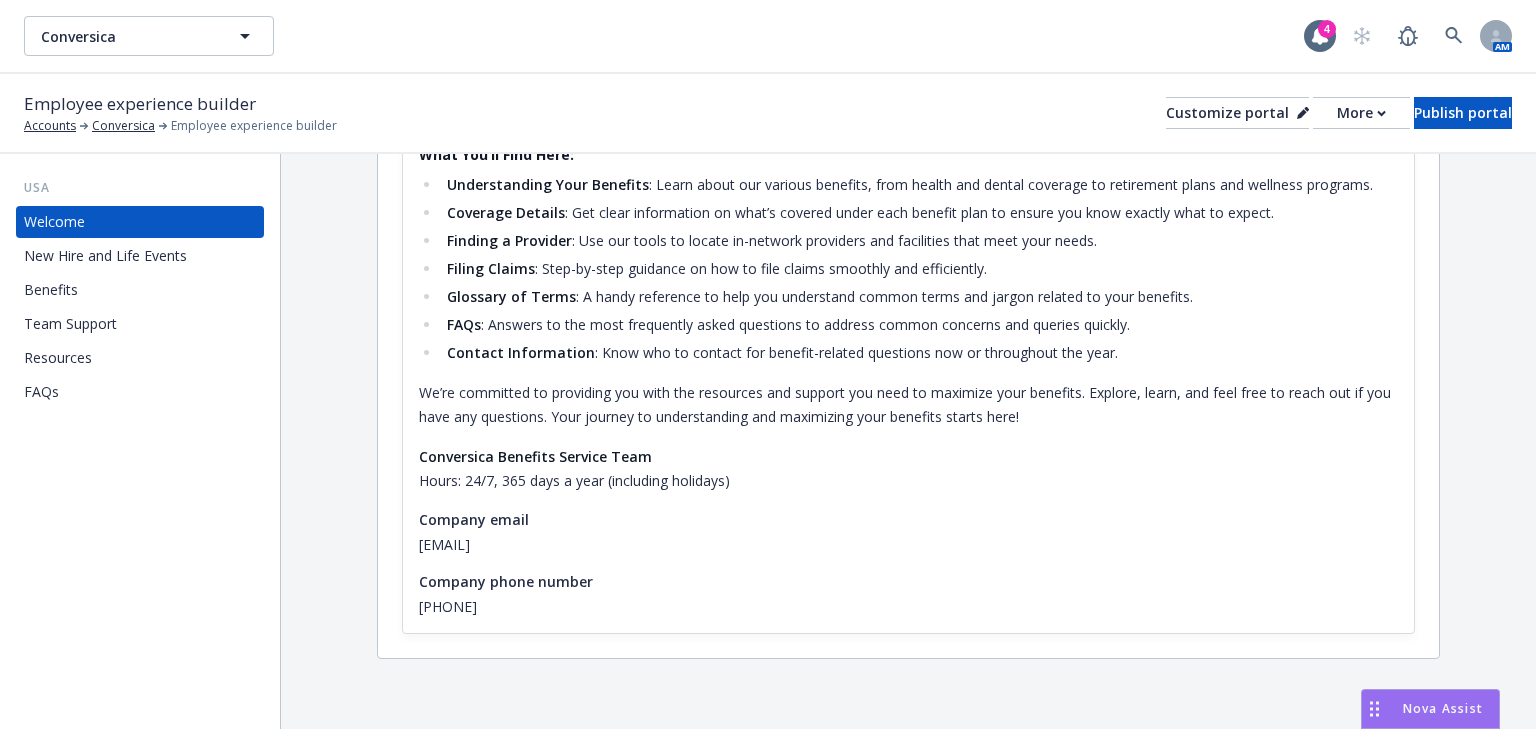 click on "New Hire and Life Events" at bounding box center (105, 256) 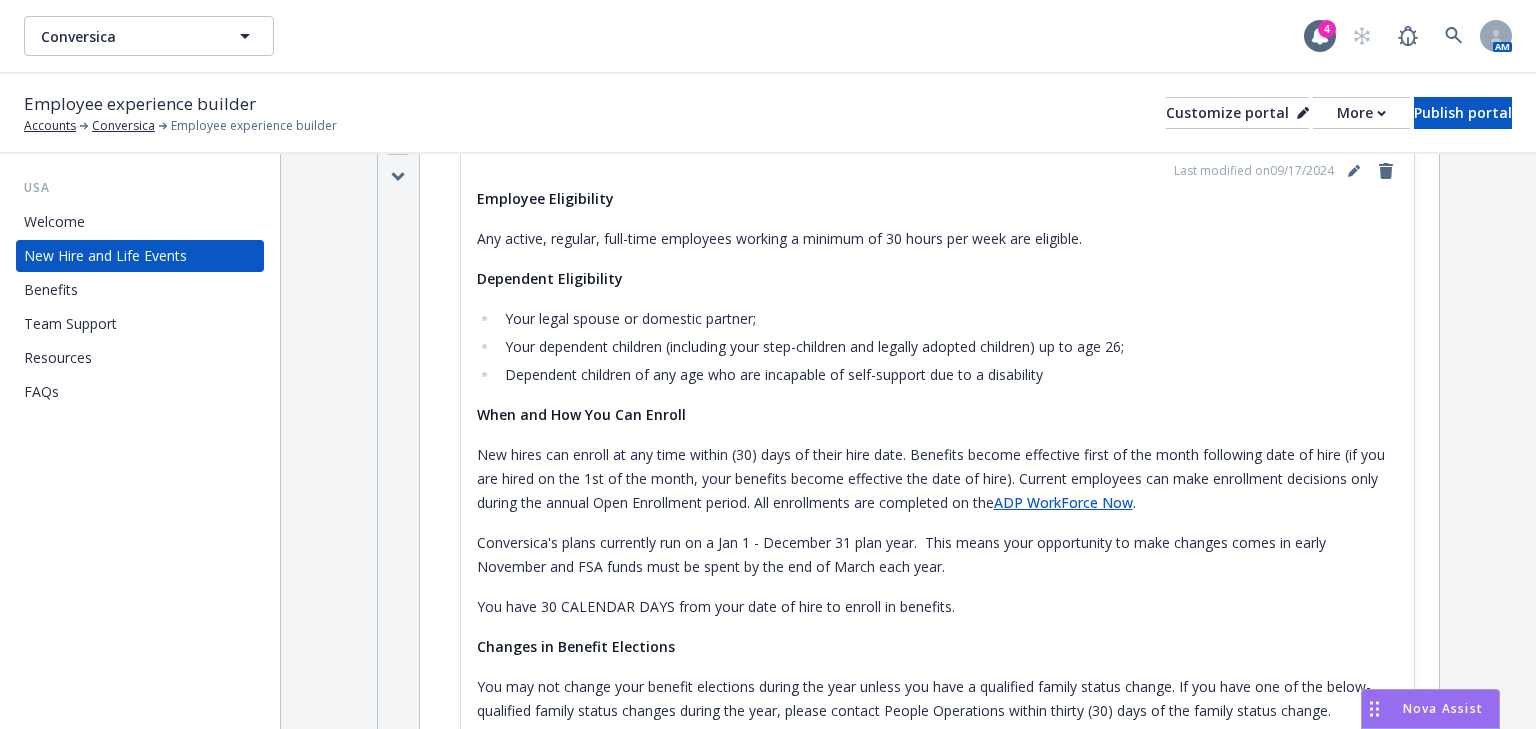 scroll, scrollTop: 400, scrollLeft: 0, axis: vertical 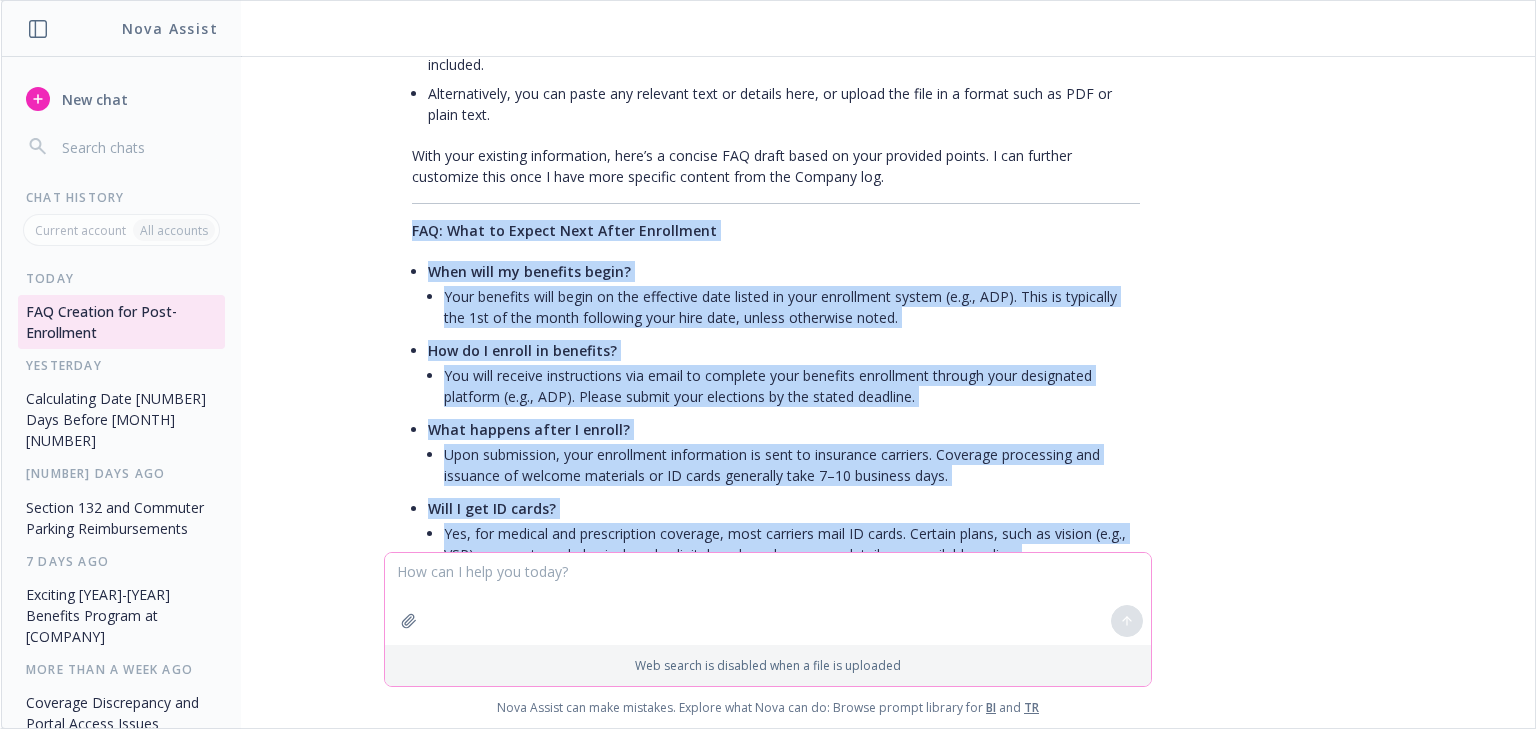 click at bounding box center (768, 599) 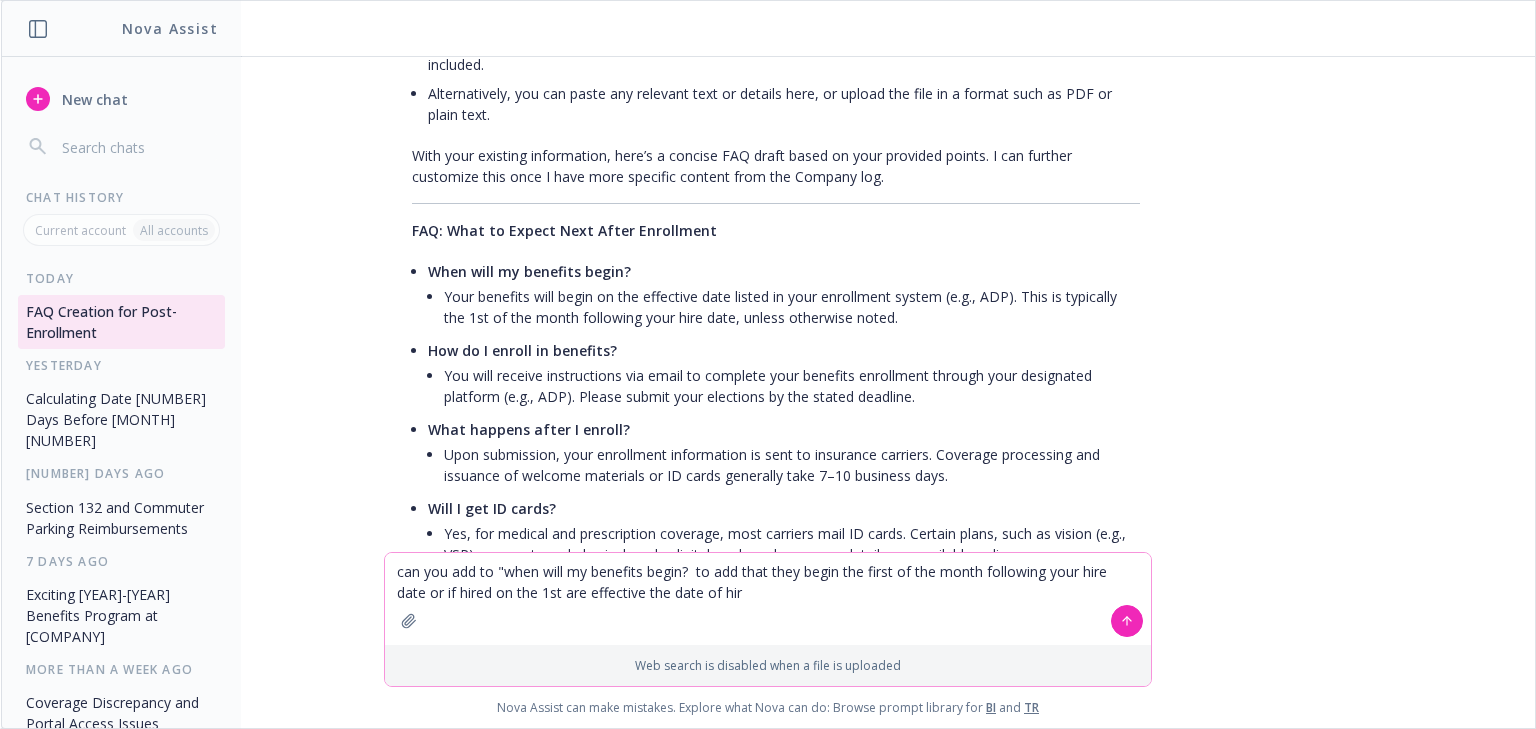 type on "can you add to "when will my benefits begin?  to add that they begin the first of the month following your hire date or if hired on the 1st are effective the date of hire" 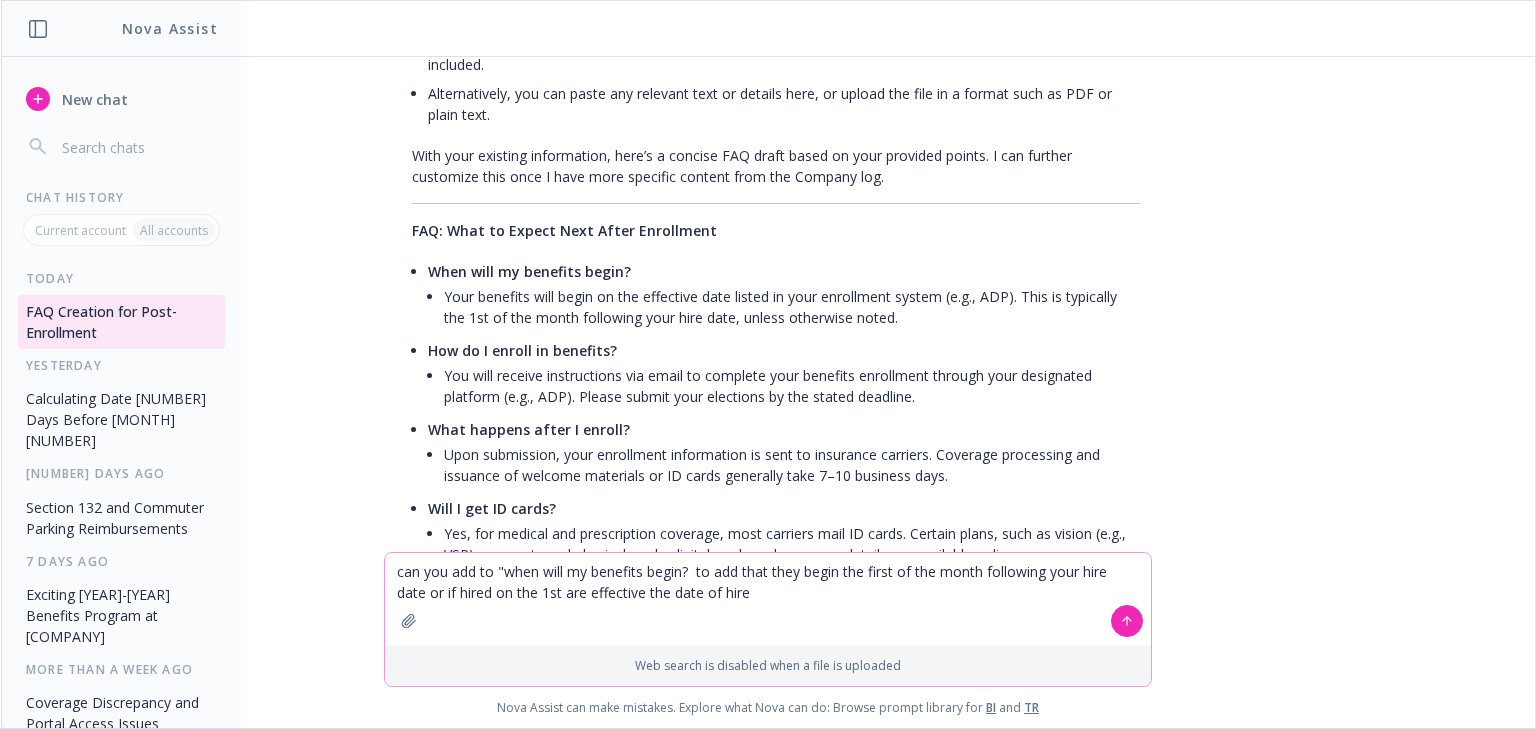type 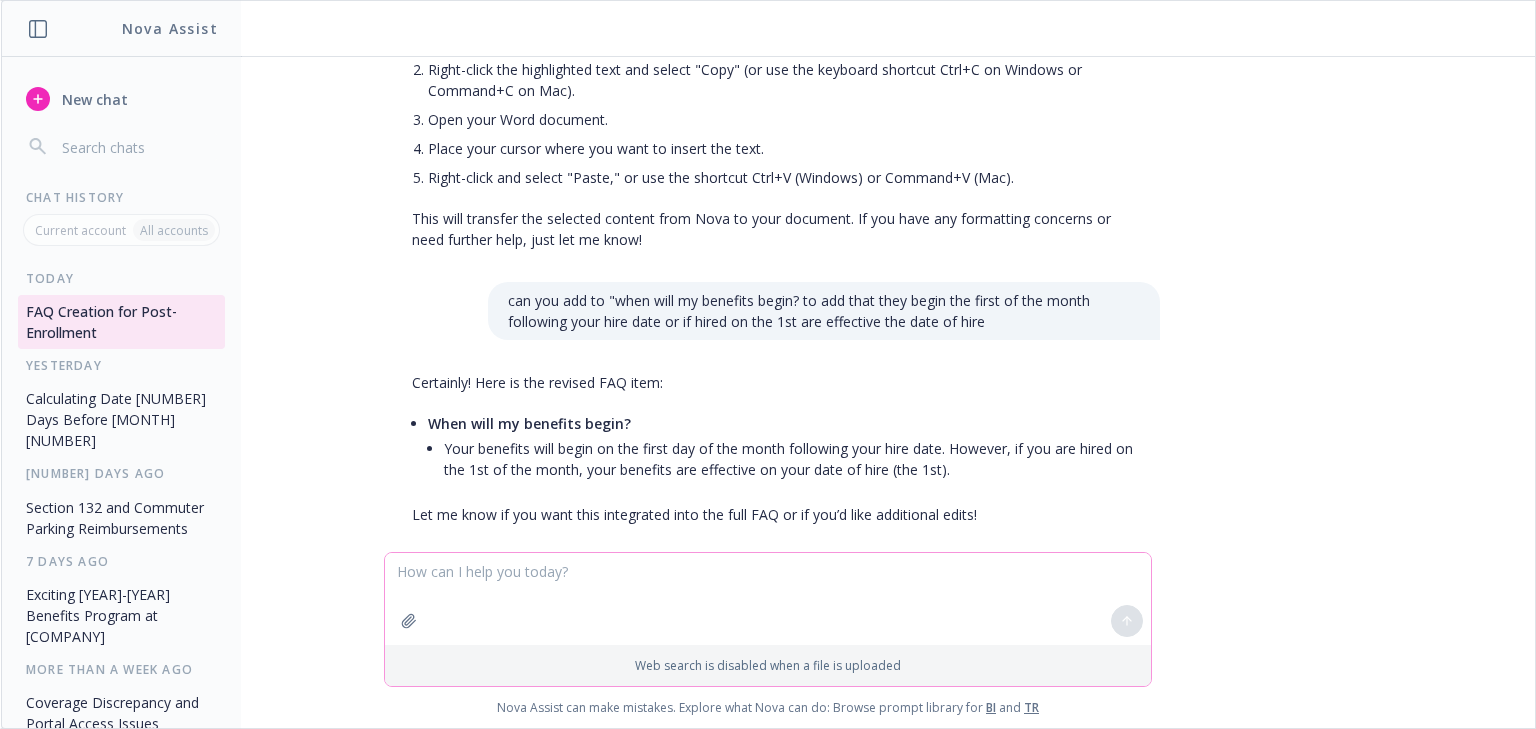 scroll, scrollTop: 1876, scrollLeft: 0, axis: vertical 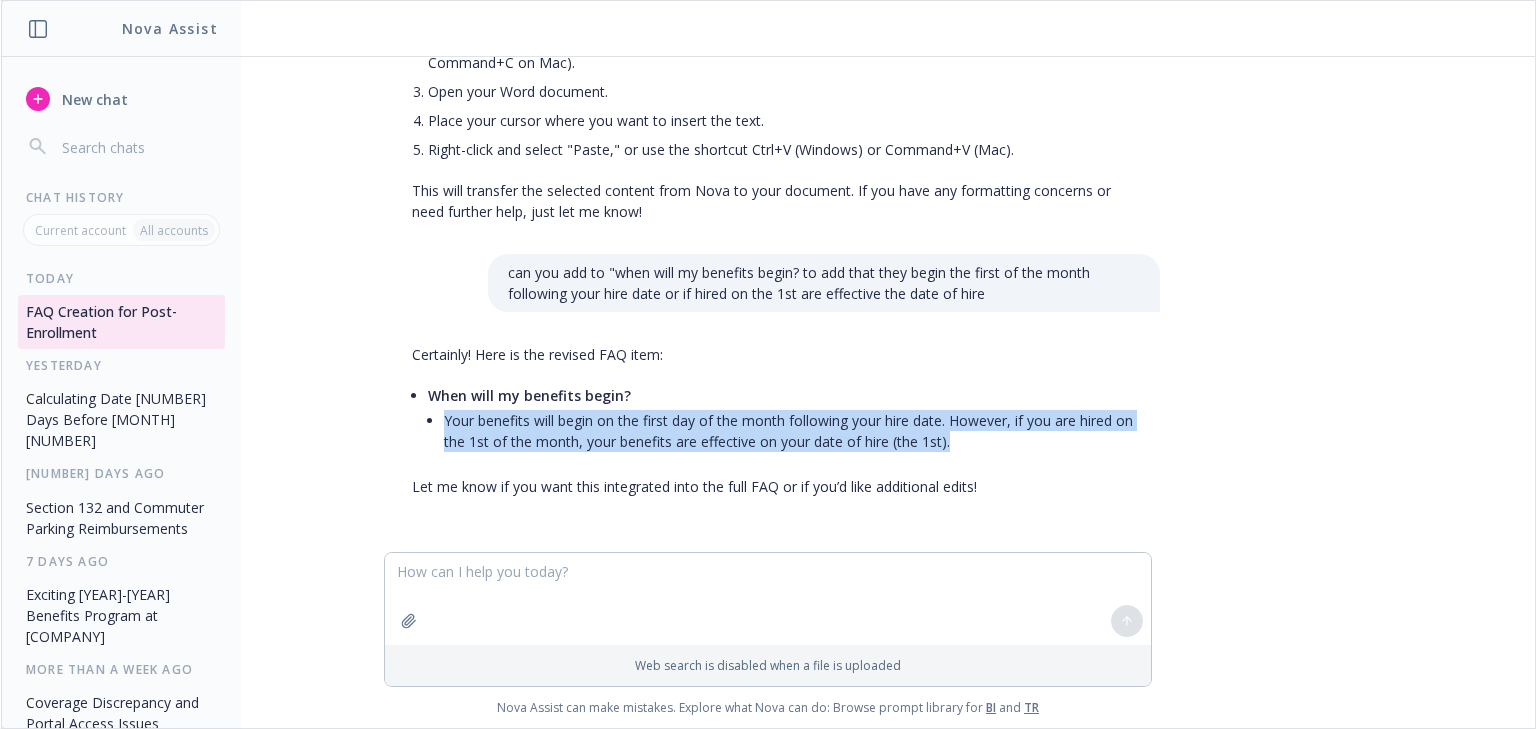 drag, startPoint x: 952, startPoint y: 443, endPoint x: 433, endPoint y: 425, distance: 519.3121 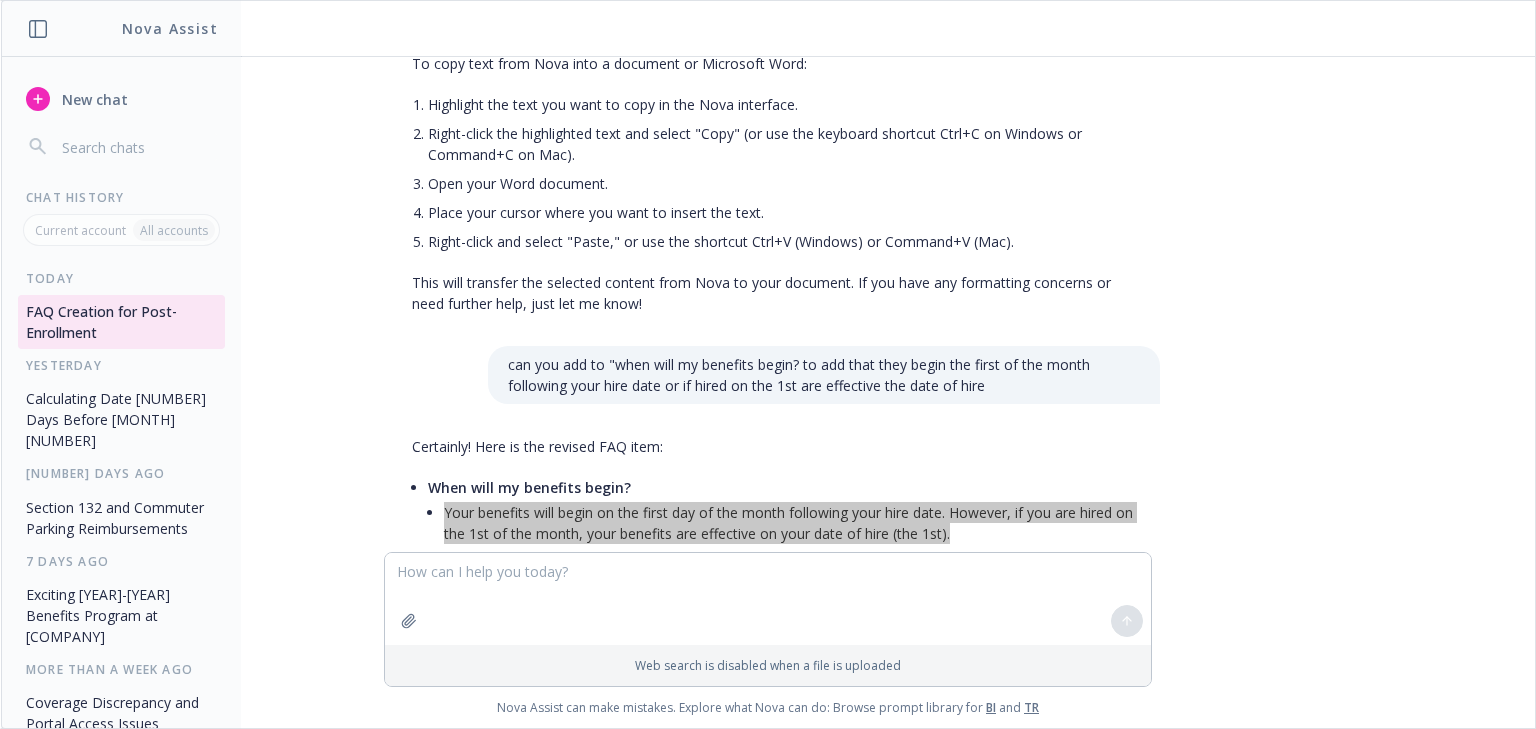 scroll, scrollTop: 1716, scrollLeft: 0, axis: vertical 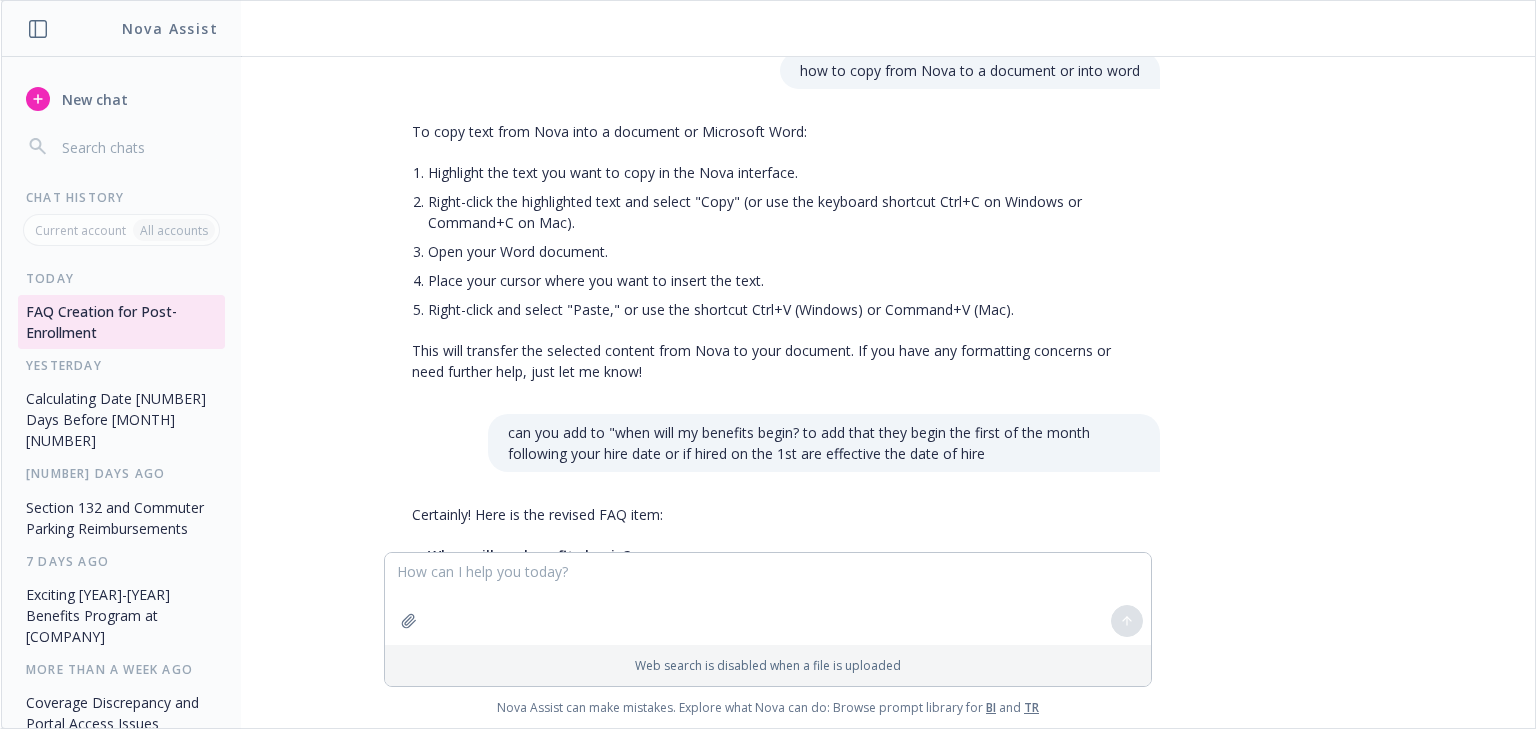 click on "can you add to "when will my benefits begin?  to add that they begin the first of the month following your hire date or if hired on the 1st are effective the date of hire" at bounding box center (824, 443) 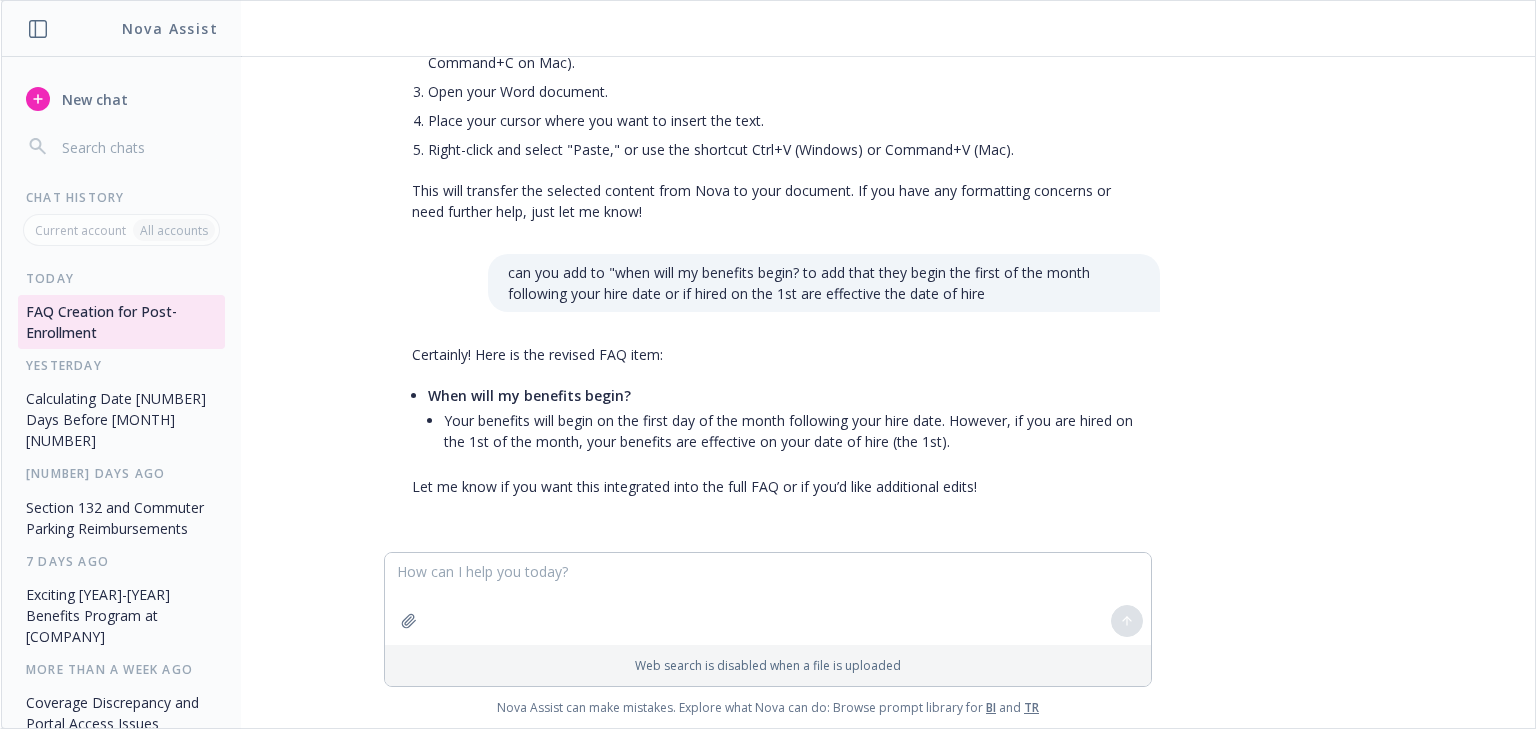 scroll, scrollTop: 1876, scrollLeft: 0, axis: vertical 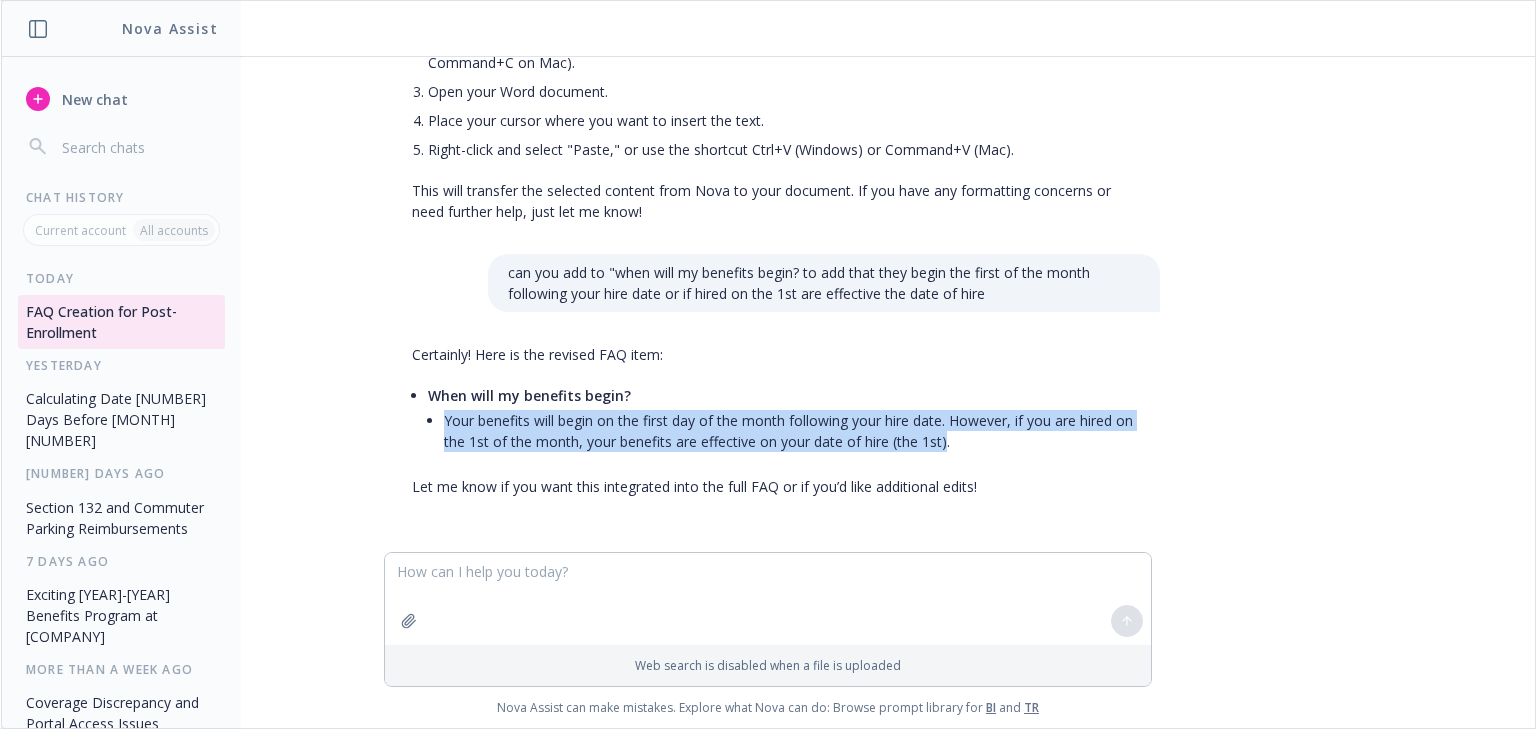 drag, startPoint x: 938, startPoint y: 442, endPoint x: 409, endPoint y: 421, distance: 529.4167 